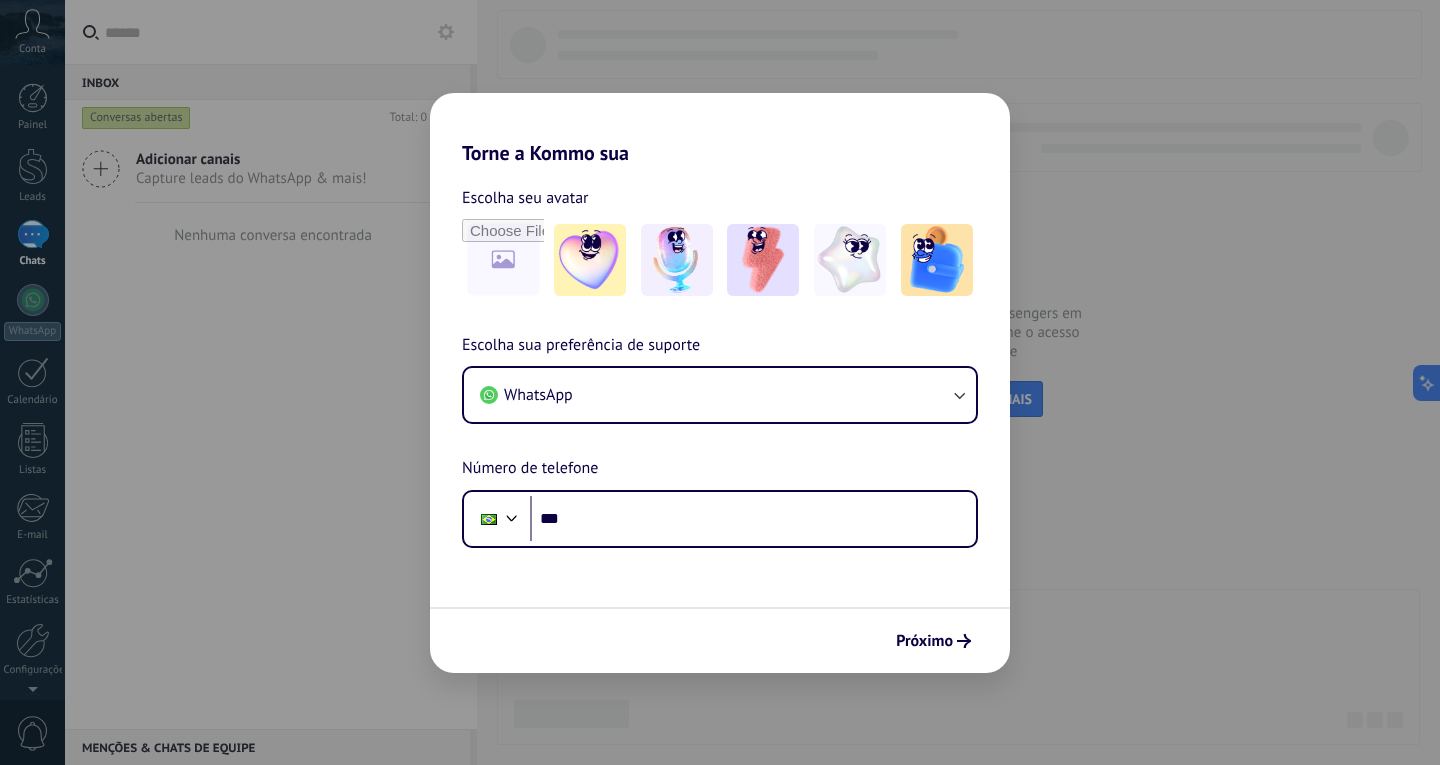 scroll, scrollTop: 0, scrollLeft: 0, axis: both 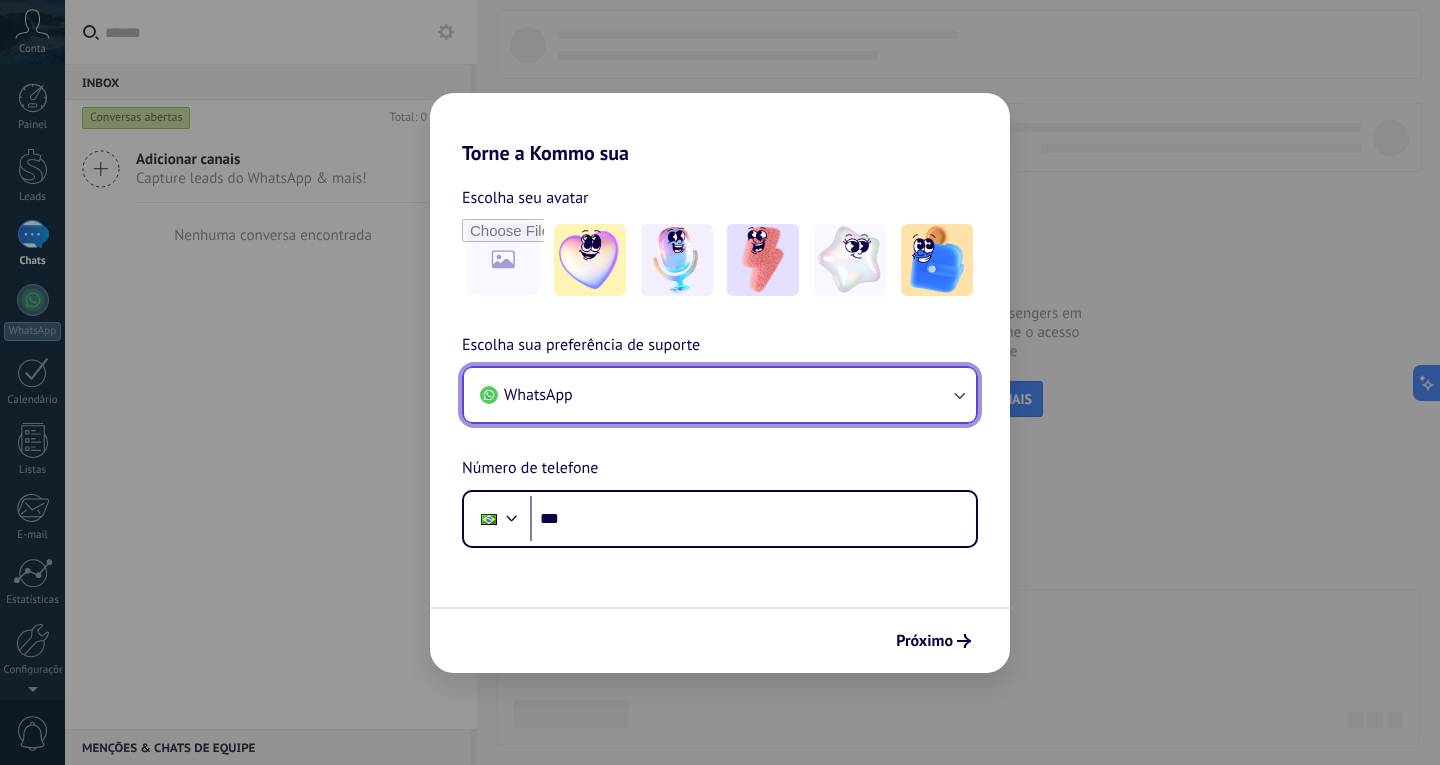 click on "WhatsApp" at bounding box center (720, 395) 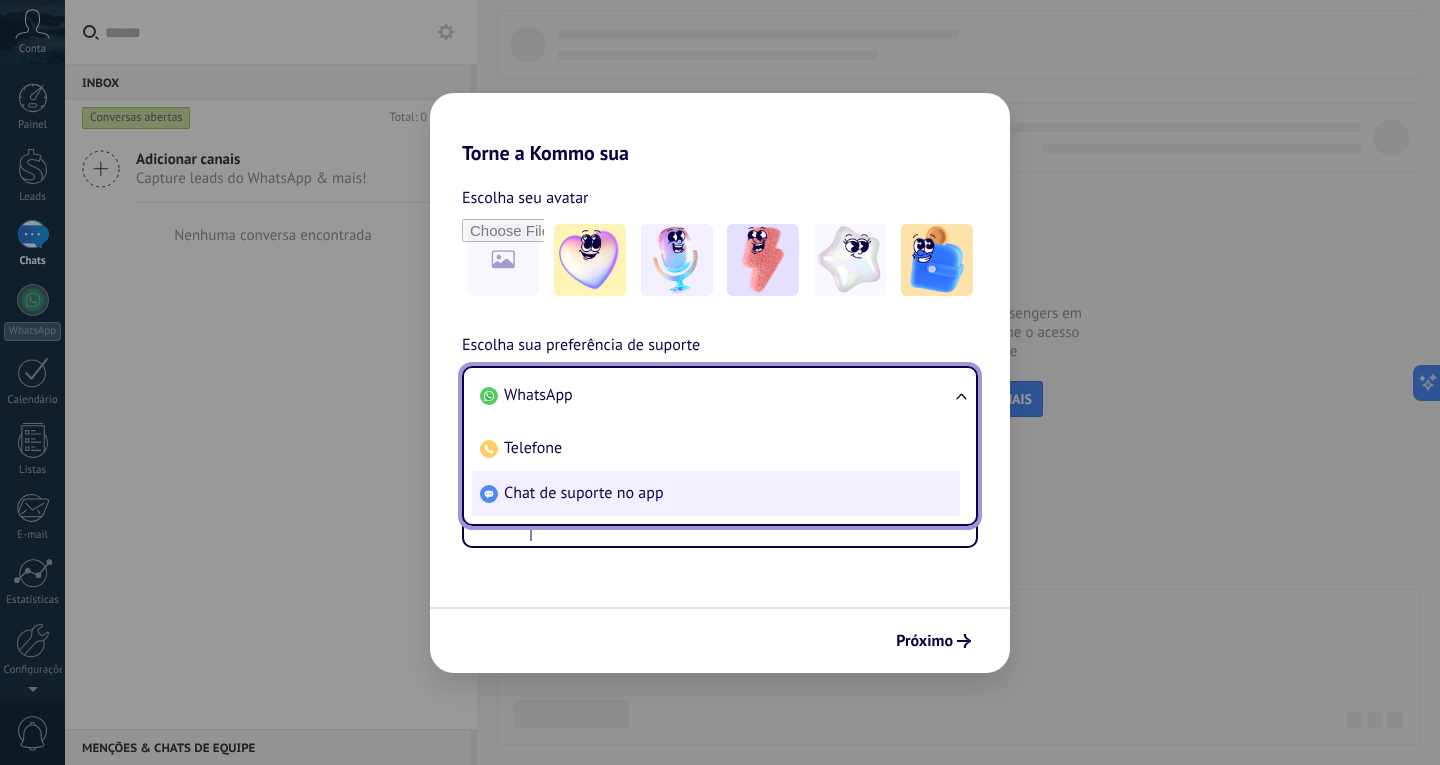 click on "Chat de suporte no app" at bounding box center (716, 493) 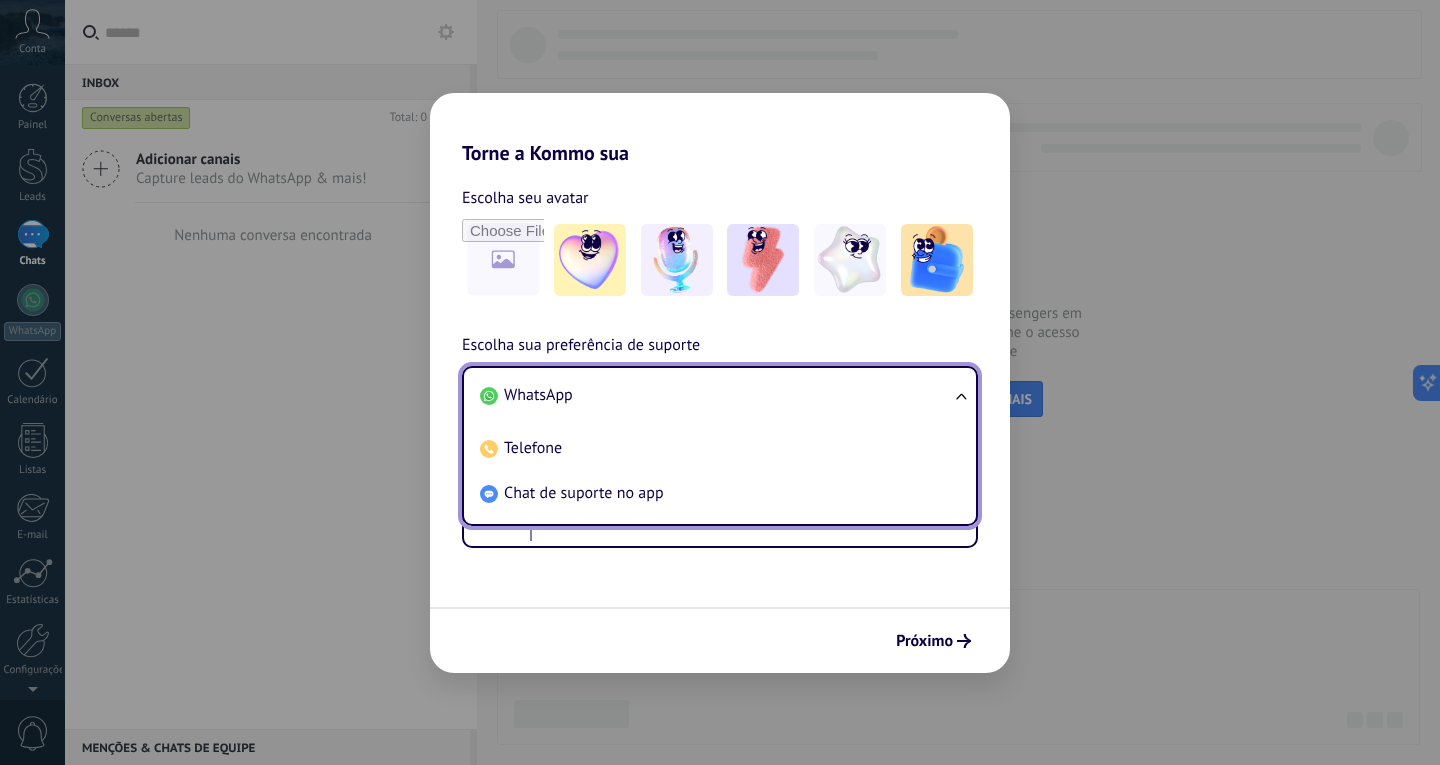 drag, startPoint x: 776, startPoint y: 496, endPoint x: 834, endPoint y: 525, distance: 64.84597 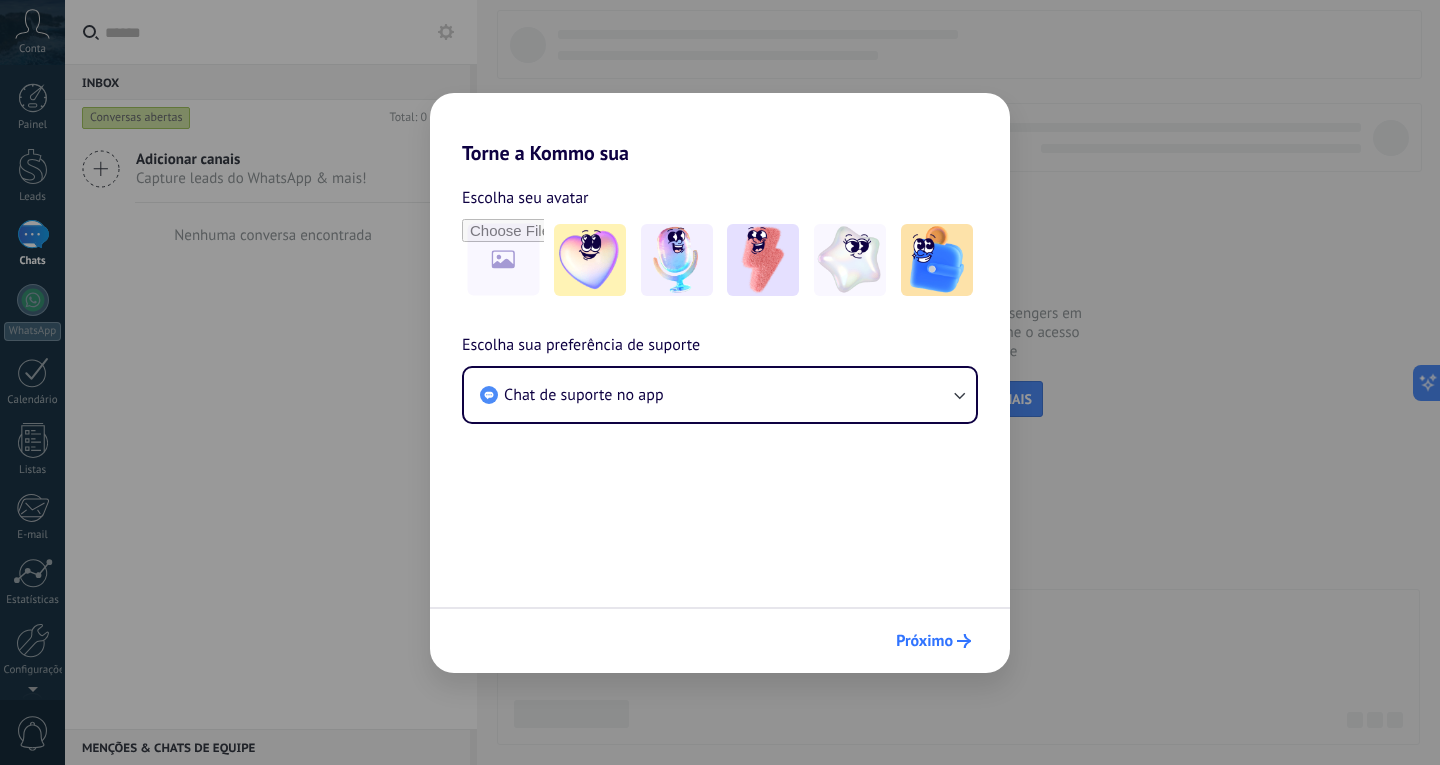 click on "Próximo" at bounding box center [924, 641] 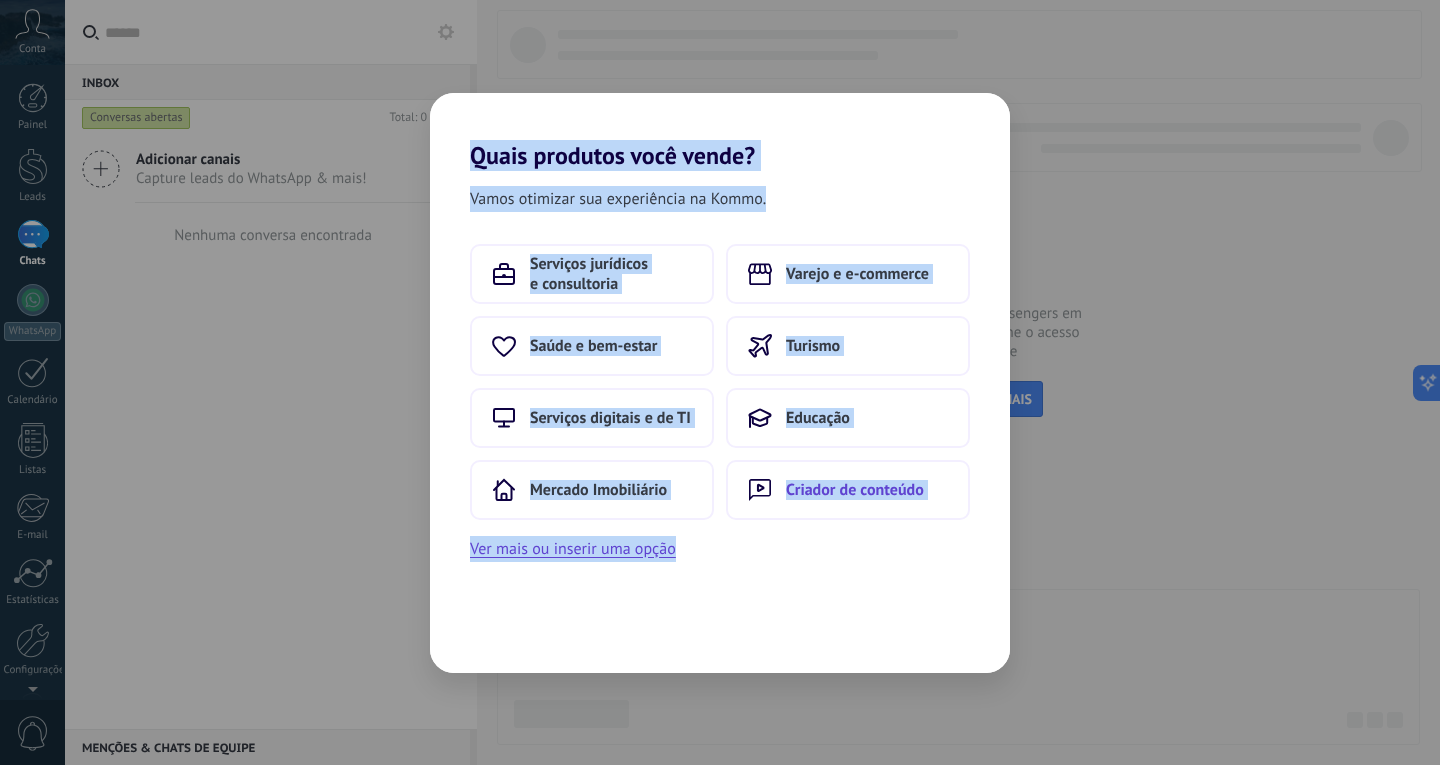 click on "Criador de conteúdo" at bounding box center [848, 490] 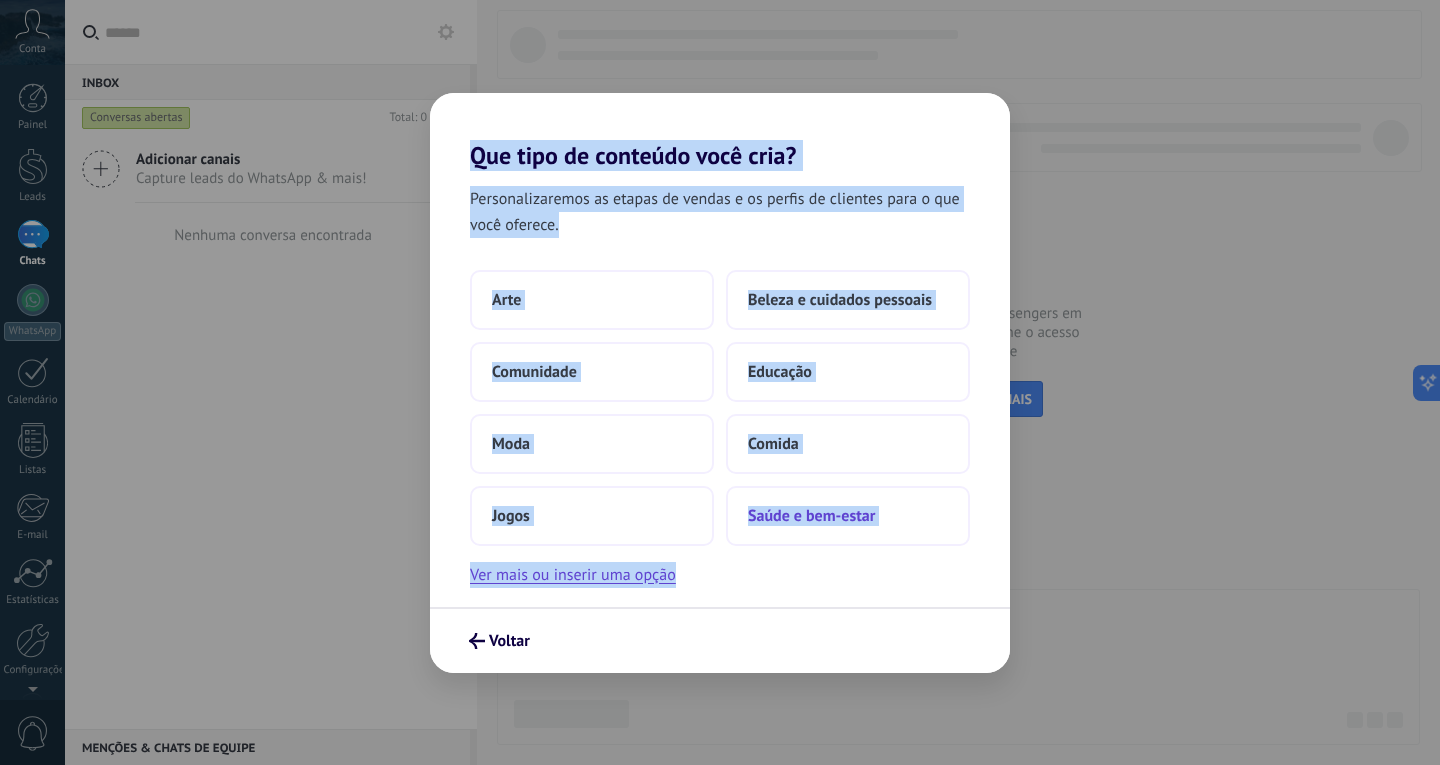 click on "Saúde e bem-estar" at bounding box center (811, 516) 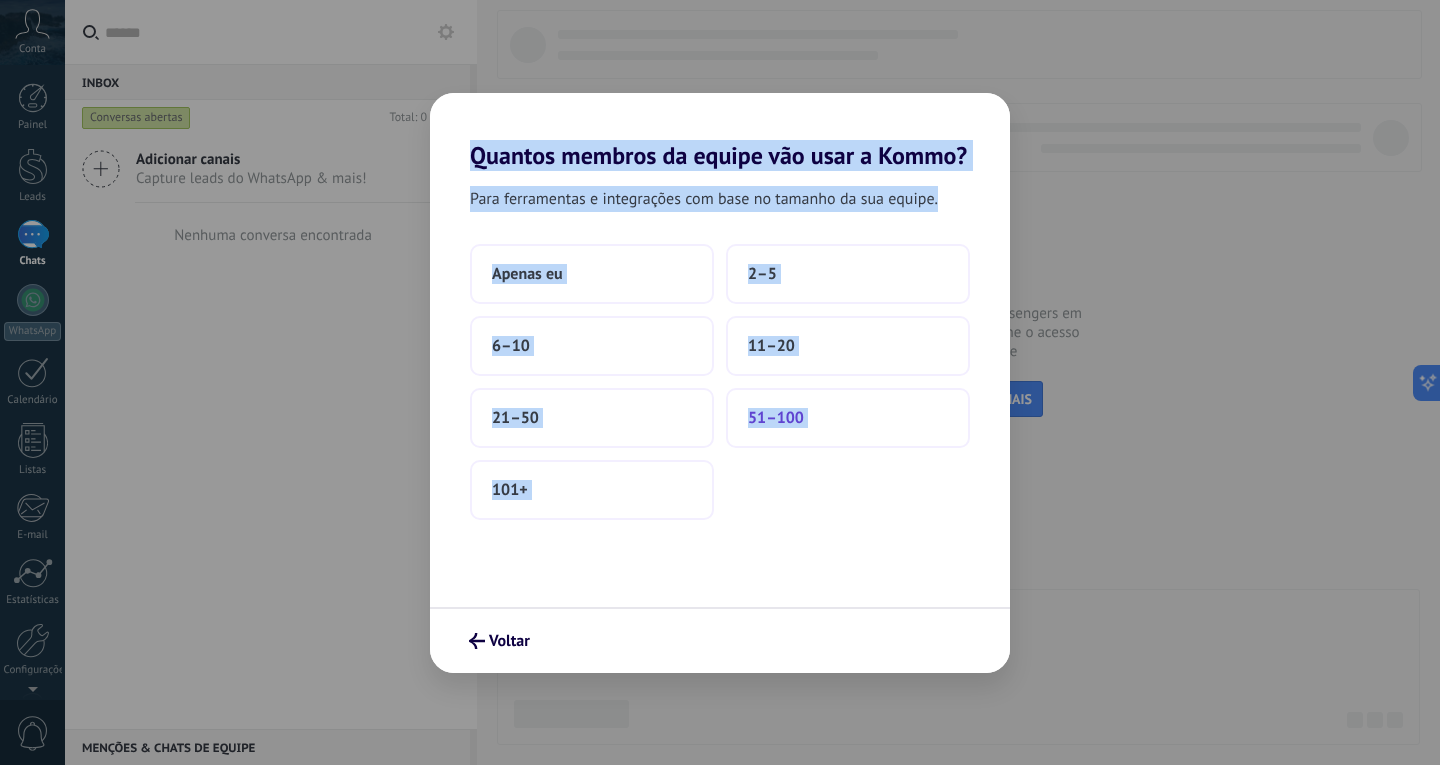 click on "51–100" at bounding box center [848, 418] 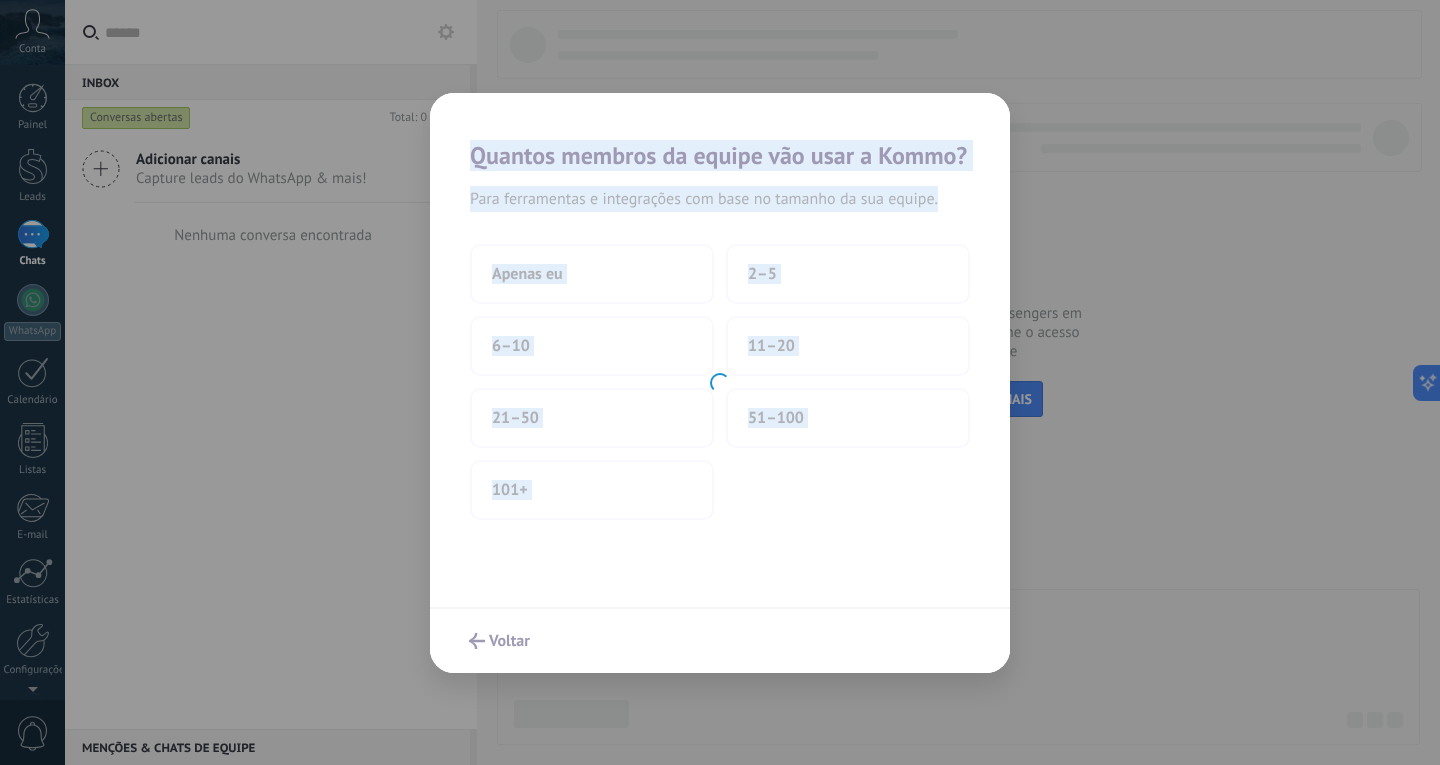 click at bounding box center (720, 383) 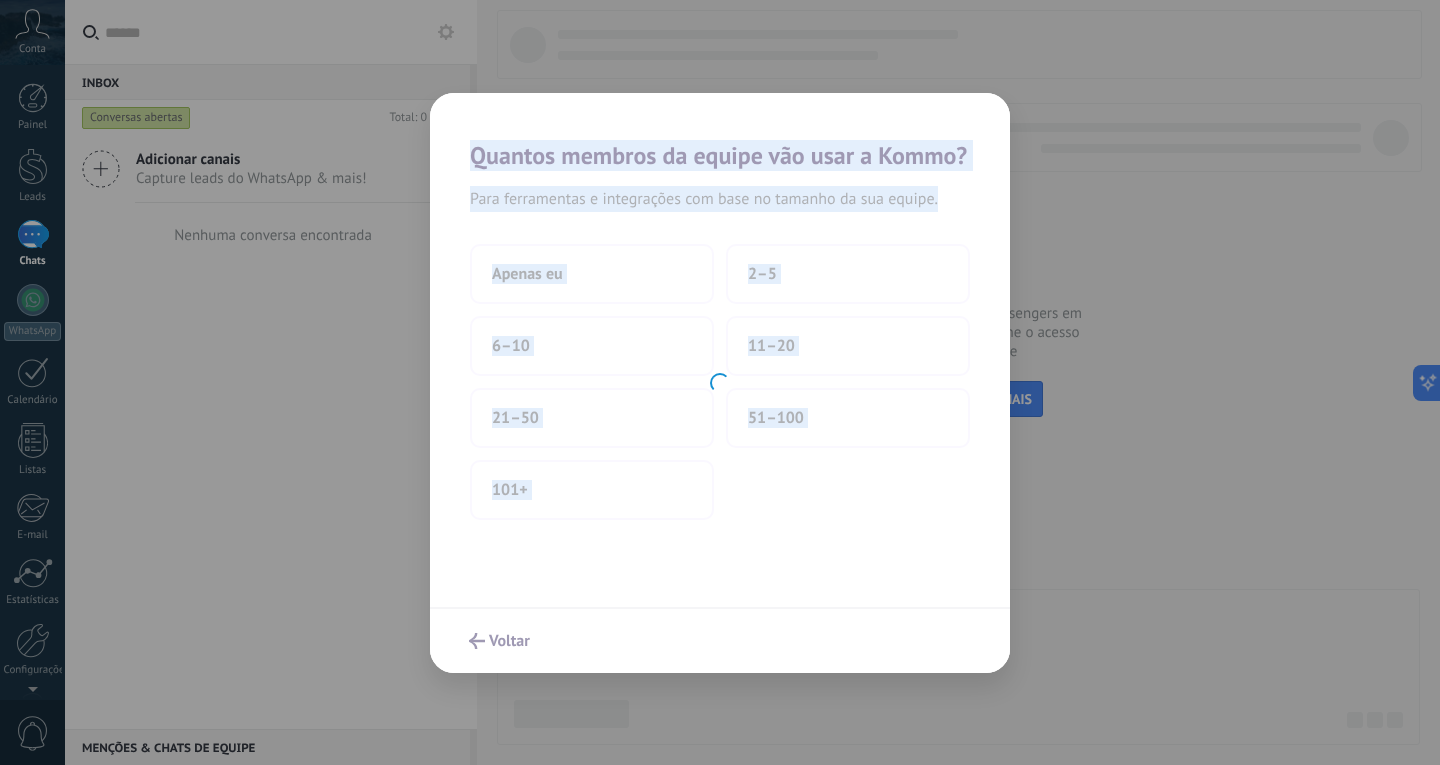 click at bounding box center [720, 383] 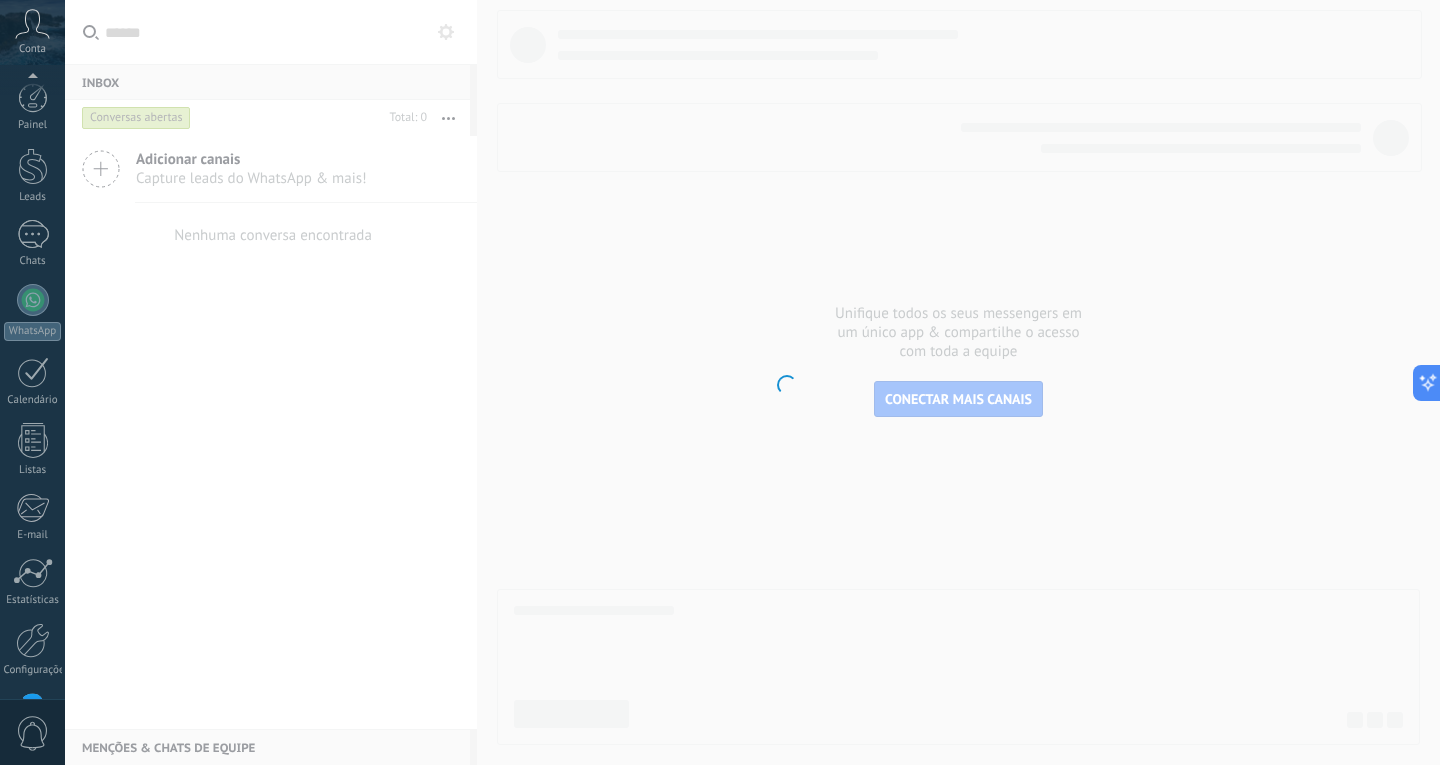 scroll, scrollTop: 67, scrollLeft: 0, axis: vertical 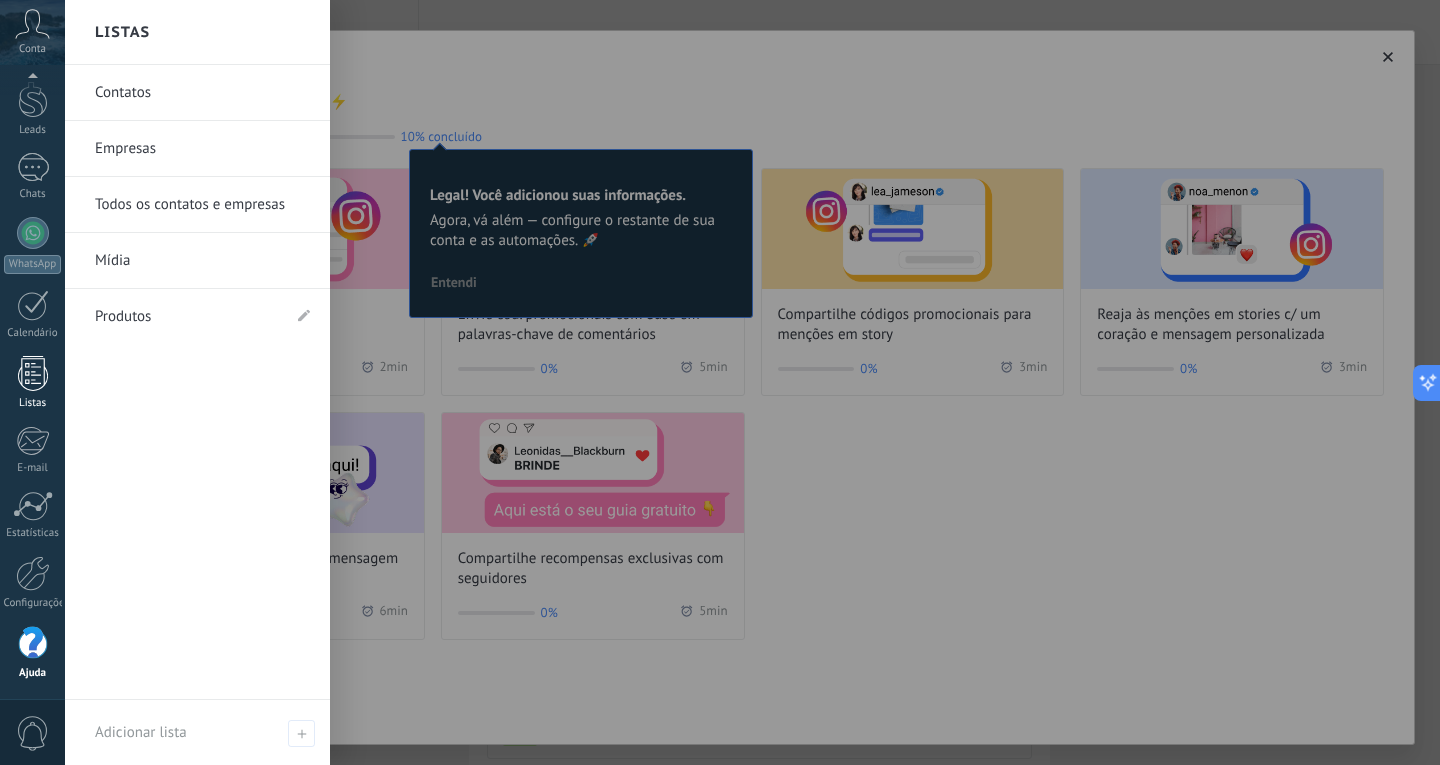 click at bounding box center (33, 373) 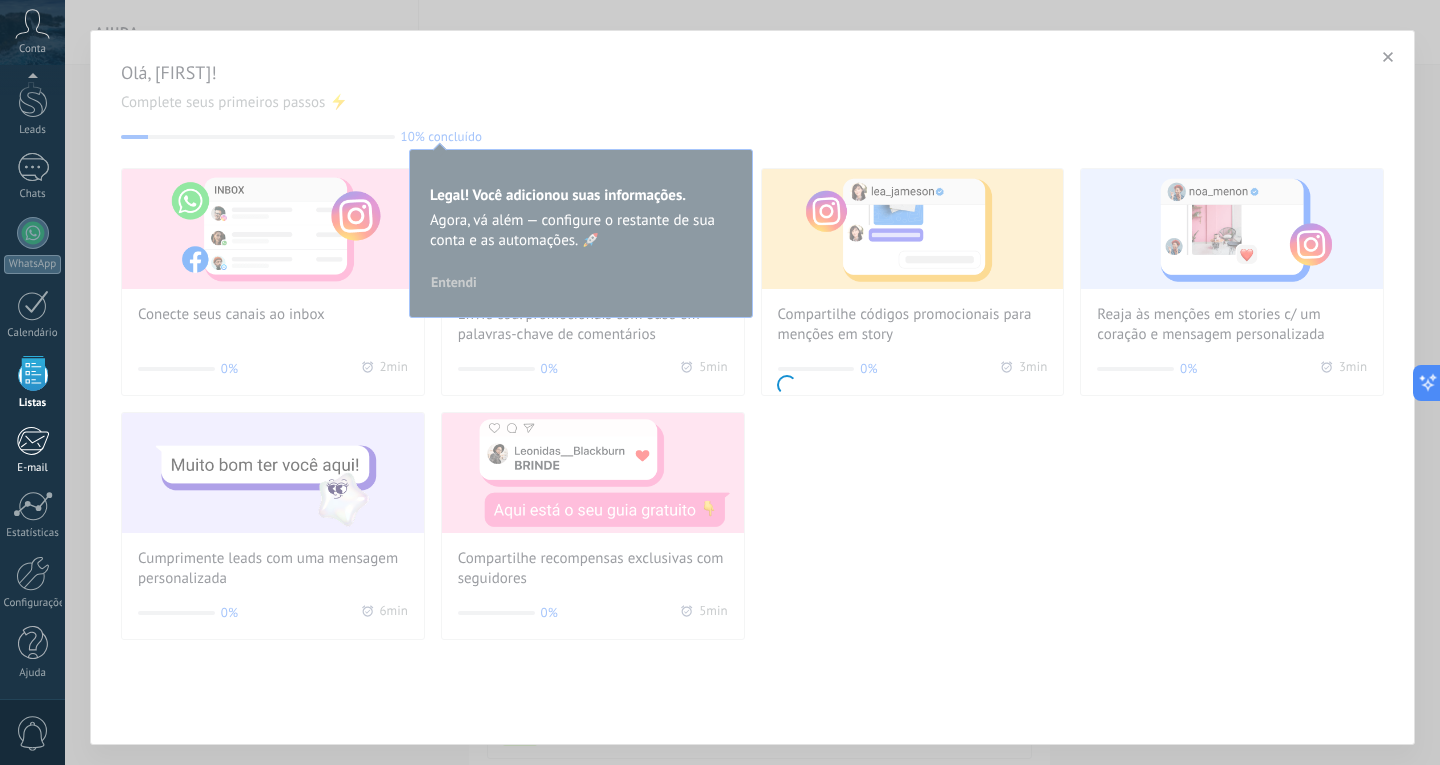 click at bounding box center (32, 441) 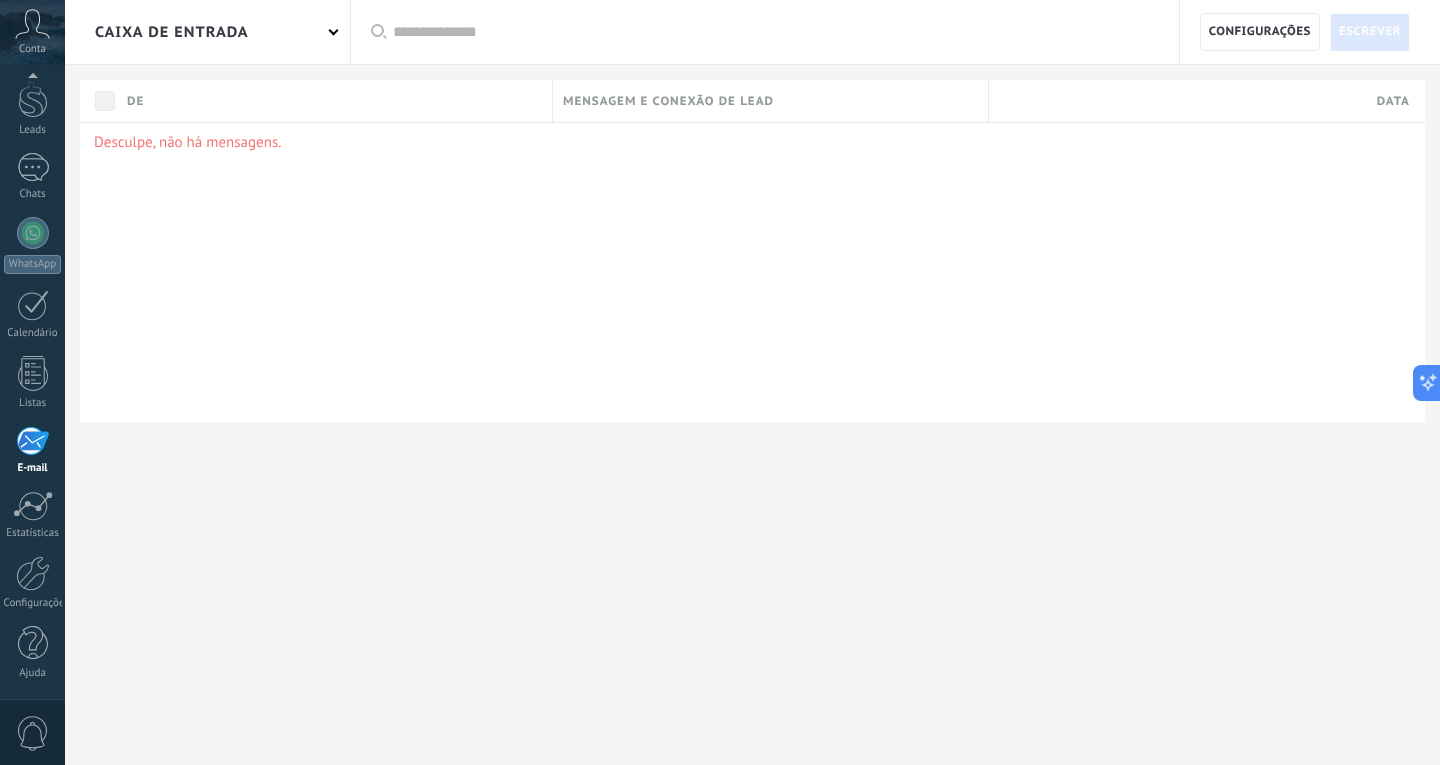 click at bounding box center (752, 382) 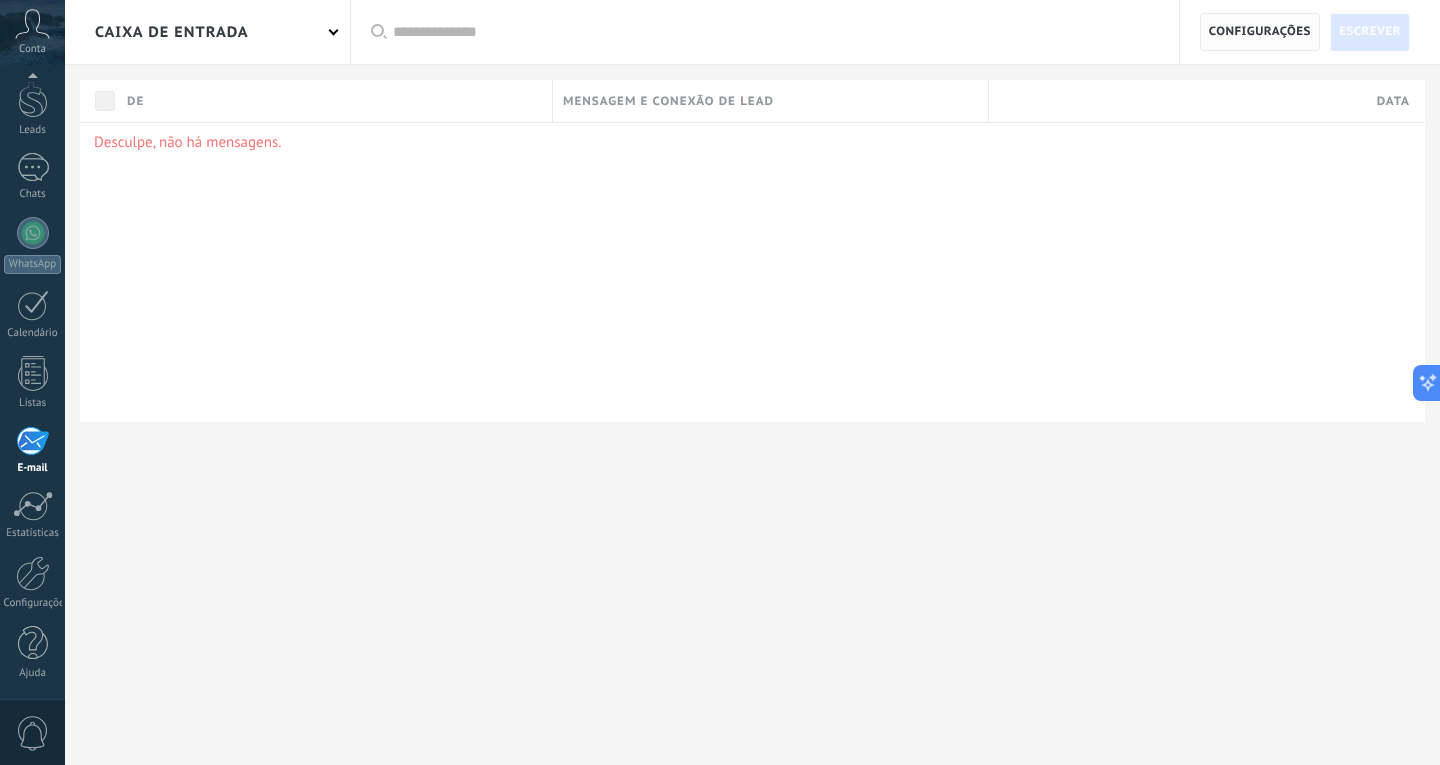 click on "Configurações" at bounding box center (1260, 32) 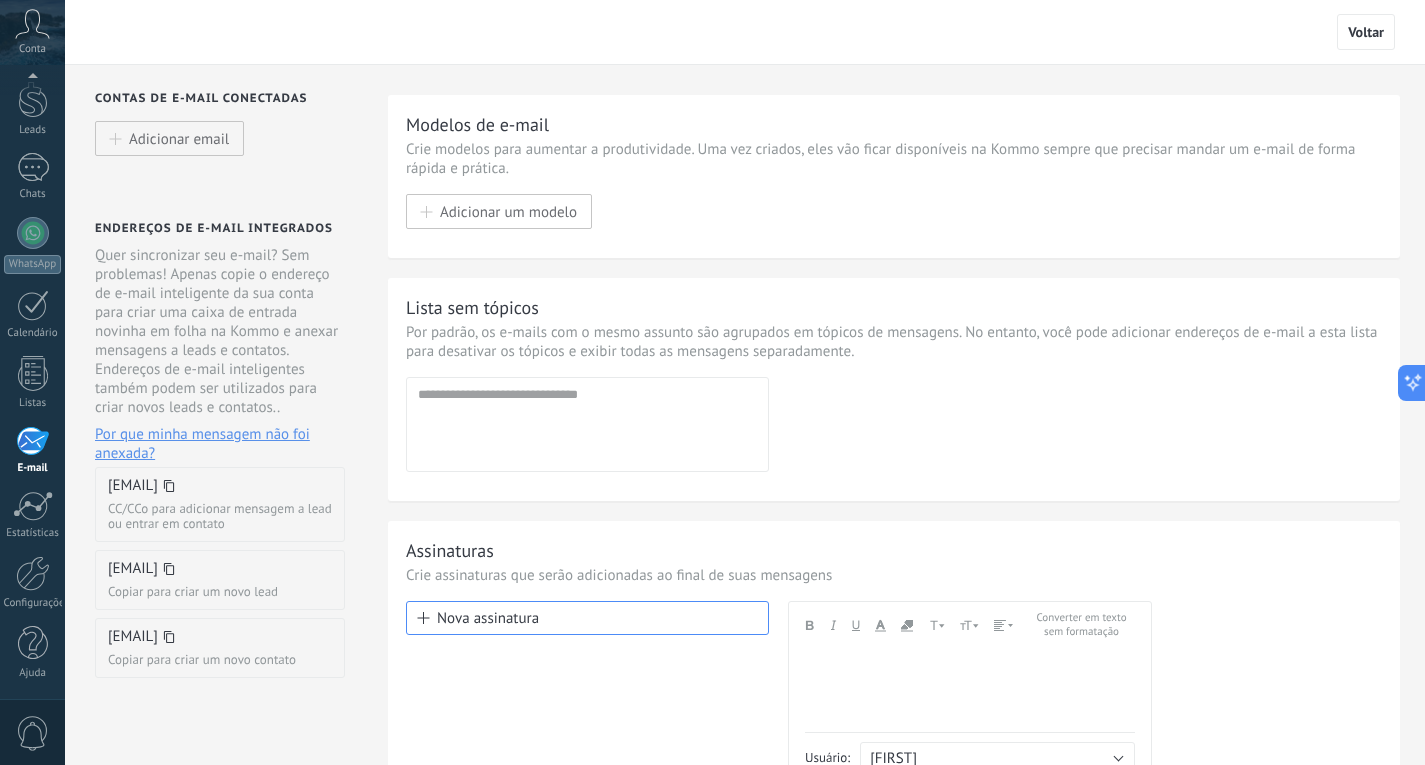 click 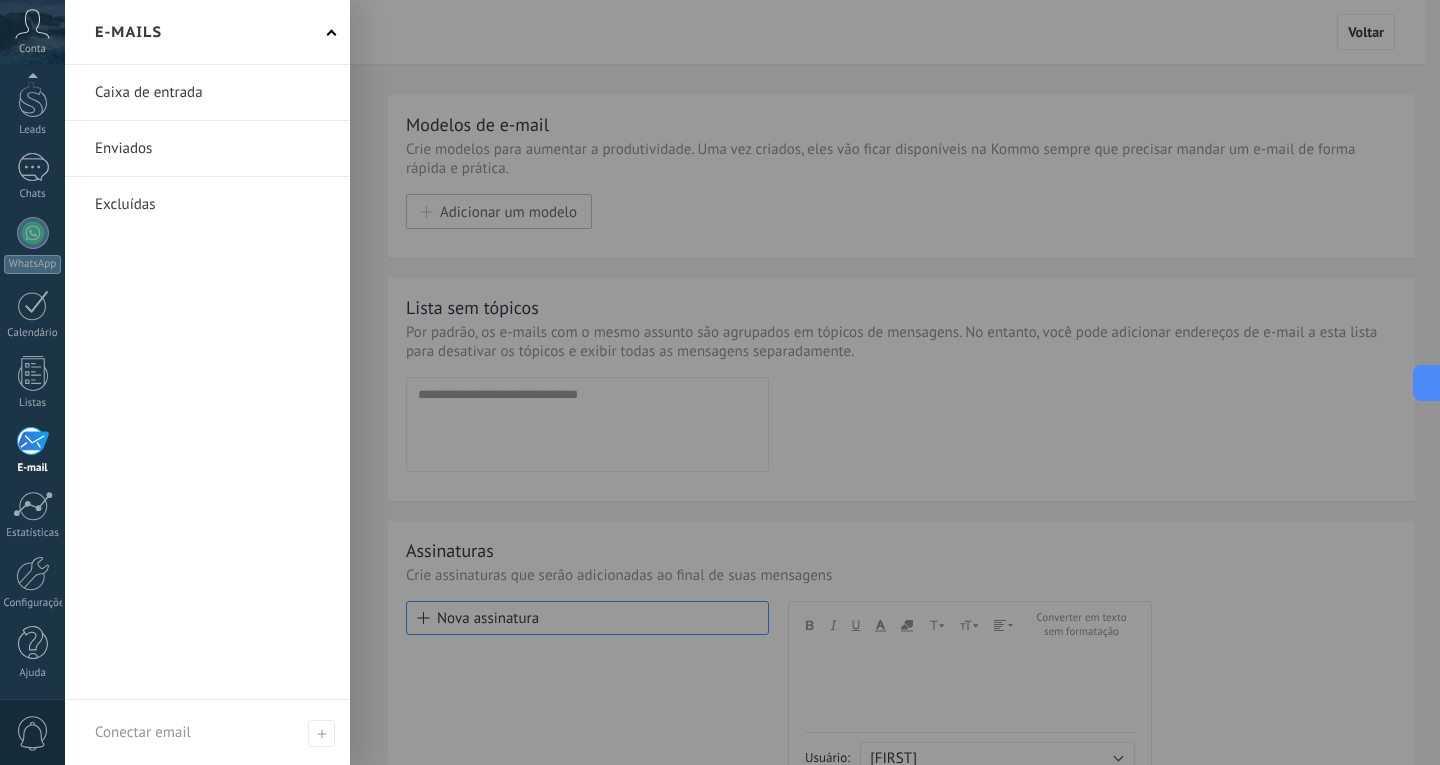 click on "E-mail" at bounding box center (32, 450) 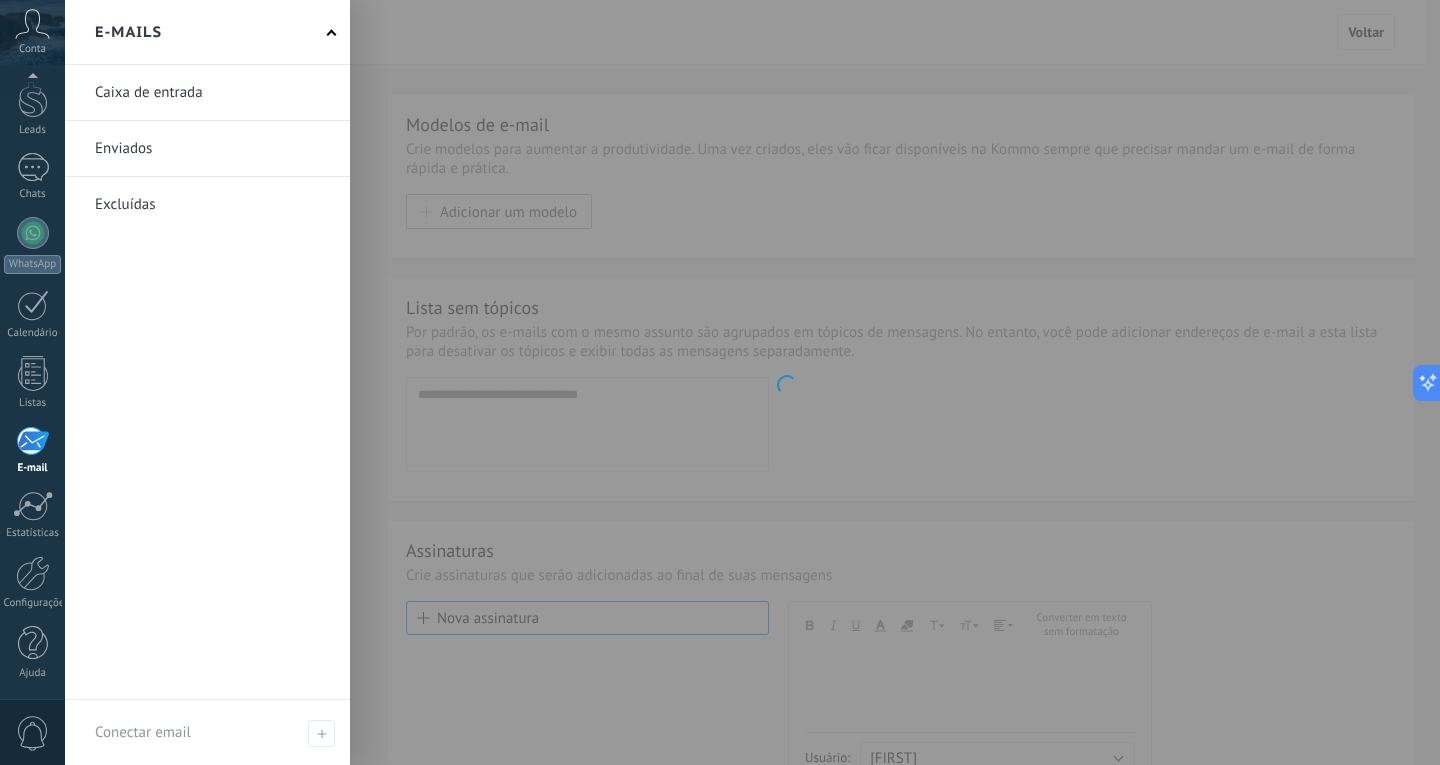click at bounding box center (32, 441) 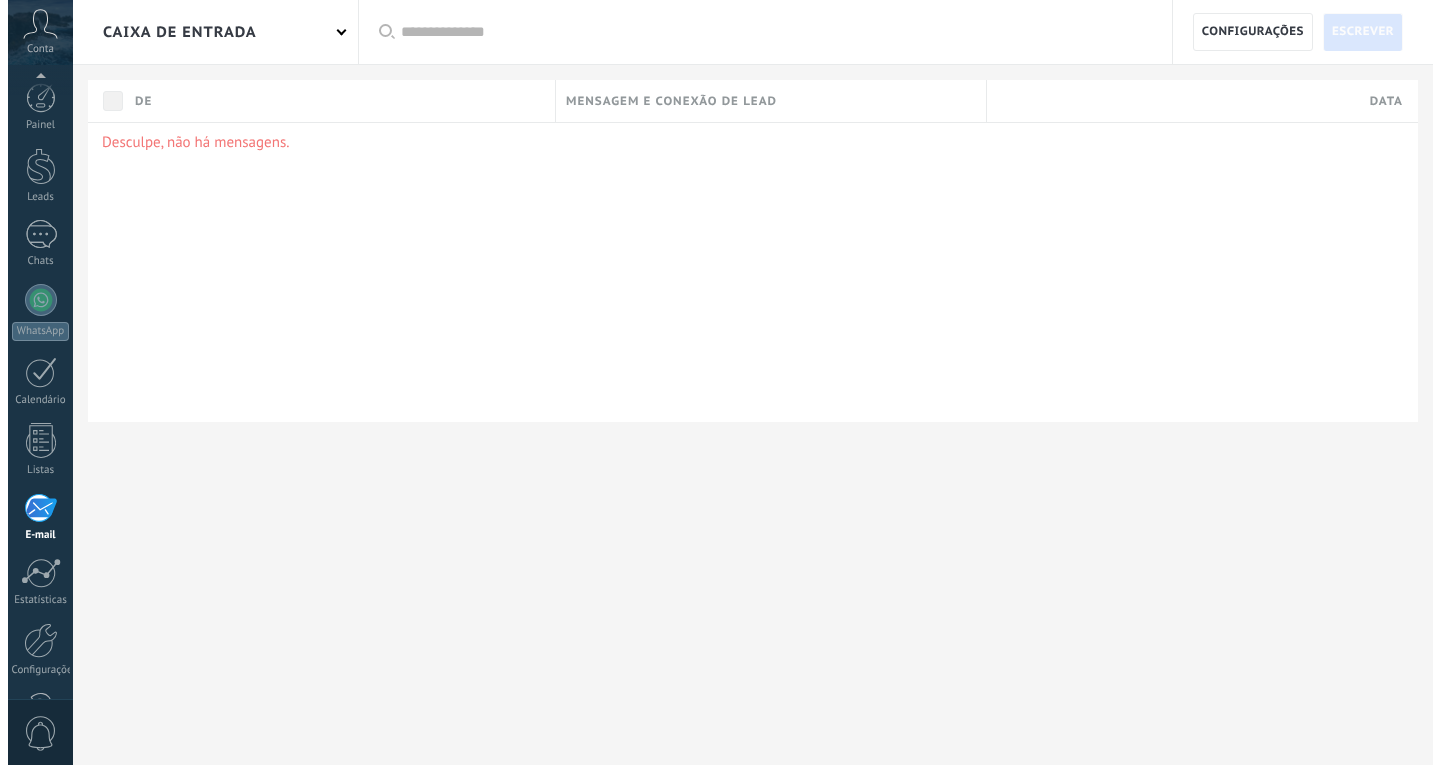 scroll, scrollTop: 0, scrollLeft: 0, axis: both 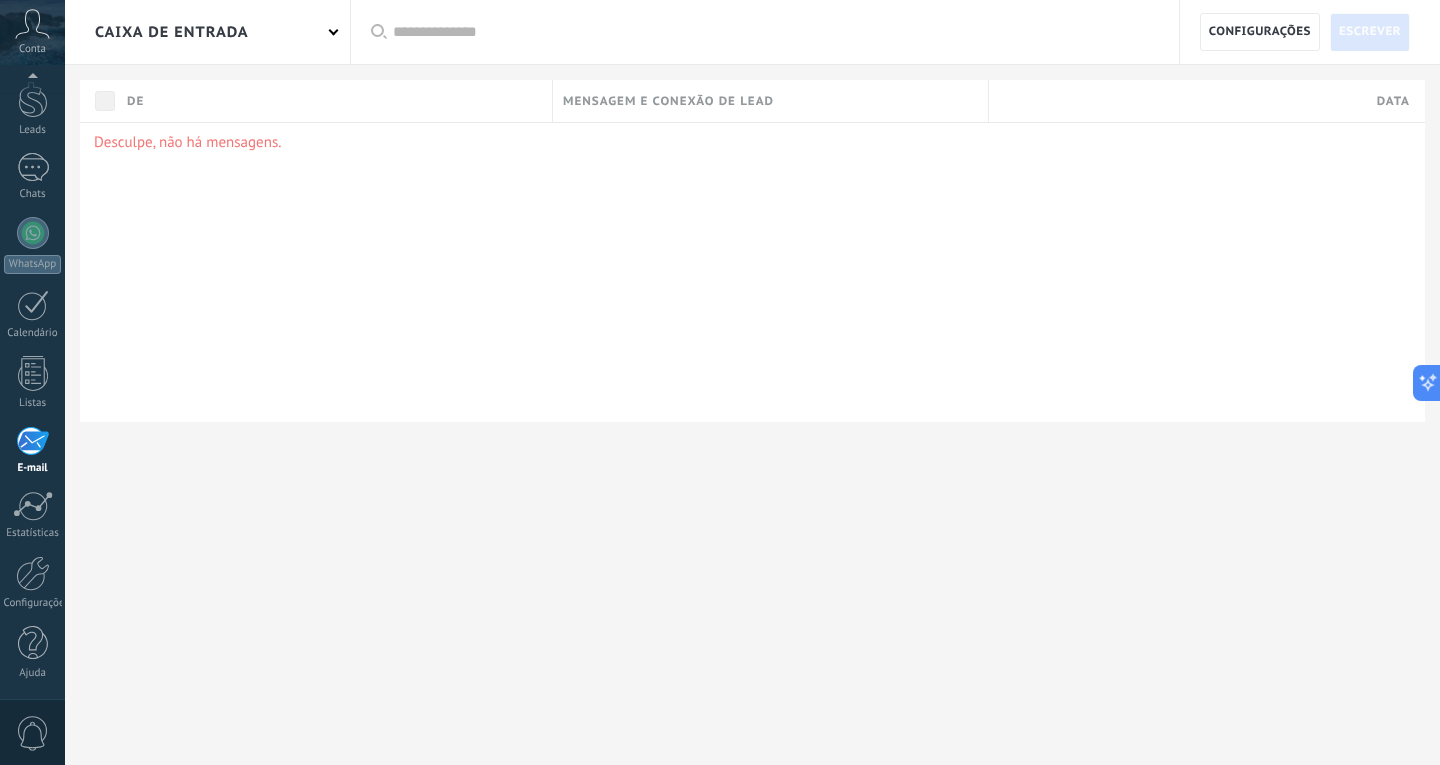 click on "Caixa de entrada" at bounding box center (172, 32) 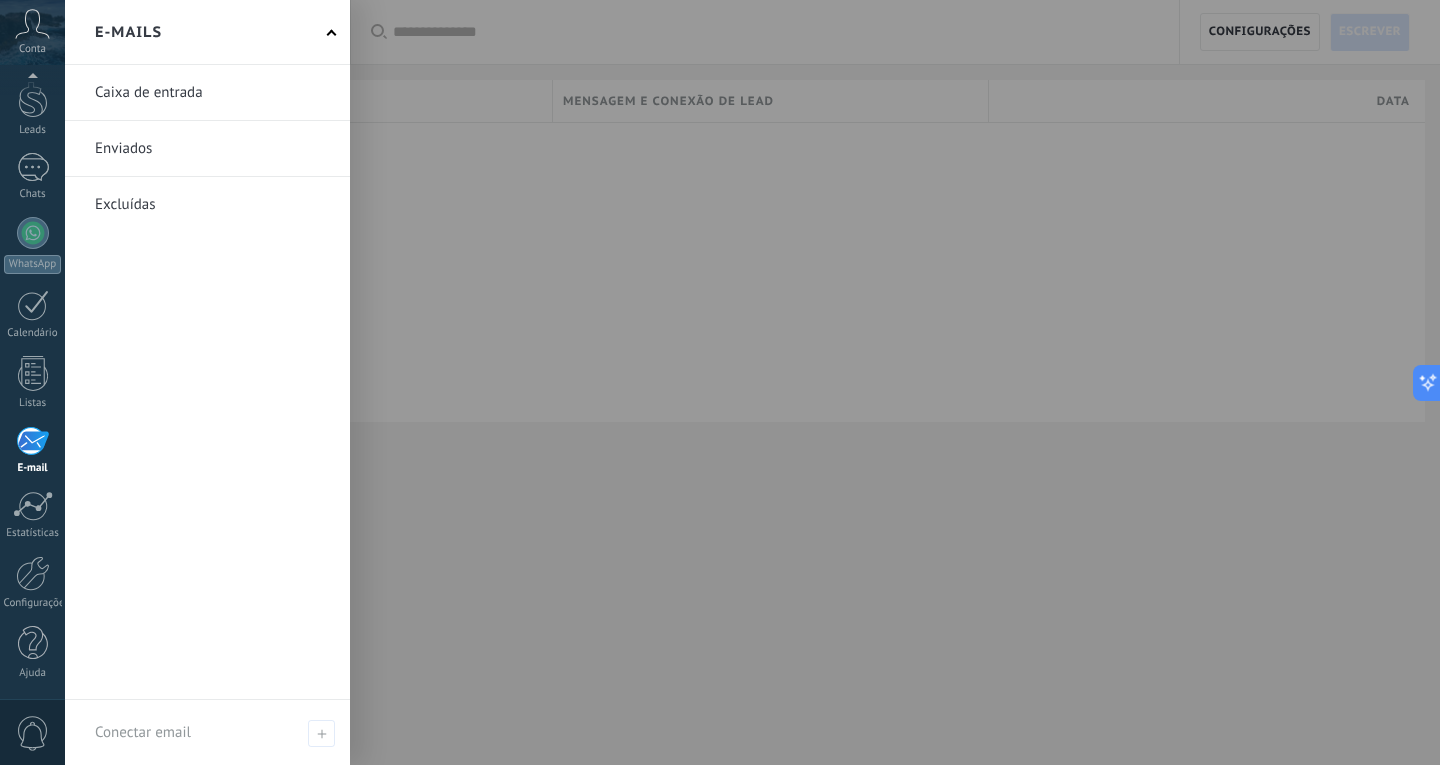 click at bounding box center (207, 92) 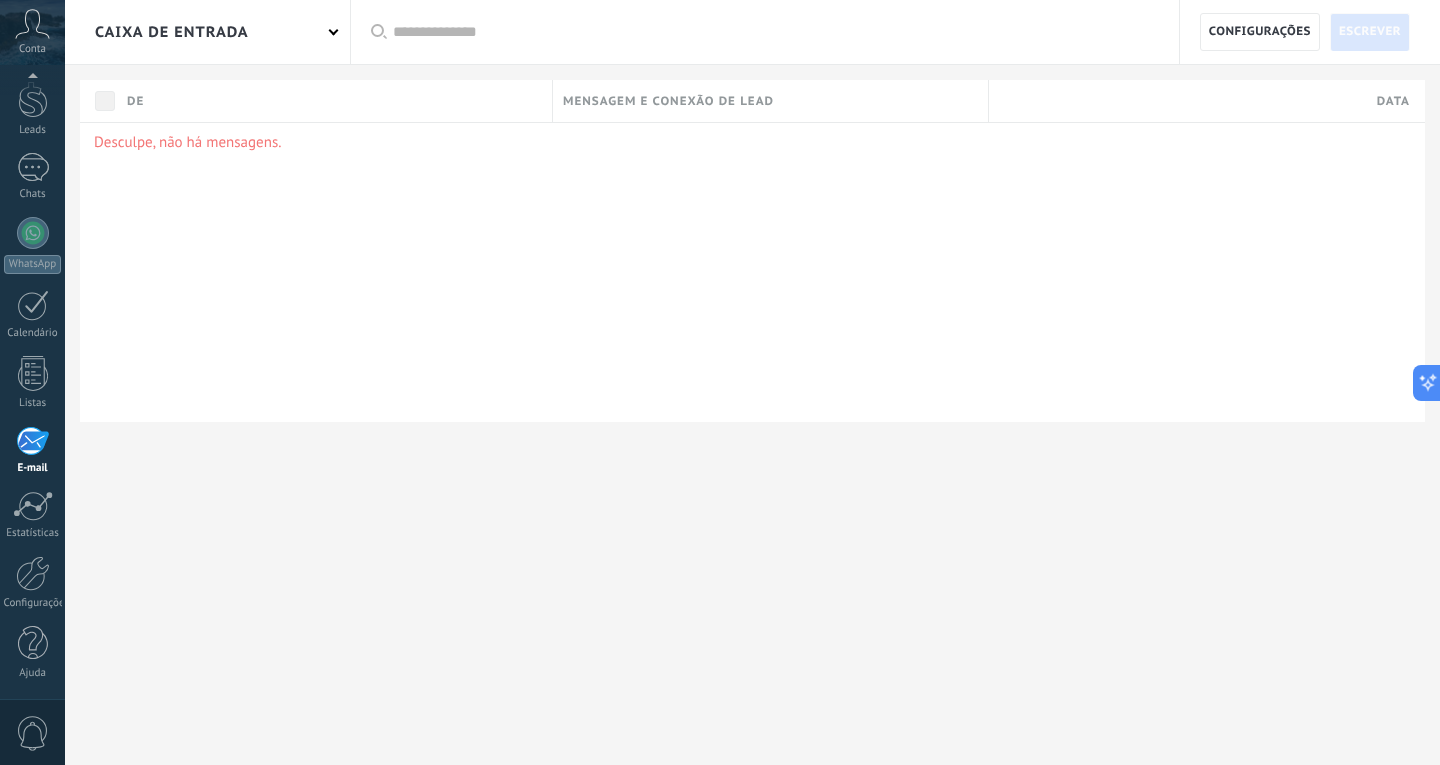 click on "Caixa de entrada" at bounding box center [172, 32] 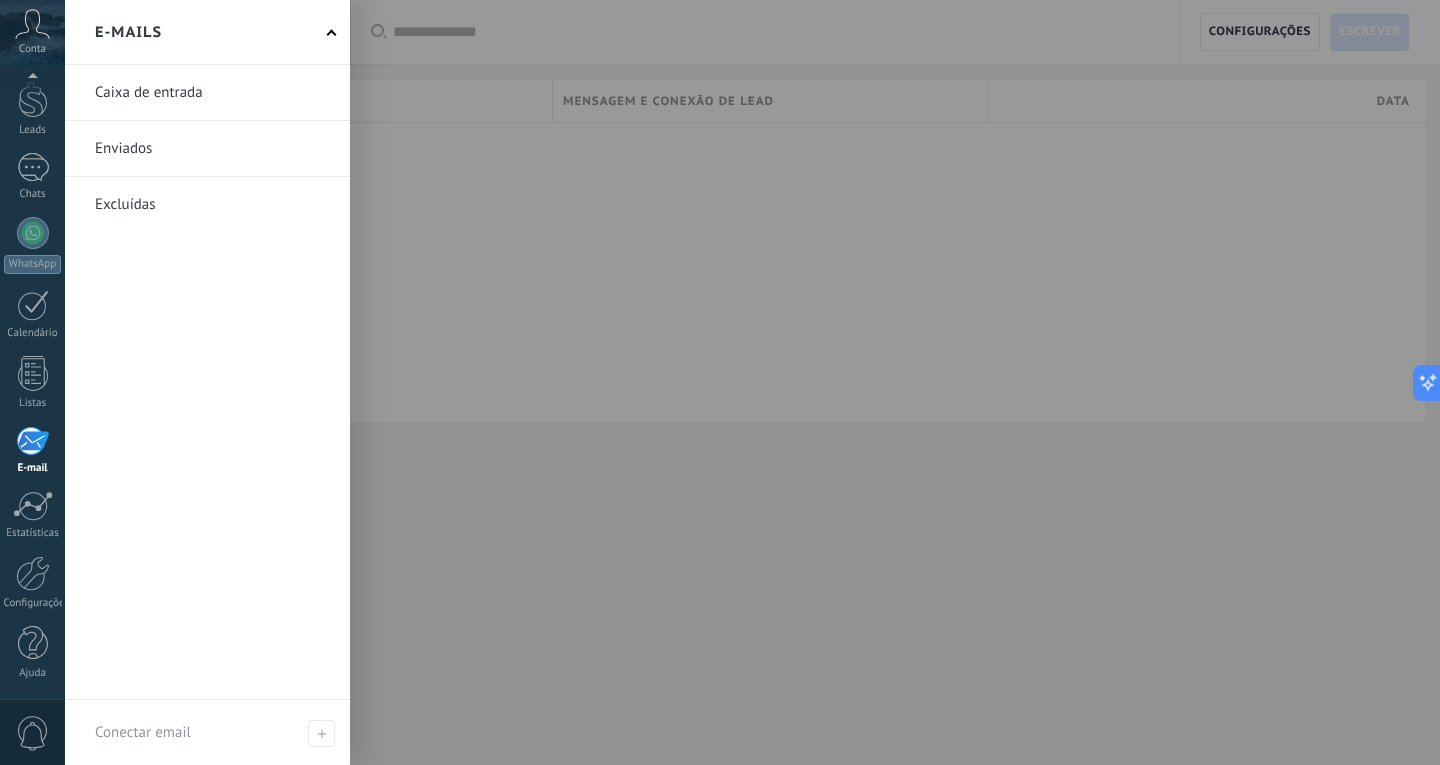 click at bounding box center (207, 92) 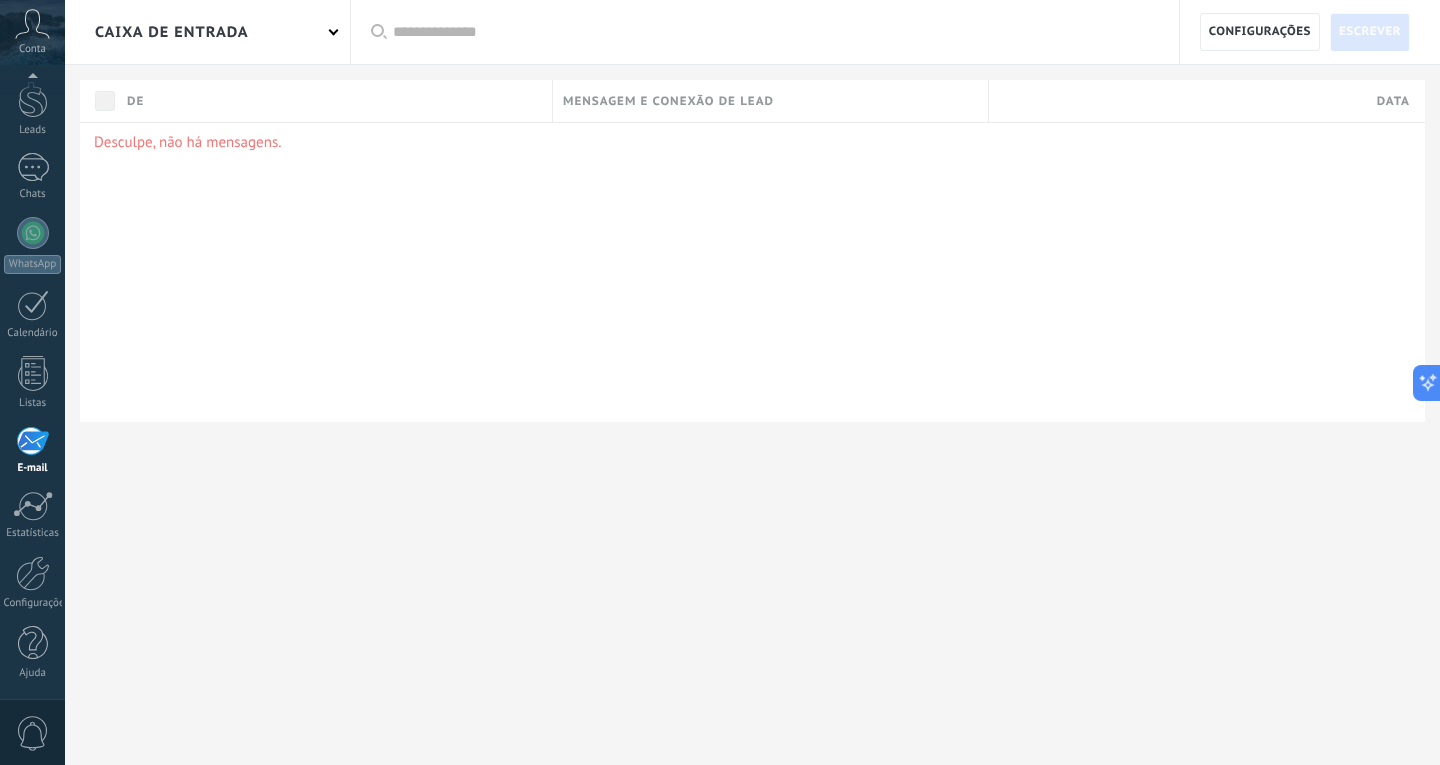 click at bounding box center [32, 441] 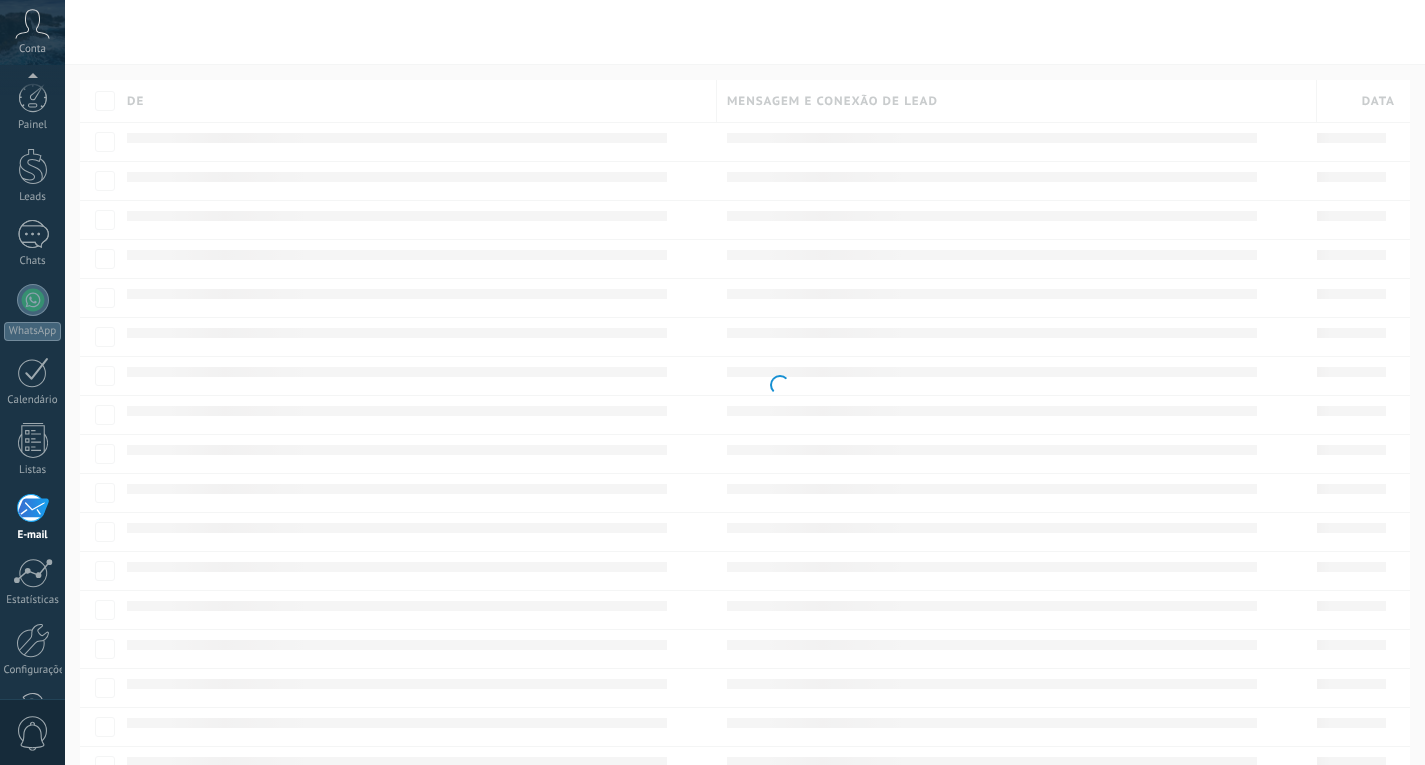 scroll, scrollTop: 0, scrollLeft: 0, axis: both 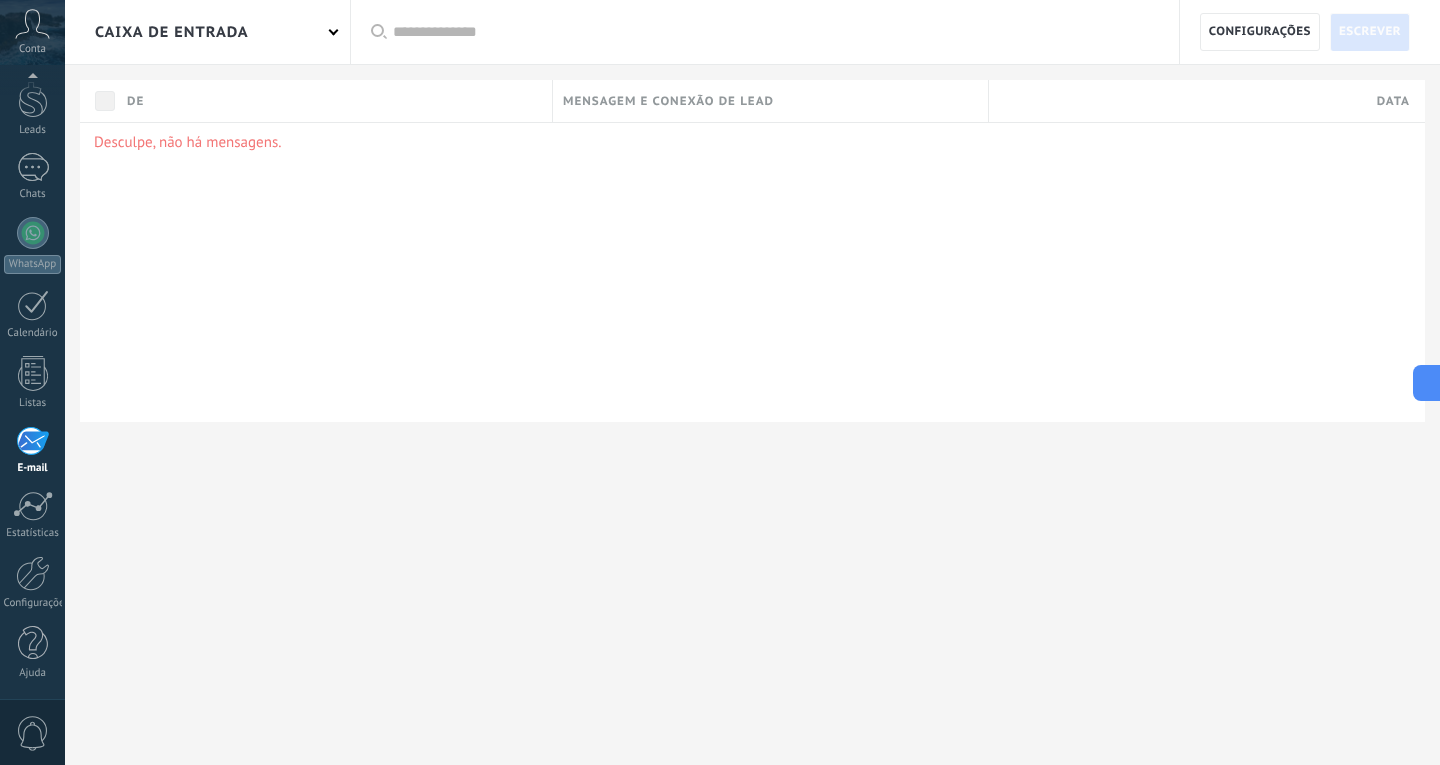 click on "Caixa de entrada" at bounding box center (207, 32) 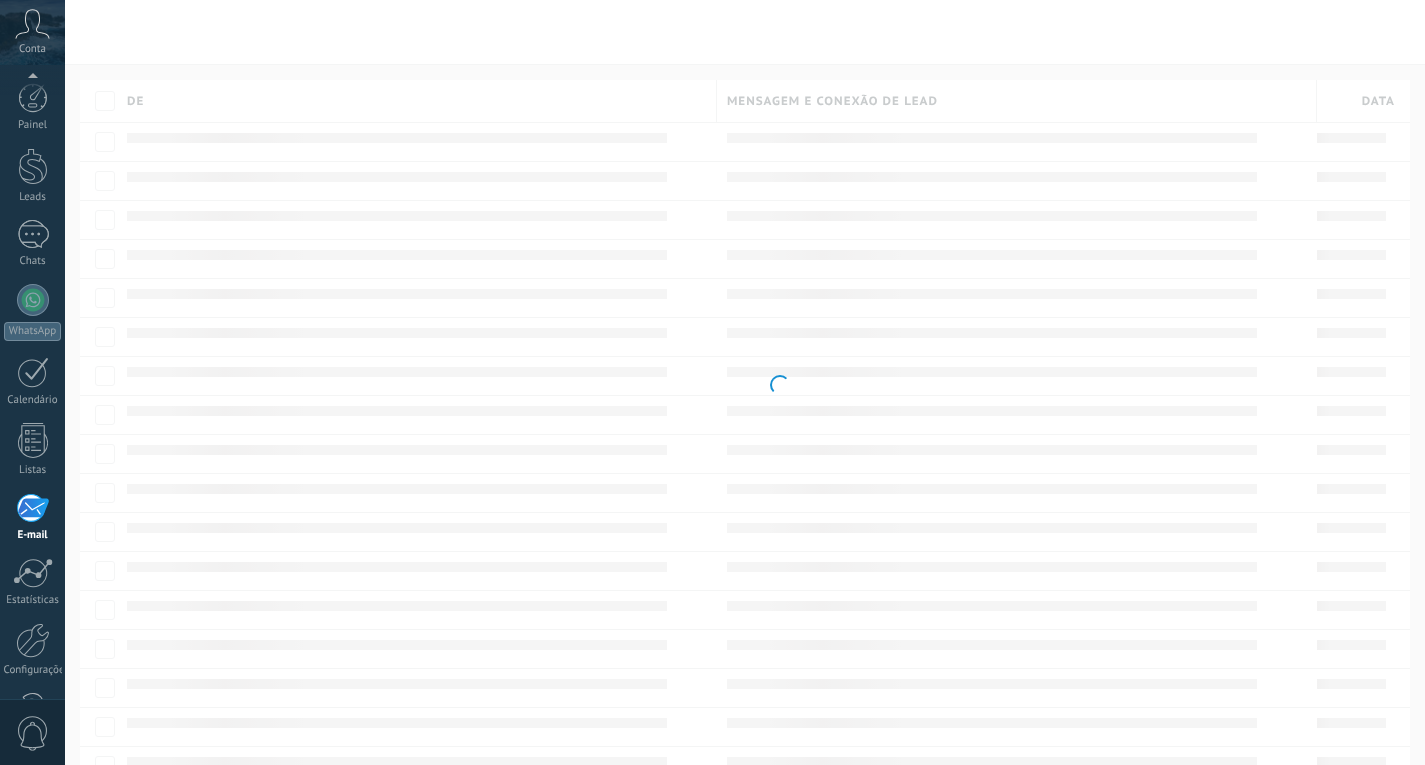 scroll, scrollTop: 0, scrollLeft: 0, axis: both 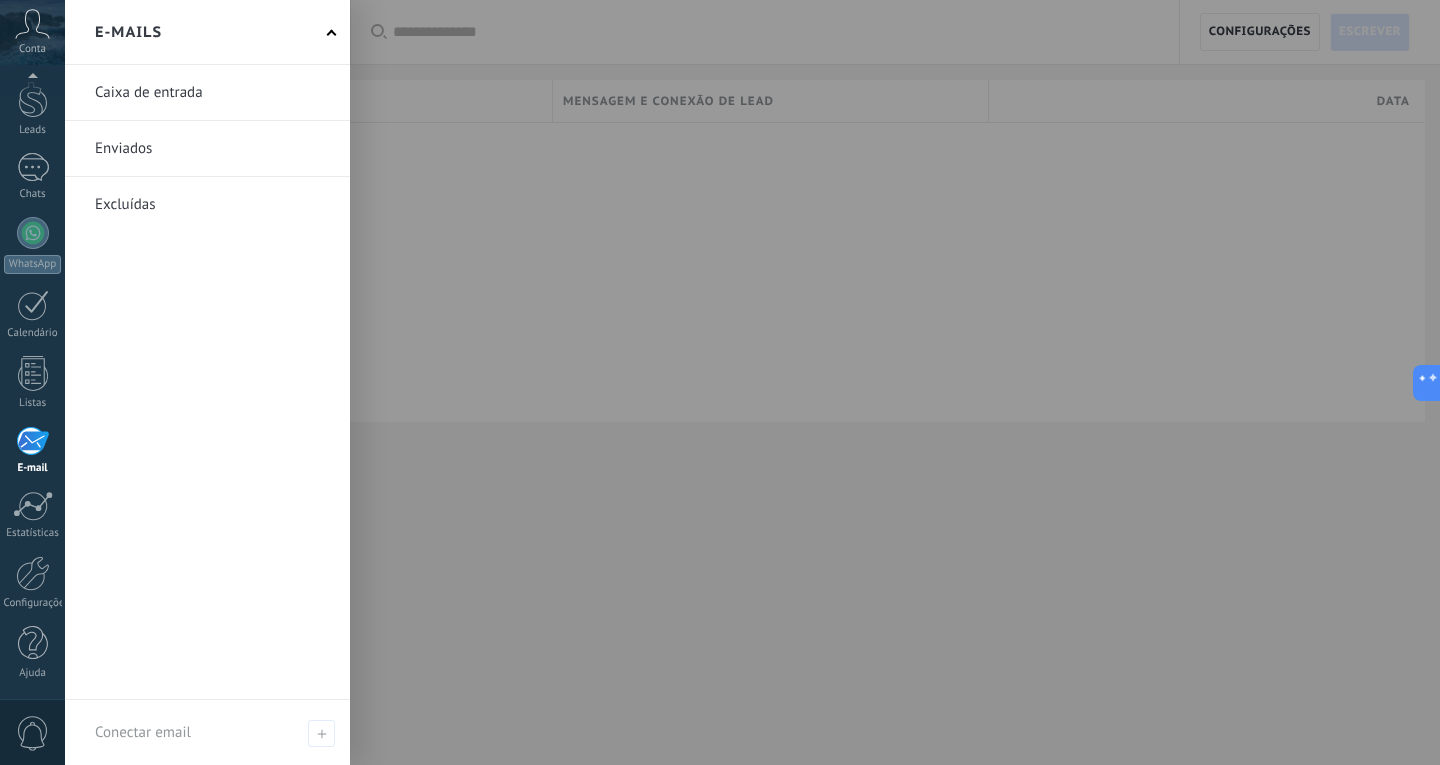 click at bounding box center [32, 441] 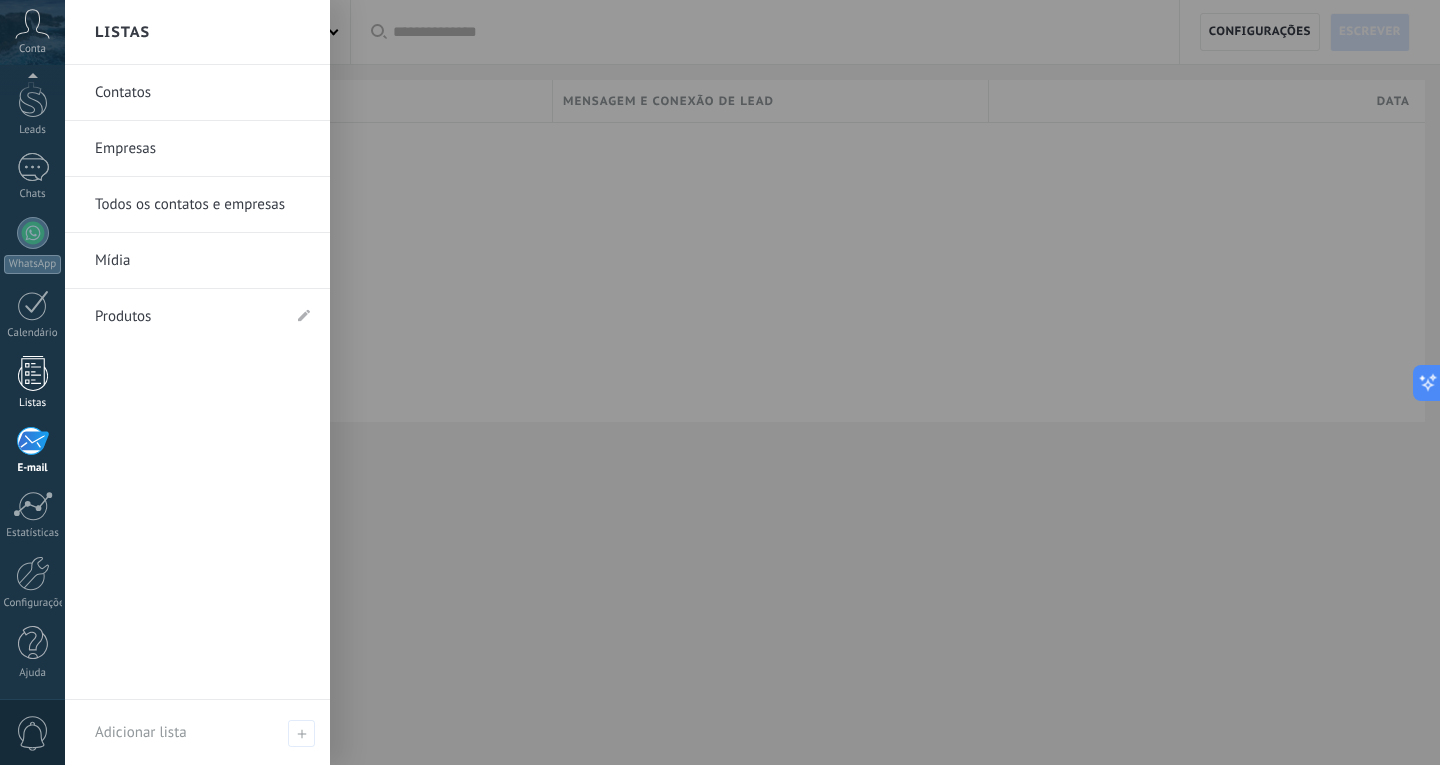 click at bounding box center [33, 373] 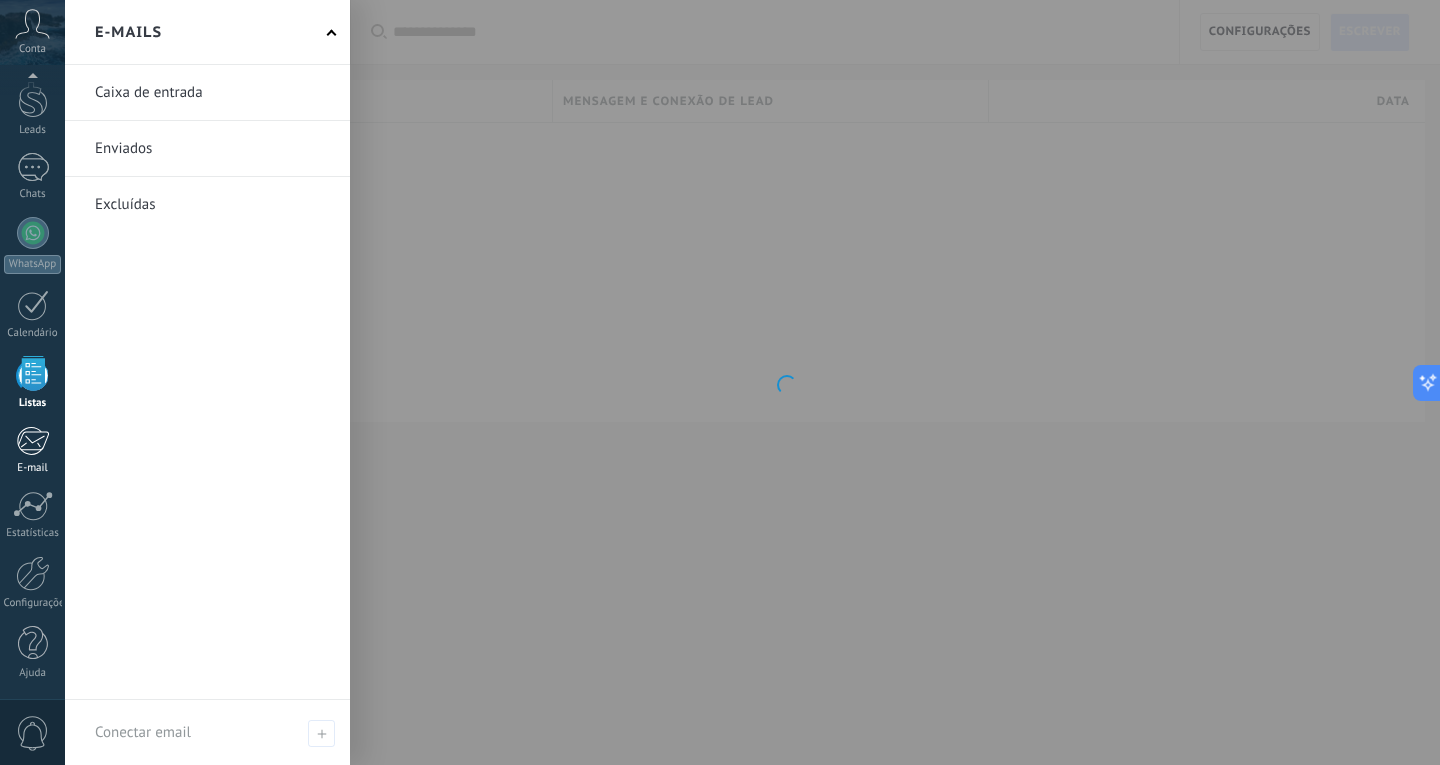 click at bounding box center [32, 441] 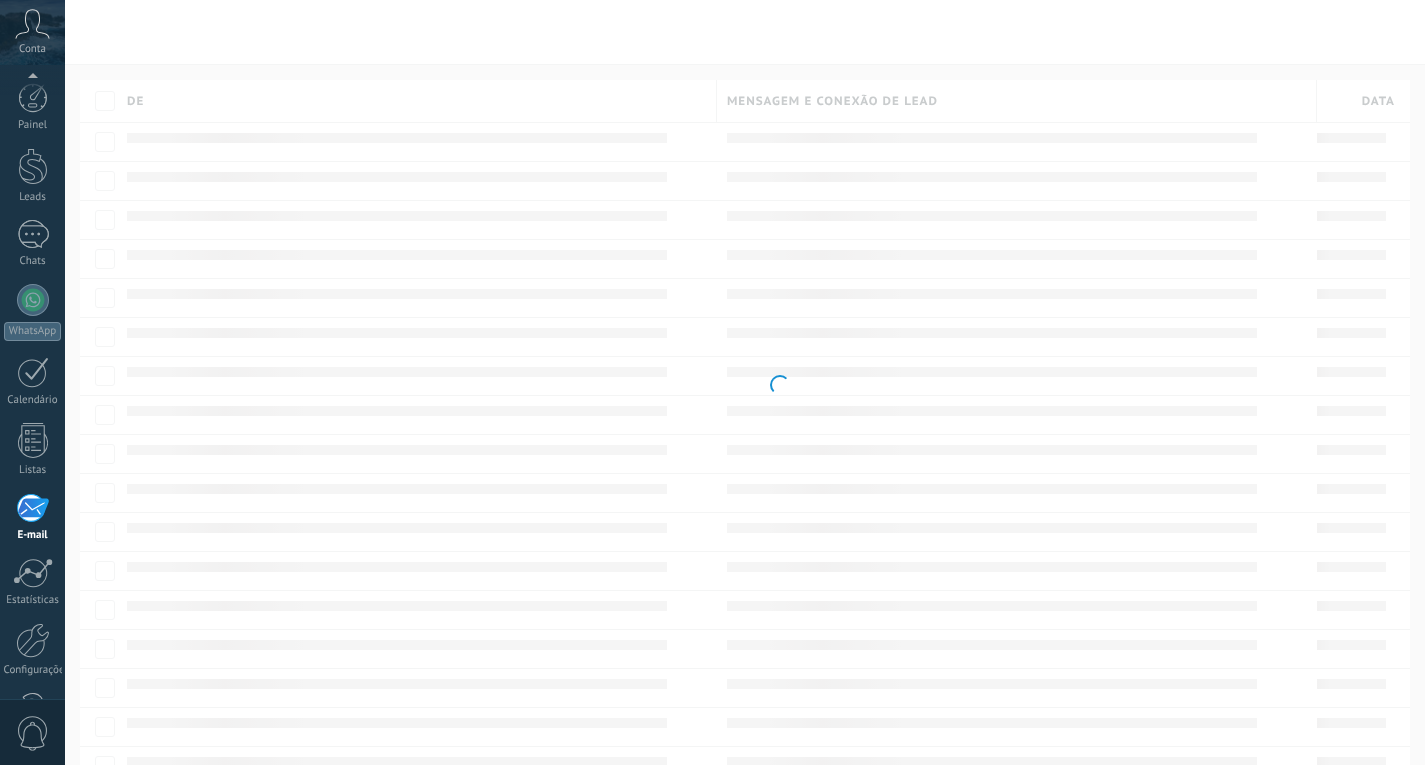 scroll, scrollTop: 0, scrollLeft: 0, axis: both 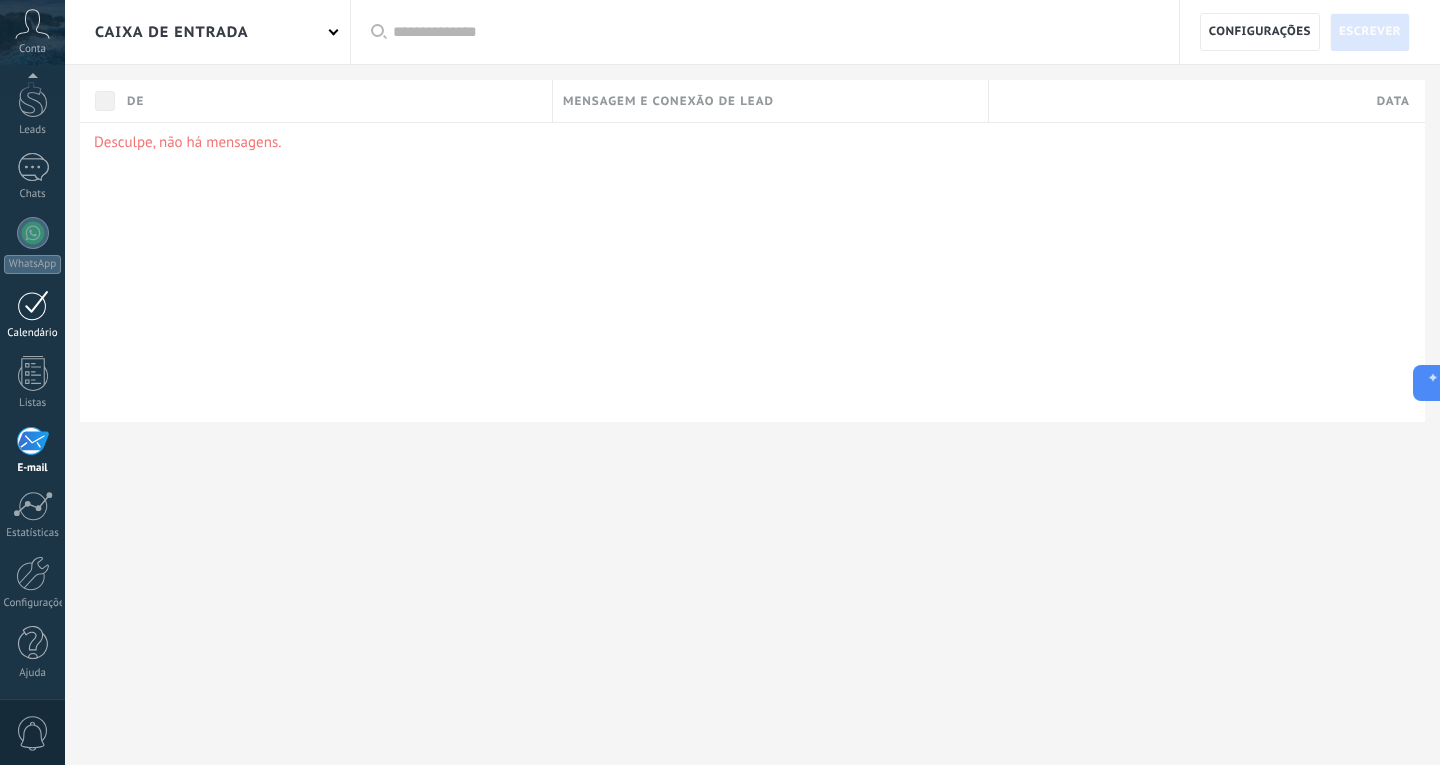click on "Calendário" at bounding box center (33, 333) 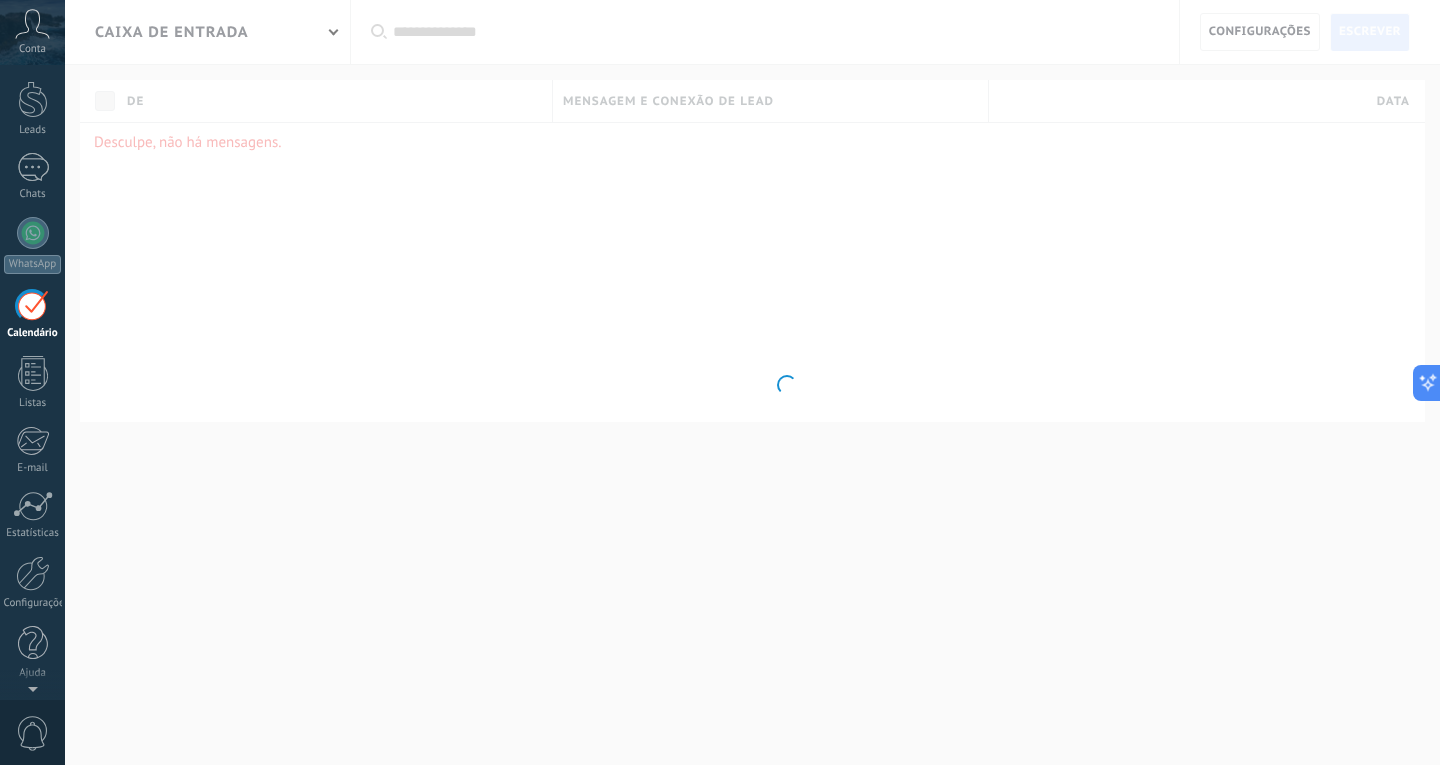 scroll, scrollTop: 0, scrollLeft: 0, axis: both 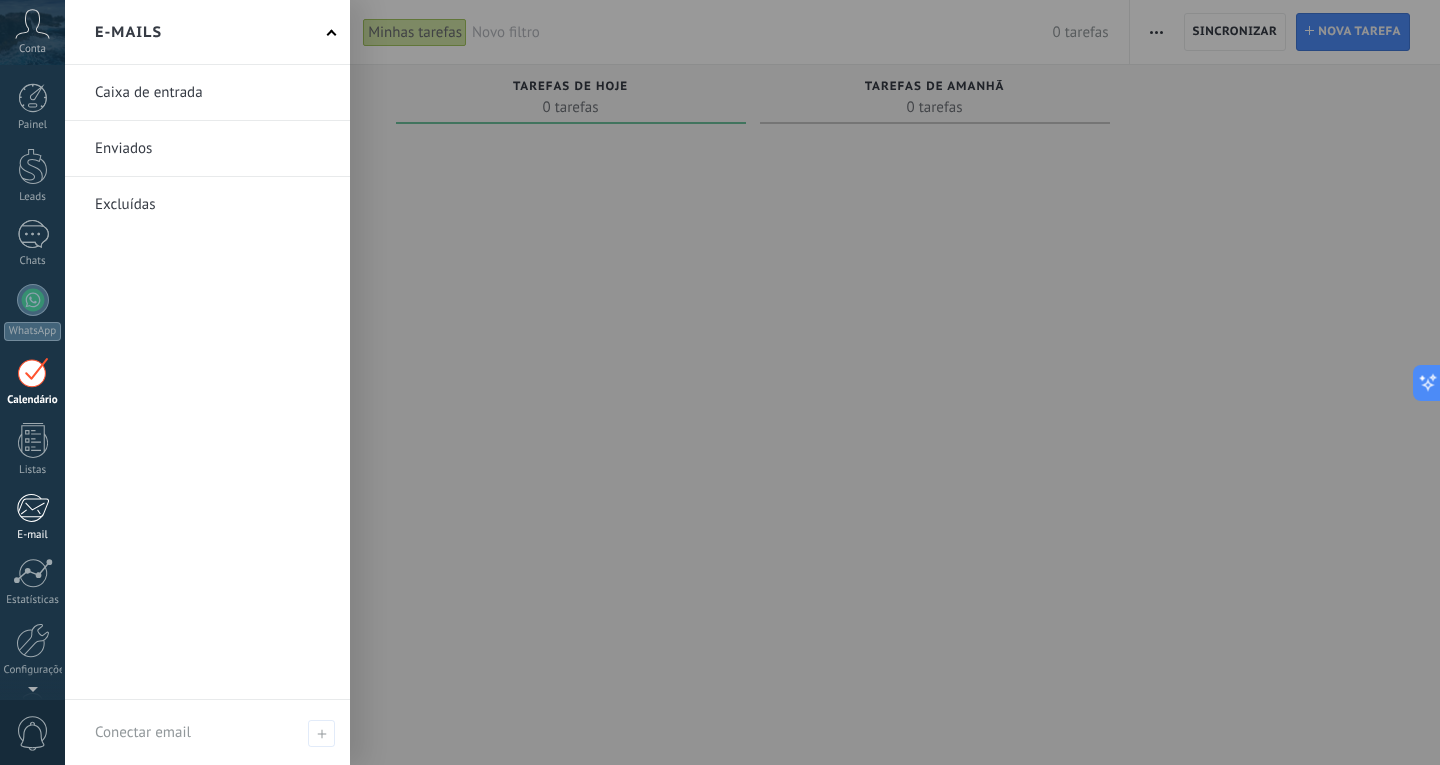 click on "E-mail" at bounding box center (33, 535) 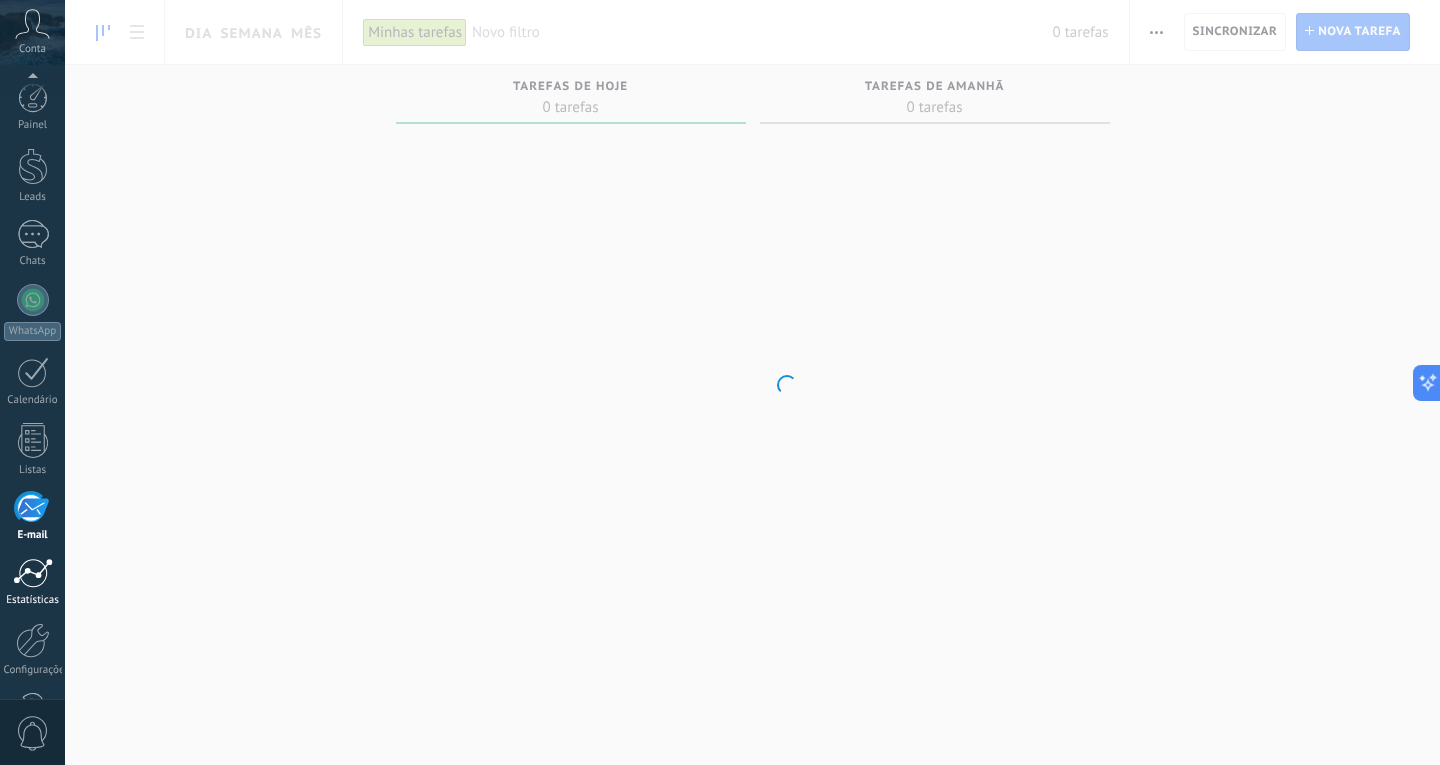 scroll, scrollTop: 67, scrollLeft: 0, axis: vertical 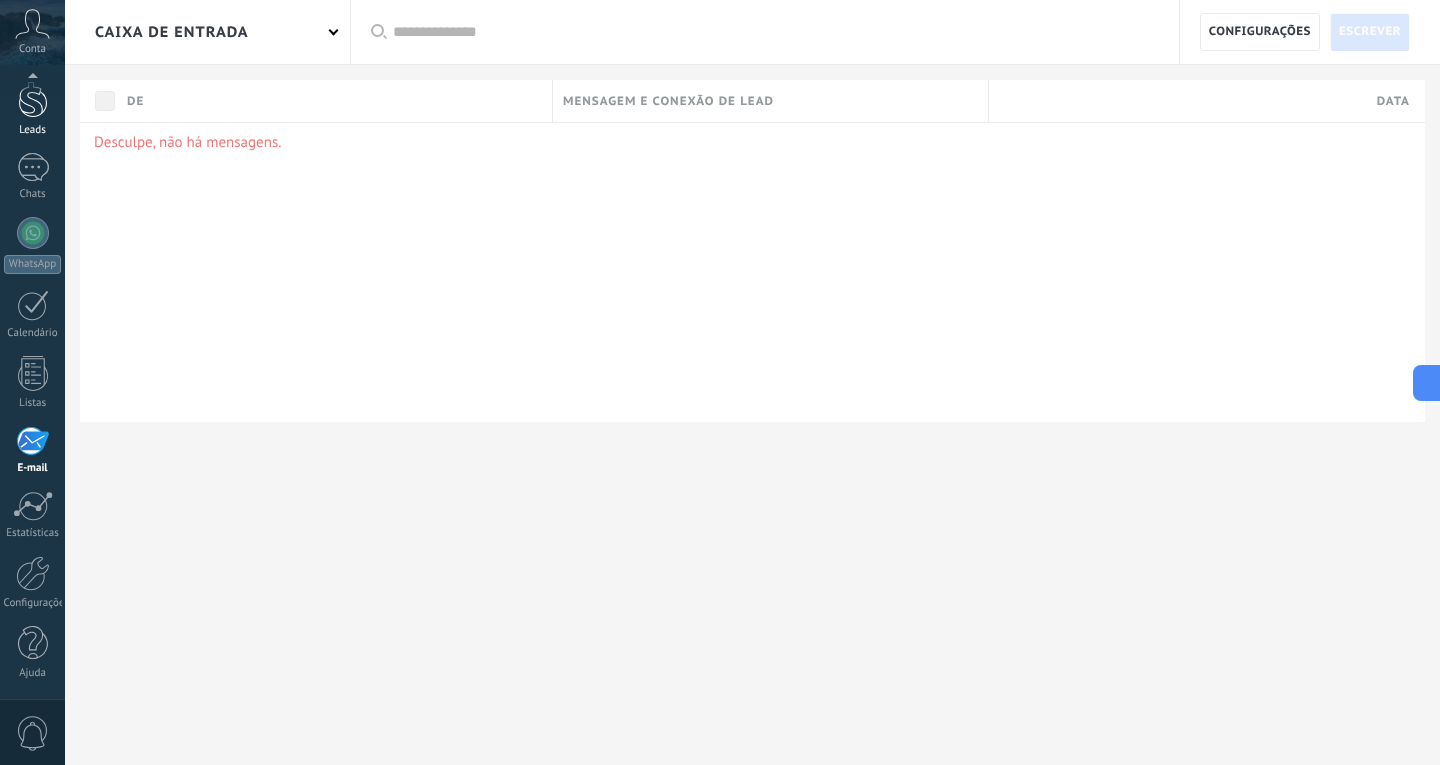 click on "Leads" at bounding box center (33, 130) 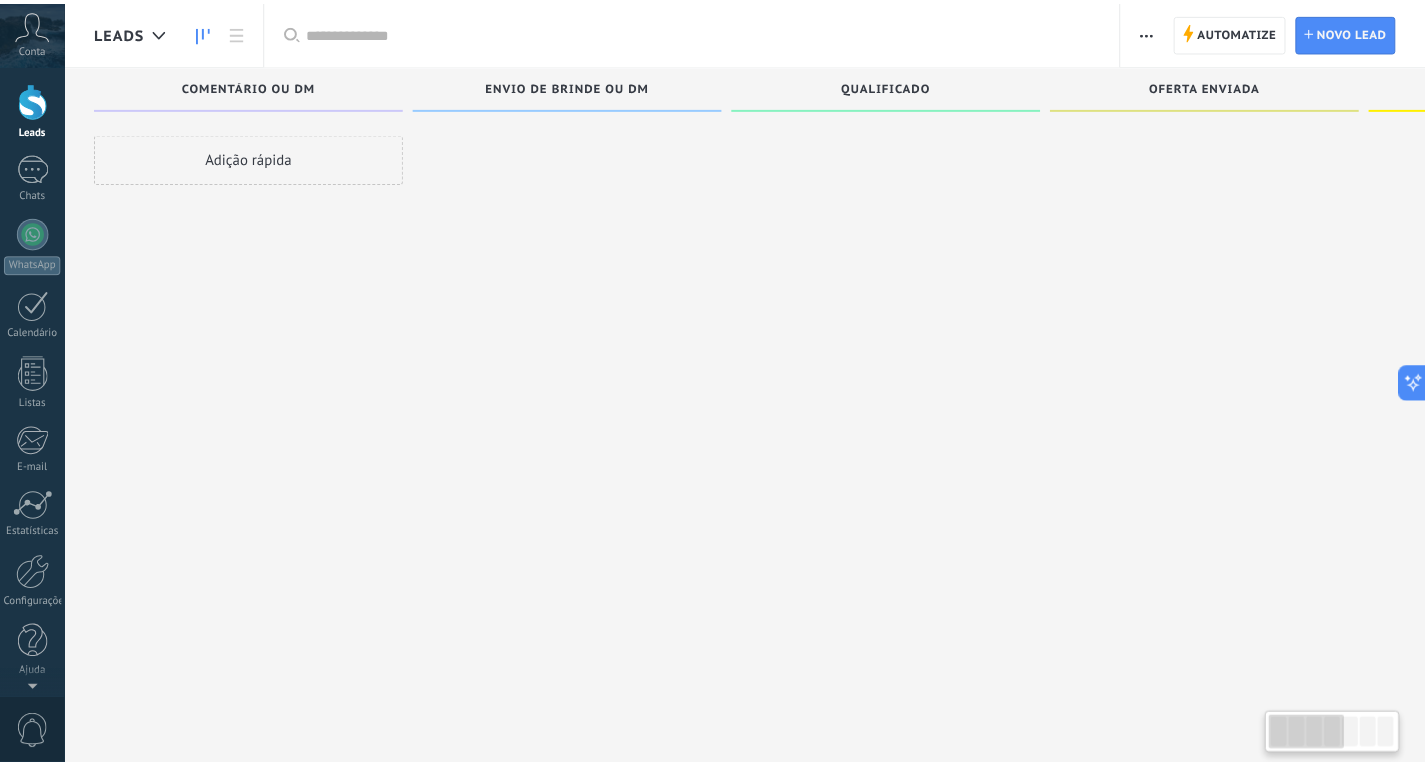 scroll, scrollTop: 0, scrollLeft: 0, axis: both 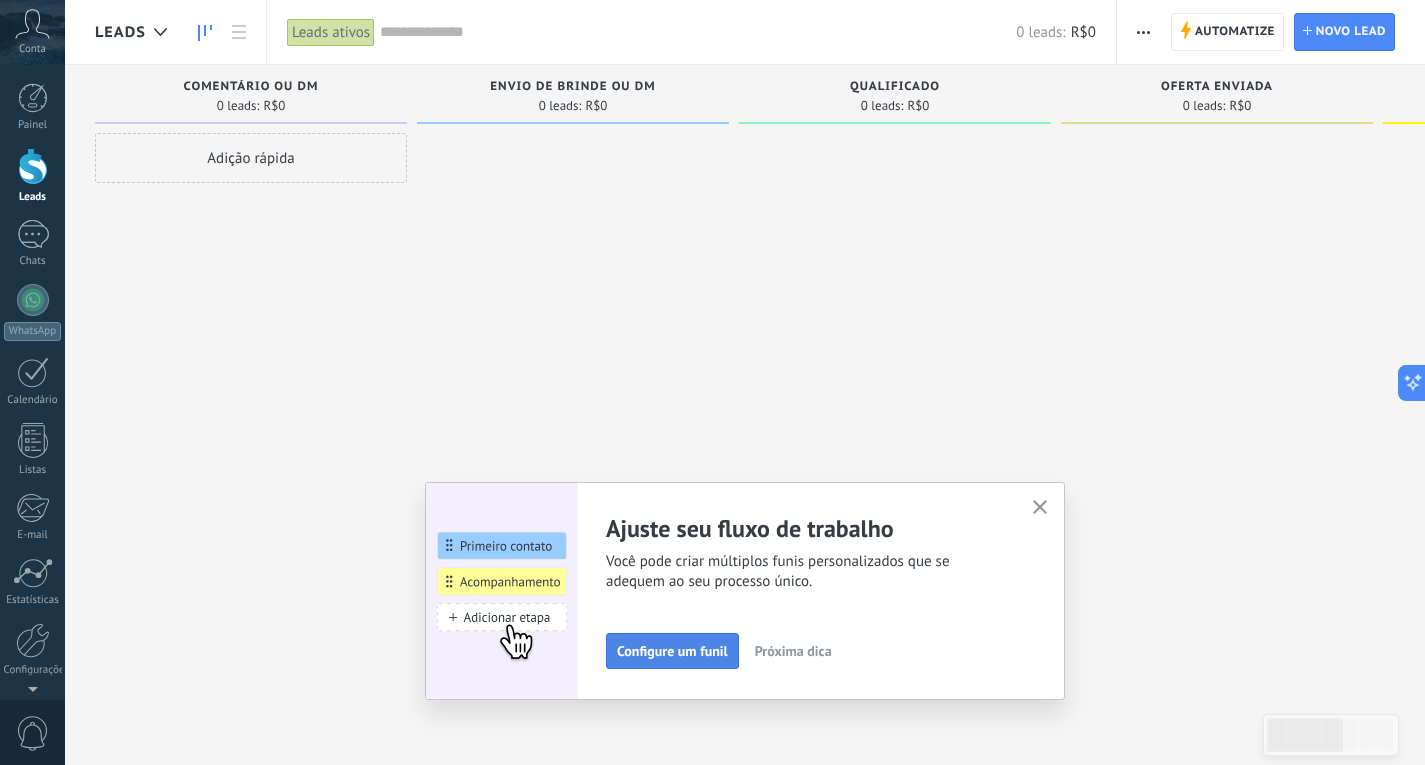 click on "Configure um funil" at bounding box center (672, 651) 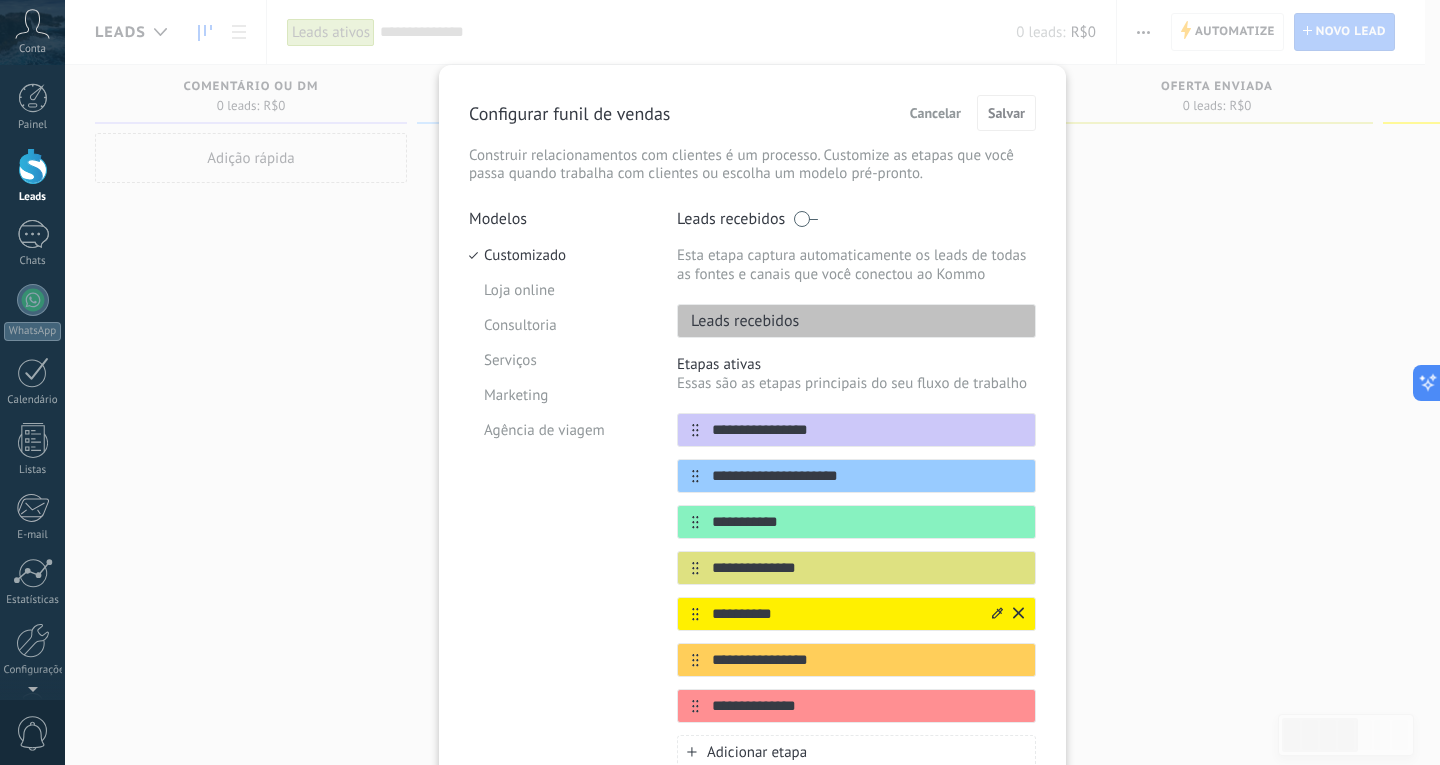 click on "**********" at bounding box center (844, 614) 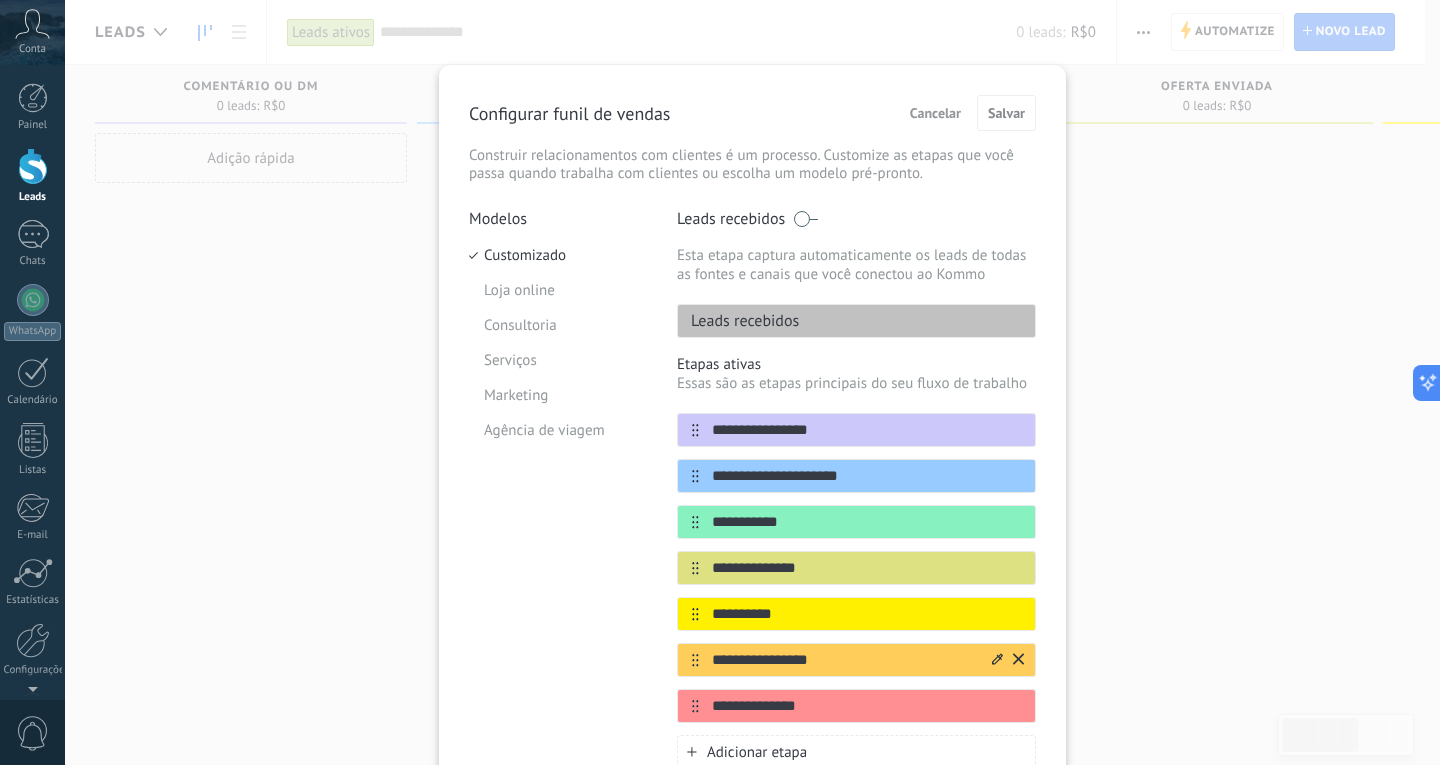 click on "**********" at bounding box center (844, 660) 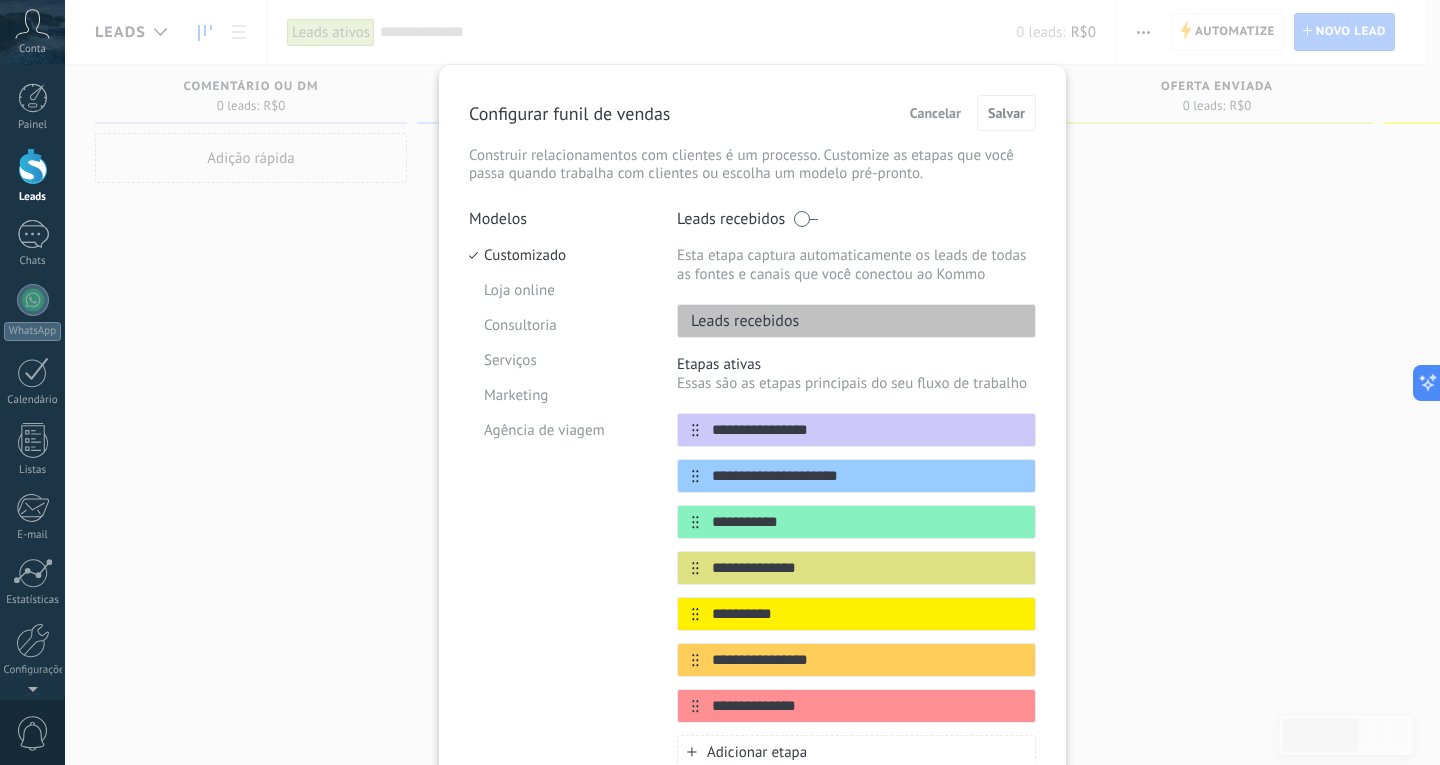 click on "Cancelar" at bounding box center (935, 113) 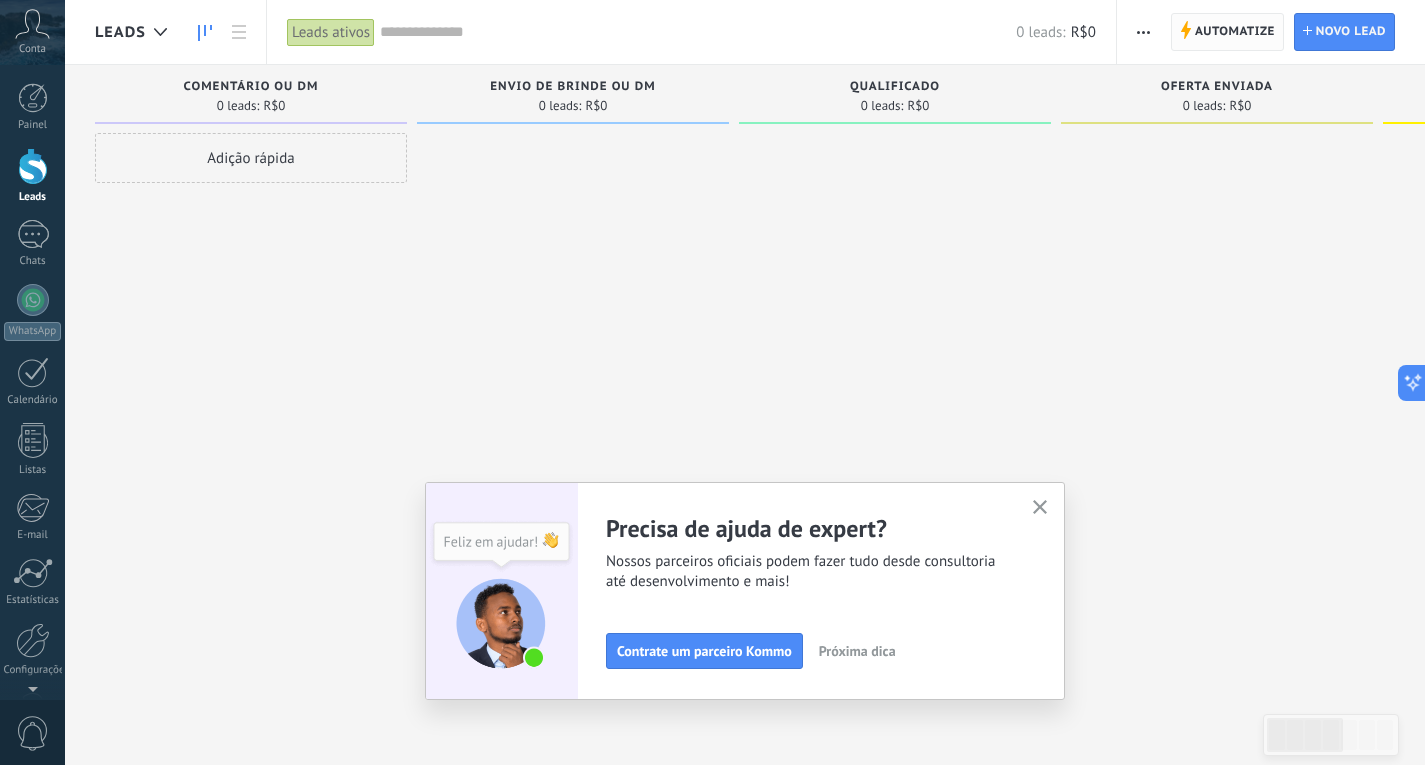 click on "Automatize" at bounding box center (1235, 32) 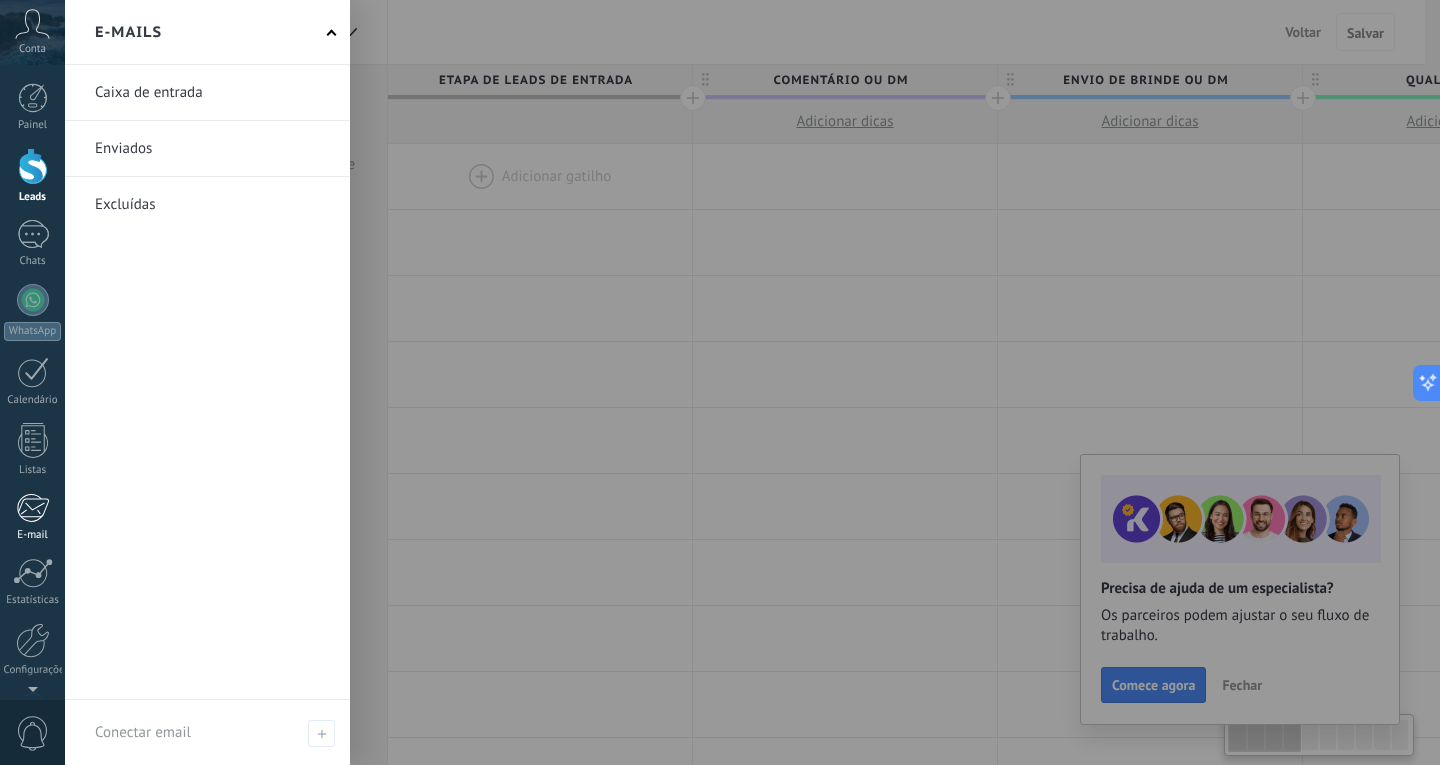 click on "E-mail" at bounding box center (32, 517) 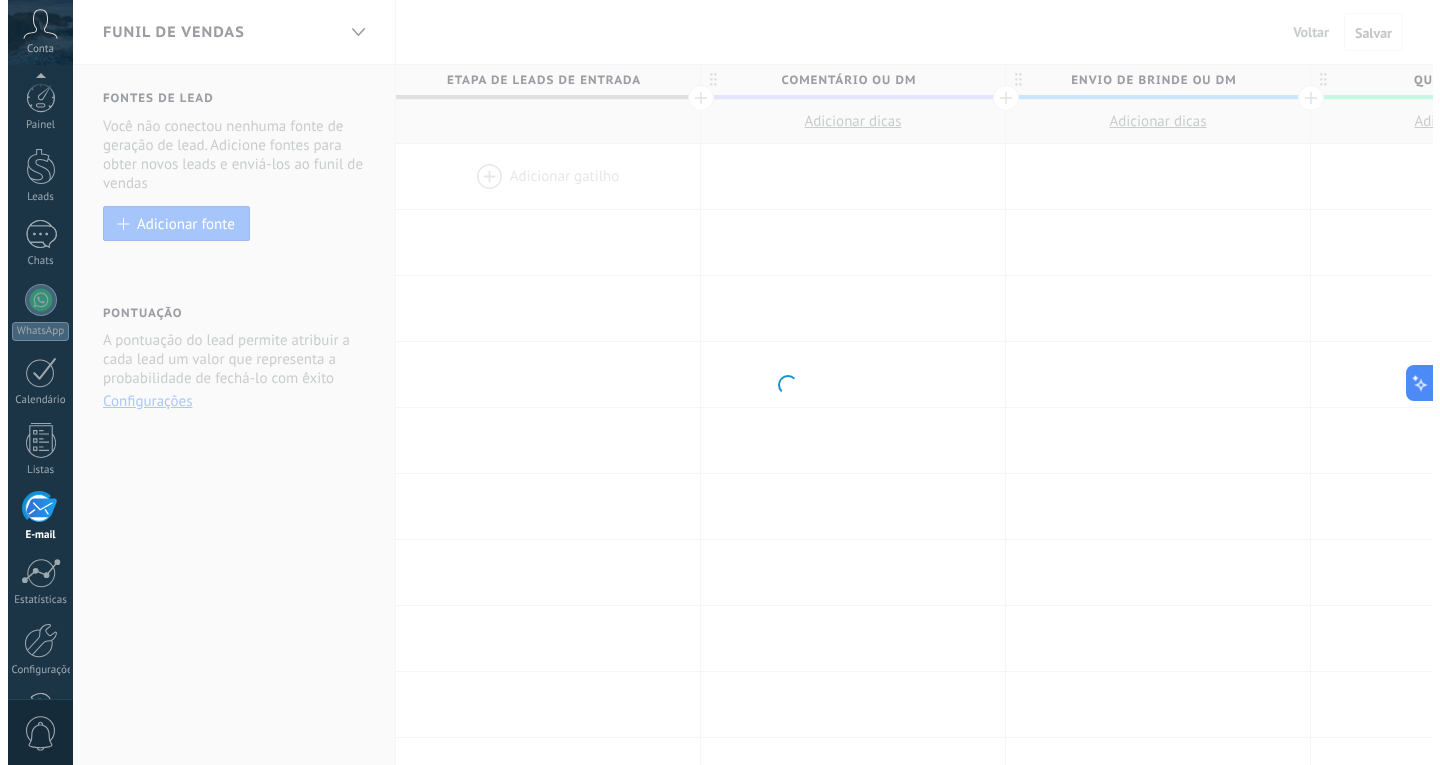 scroll, scrollTop: 67, scrollLeft: 0, axis: vertical 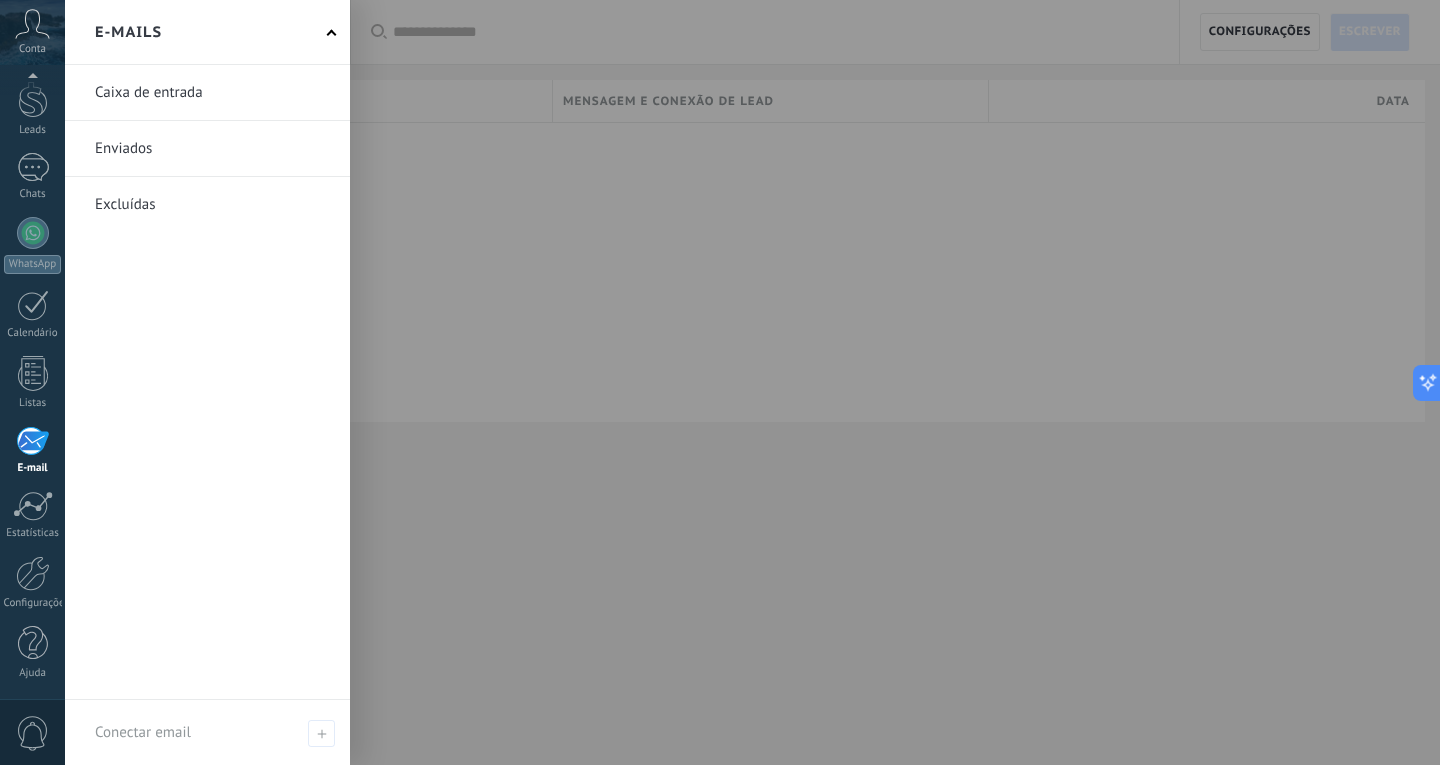 click at bounding box center (207, 92) 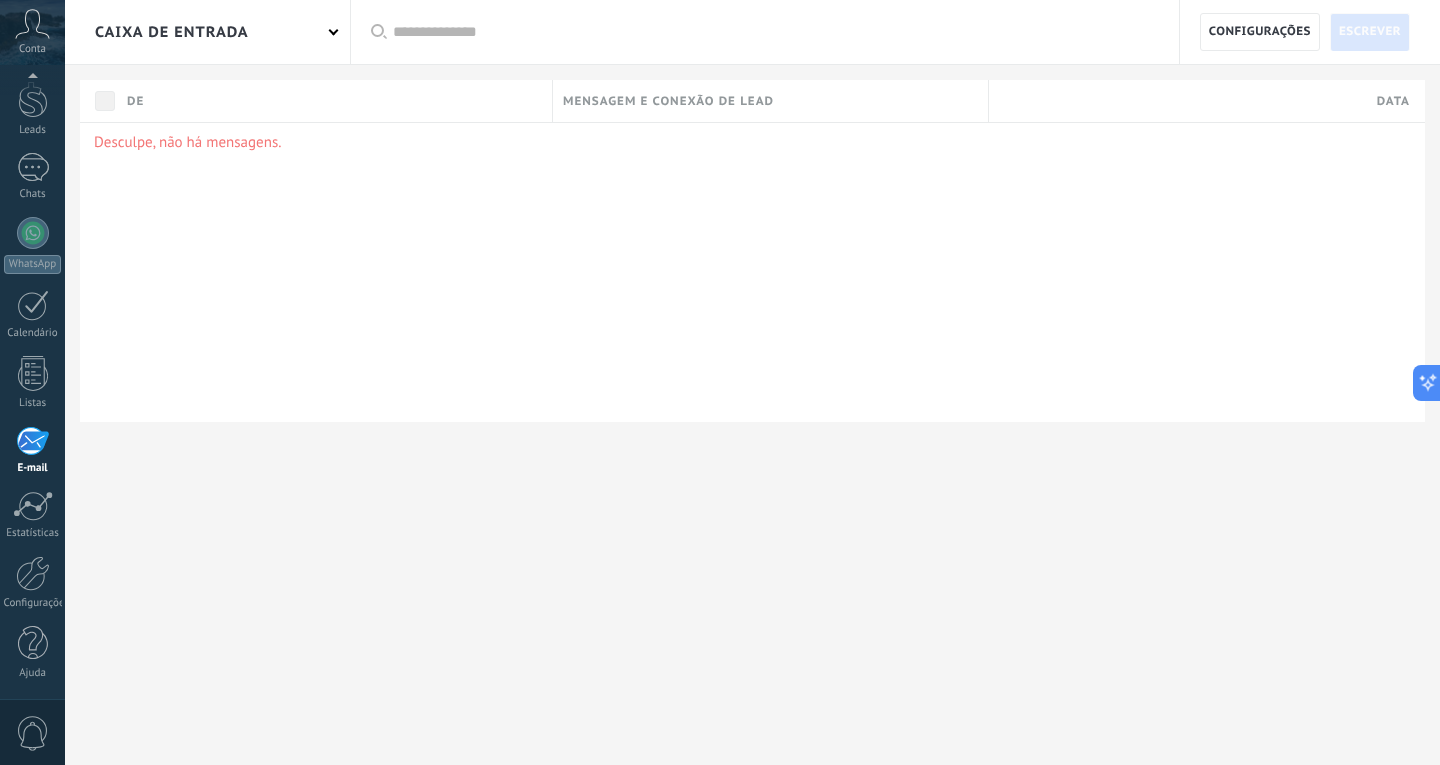click on "Caixa de entrada" at bounding box center [172, 32] 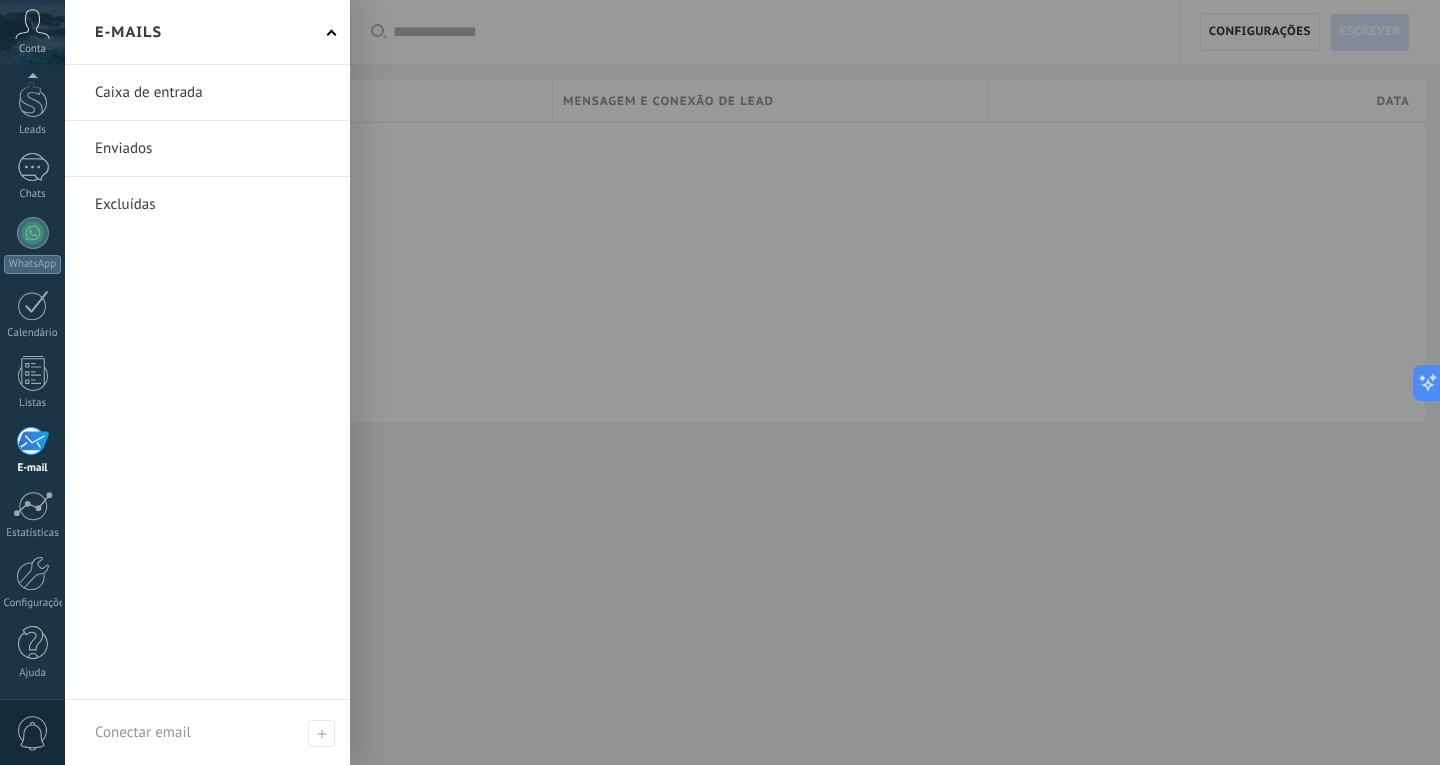 click on ".abccls-1,.abccls-2{fill-rule:evenodd}.abccls-2{fill:#fff} .abfcls-1{fill:none}.abfcls-2{fill:#fff} .abncls-1{isolation:isolate}.abncls-2{opacity:.06}.abncls-2,.abncls-3,.abncls-6{mix-blend-mode:multiply}.abncls-3{opacity:.15}.abncls-4,.abncls-8{fill:#fff}.abncls-5{fill:url(#abnlinear-gradient)}.abncls-6{opacity:.04}.abncls-7{fill:url(#abnlinear-gradient-2)}.abncls-8{fill-rule:evenodd} .abqst0{fill:#ffa200} .abwcls-1{fill:#252525} .cls-1{isolation:isolate} .acicls-1{fill:none} .aclcls-1{fill:#232323} .acnst0{display:none} .addcls-1,.addcls-2{fill:none;stroke-miterlimit:10}.addcls-1{stroke:#dfe0e5}.addcls-2{stroke:#a1a7ab} .adecls-1,.adecls-2{fill:none;stroke-miterlimit:10}.adecls-1{stroke:#dfe0e5}.adecls-2{stroke:#a1a7ab} .adqcls-1{fill:#8591a5;fill-rule:evenodd} .aeccls-1{fill:#5c9f37} .aeecls-1{fill:#f86161} .aejcls-1{fill:#8591a5;fill-rule:evenodd} .aekcls-1{fill-rule:evenodd} .aelcls-1{fill-rule:evenodd;fill:currentColor} .aemcls-1{fill-rule:evenodd;fill:currentColor} .aencls-2{fill:#f86161;opacity:.3}" at bounding box center (720, 382) 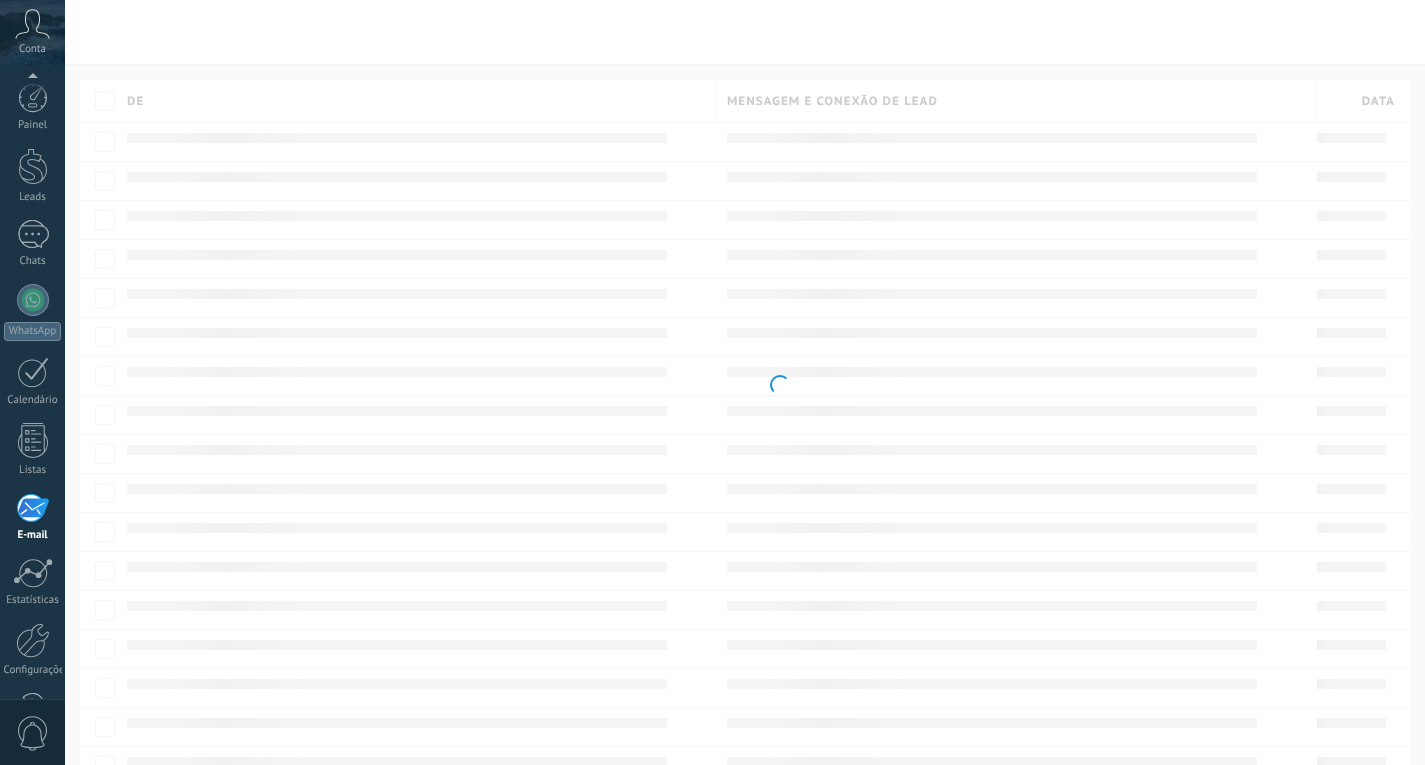 scroll, scrollTop: 0, scrollLeft: 0, axis: both 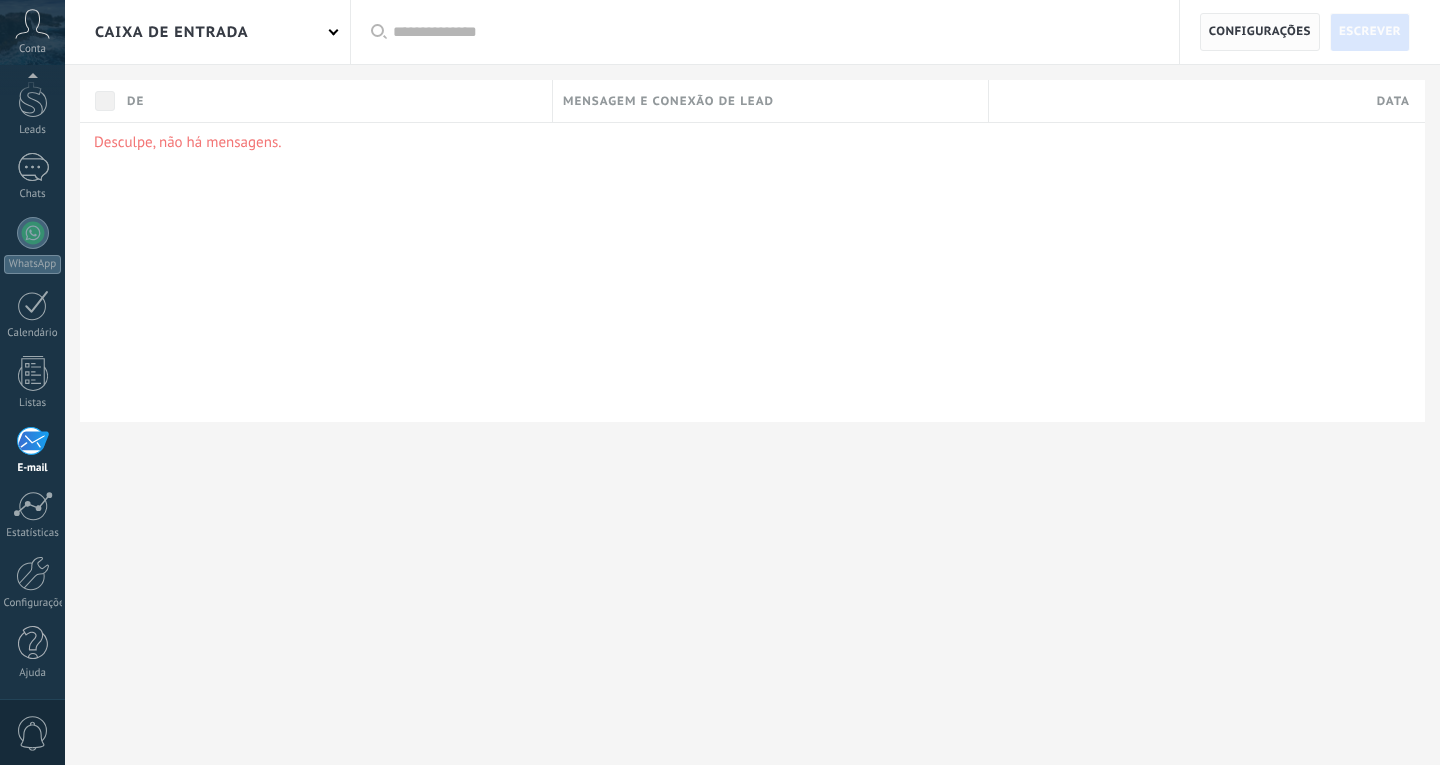 click on "Configurações" at bounding box center (1260, 32) 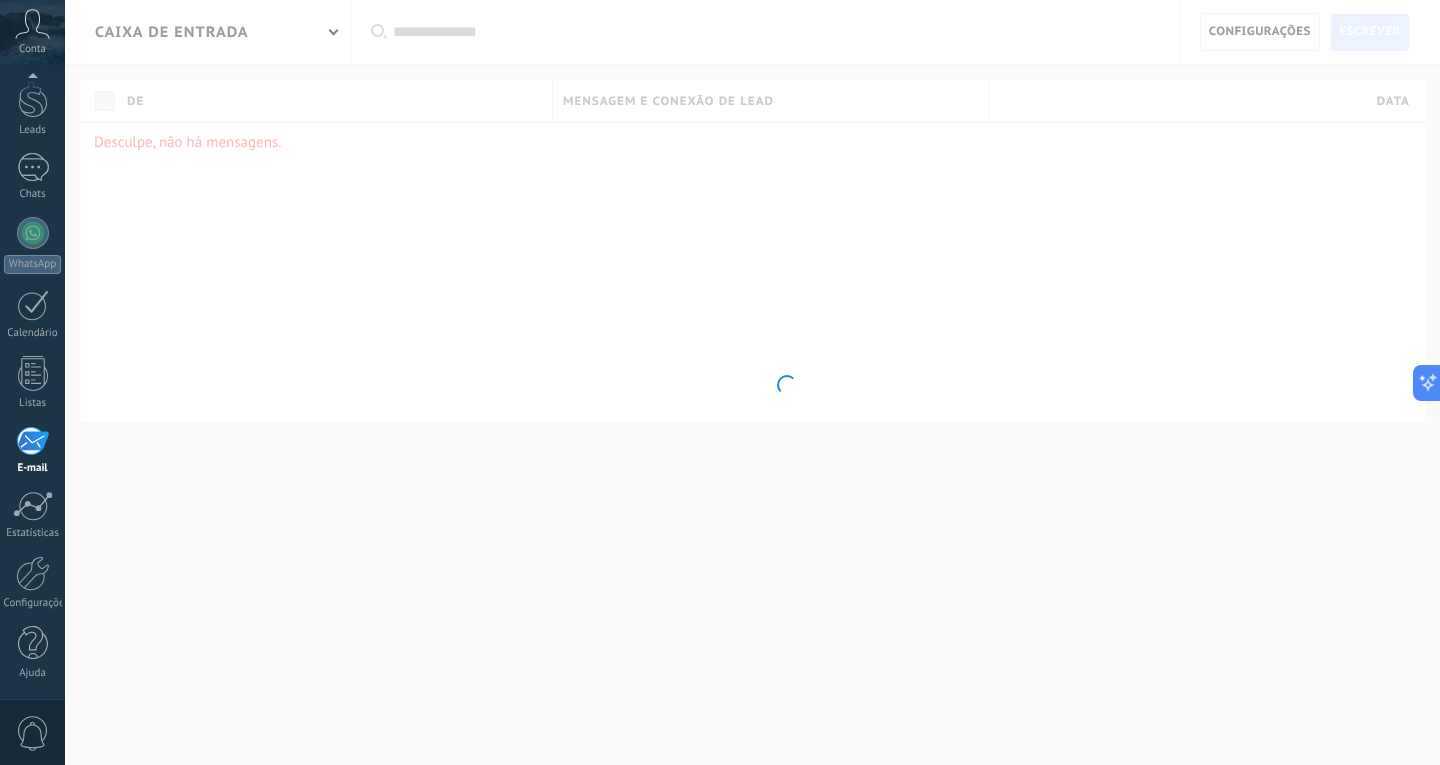 scroll, scrollTop: 0, scrollLeft: 0, axis: both 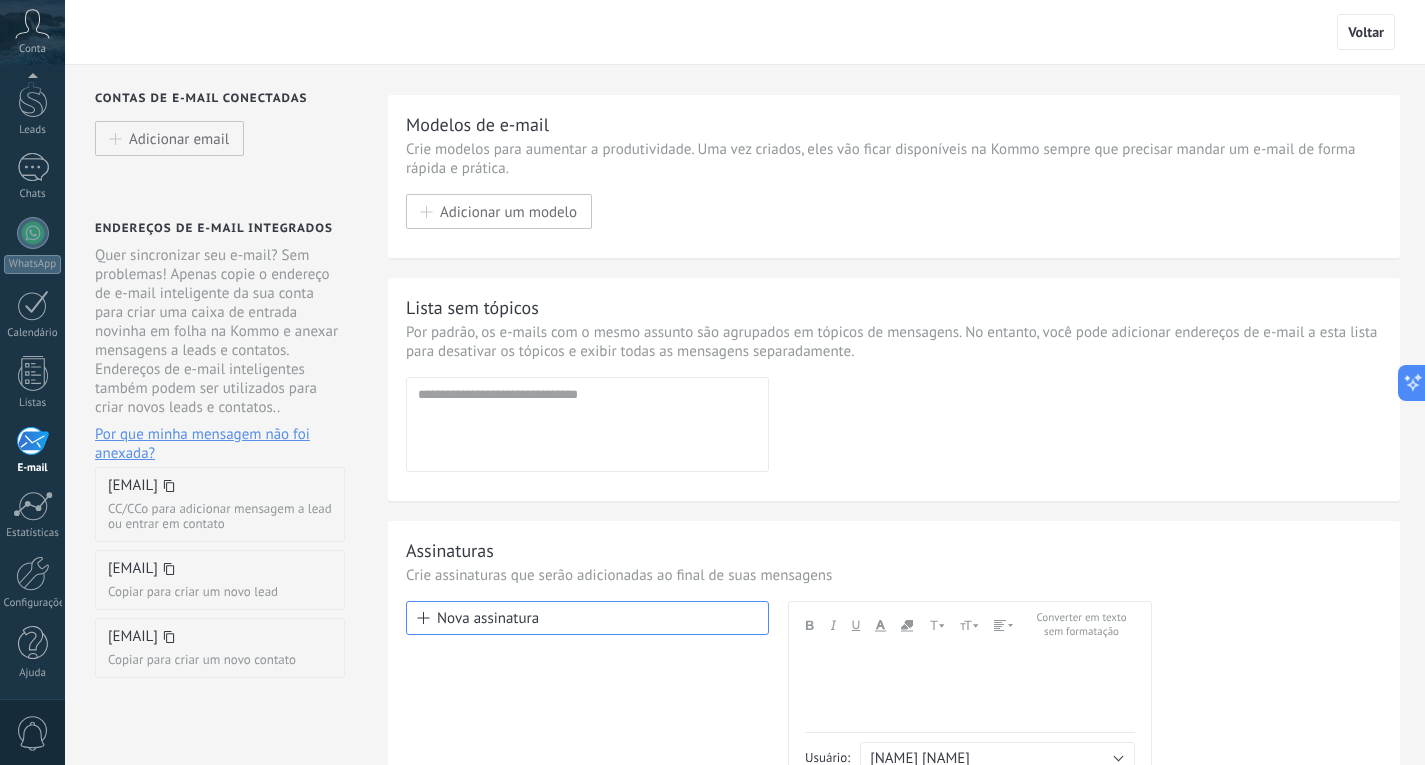 click at bounding box center (32, 441) 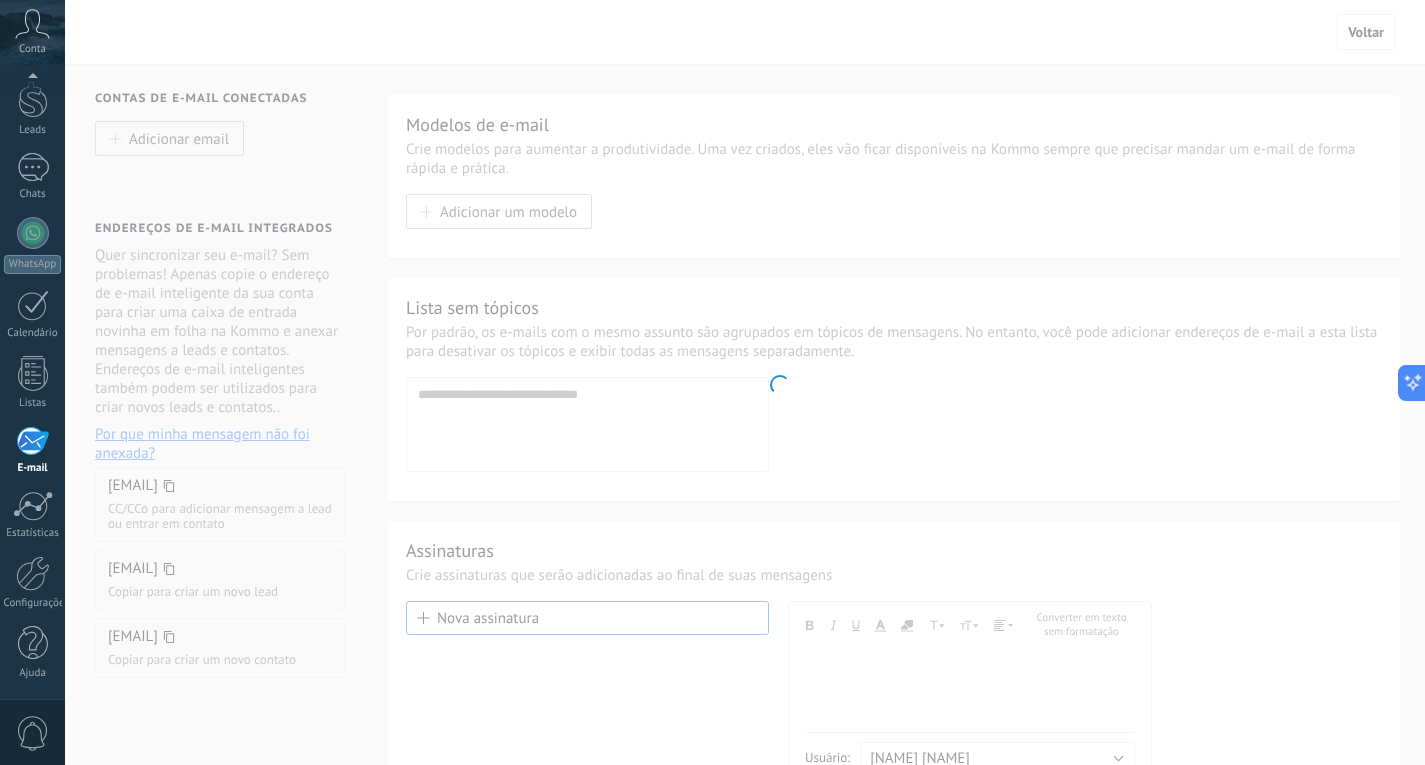 click at bounding box center [32, 441] 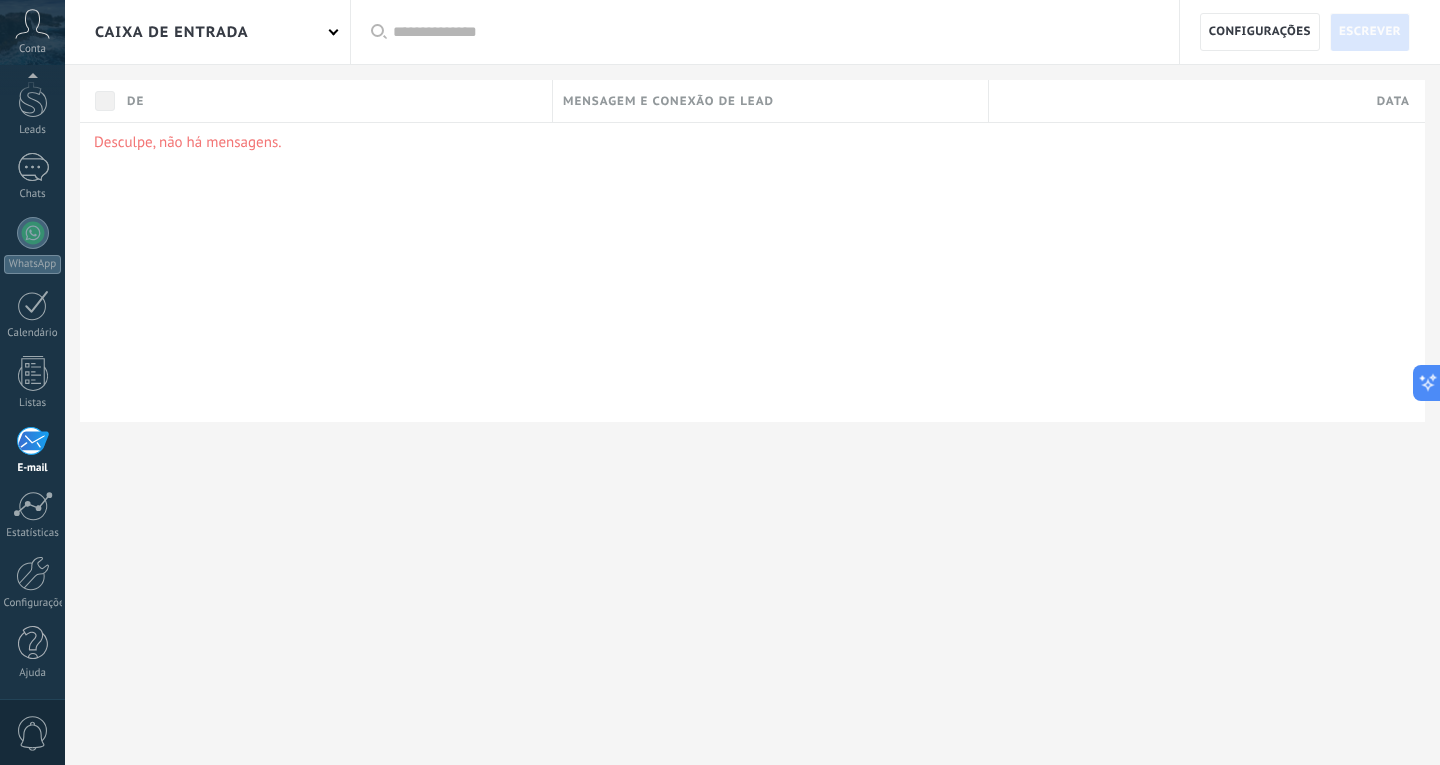 click on "Caixa de entrada" at bounding box center (172, 32) 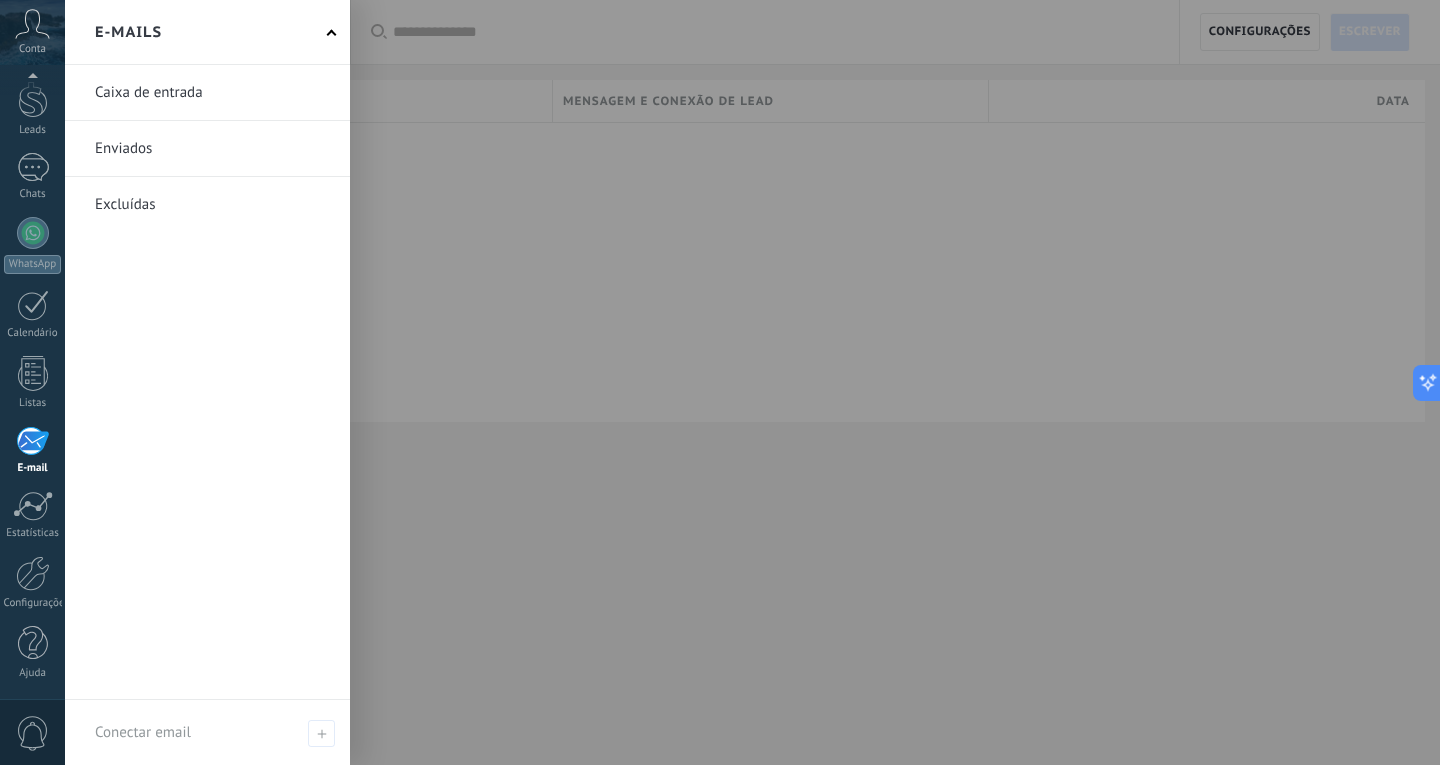 click at bounding box center [207, 92] 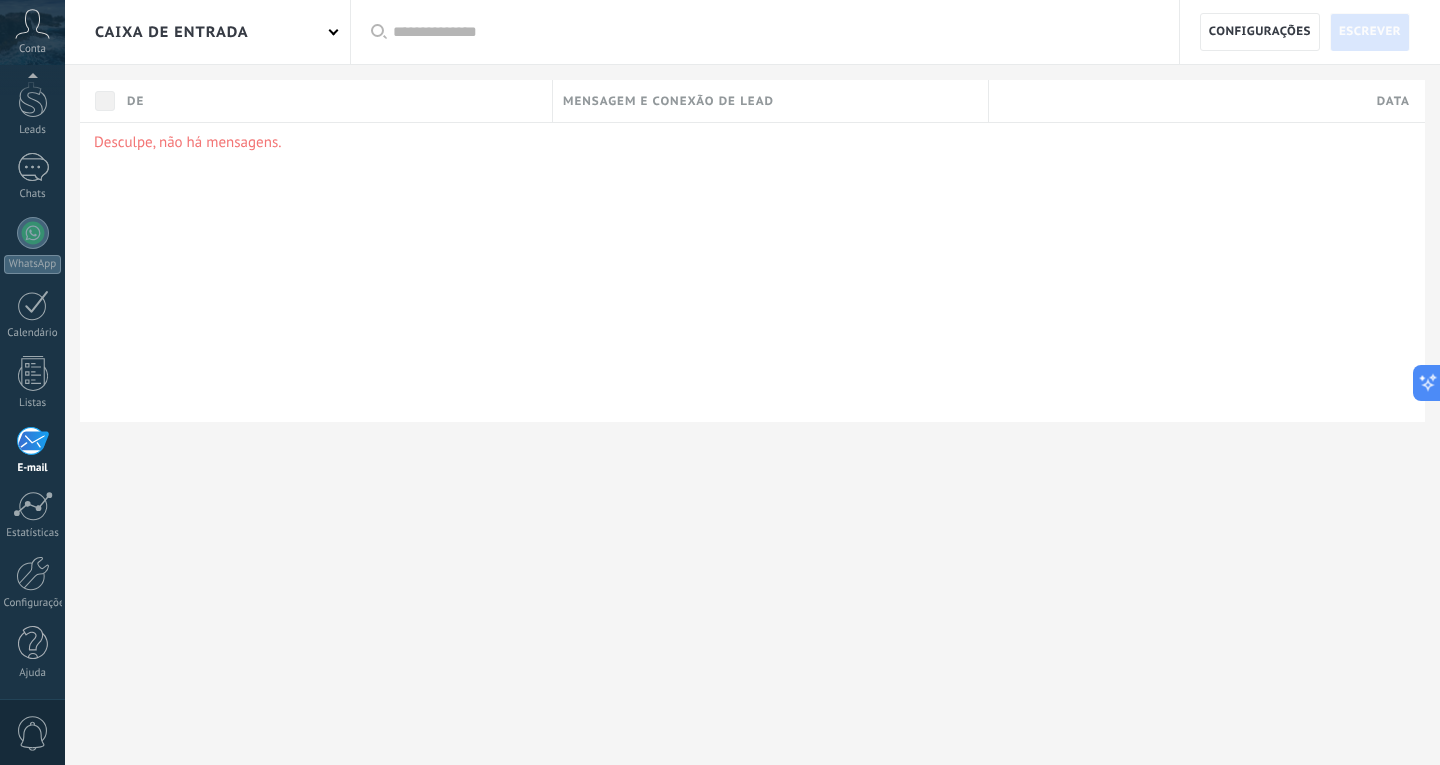 click on "De" at bounding box center (334, 101) 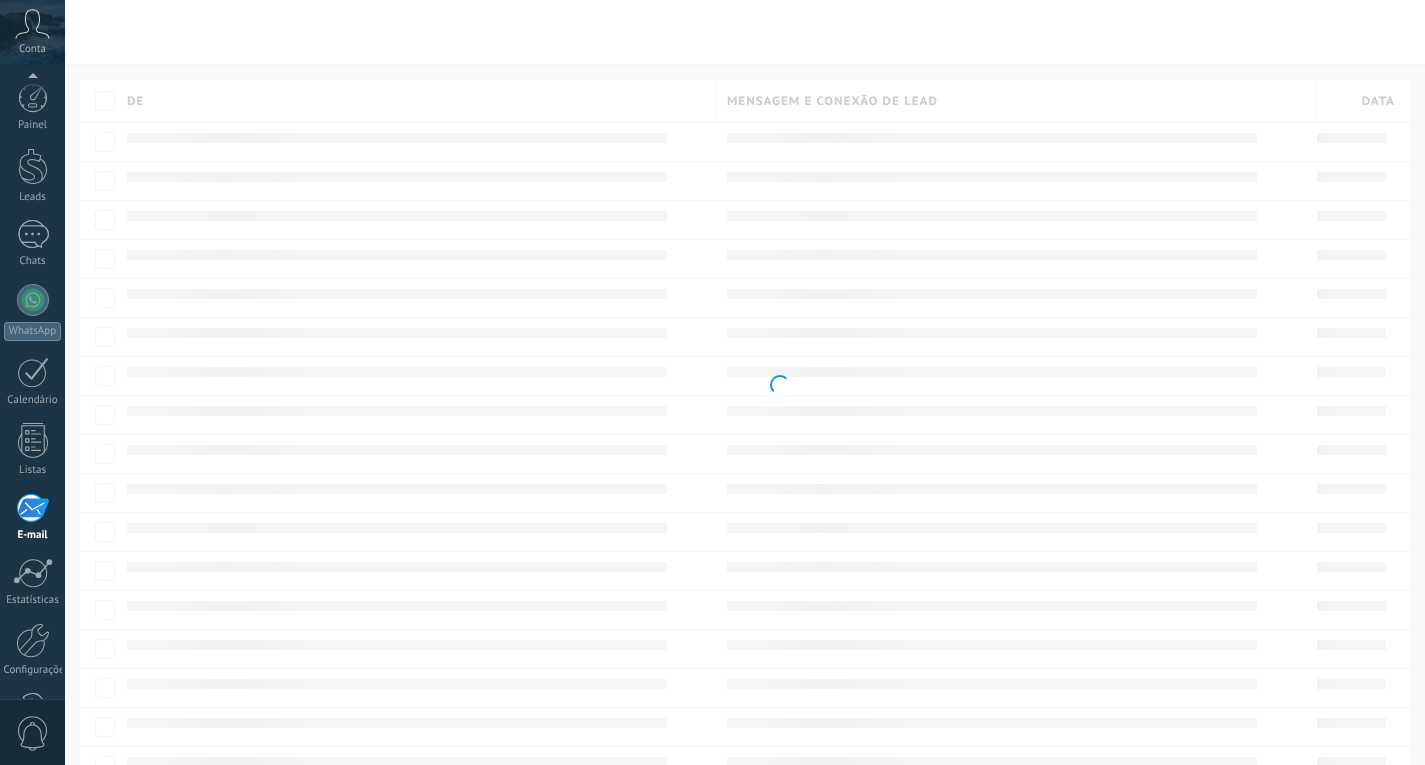 scroll, scrollTop: 0, scrollLeft: 0, axis: both 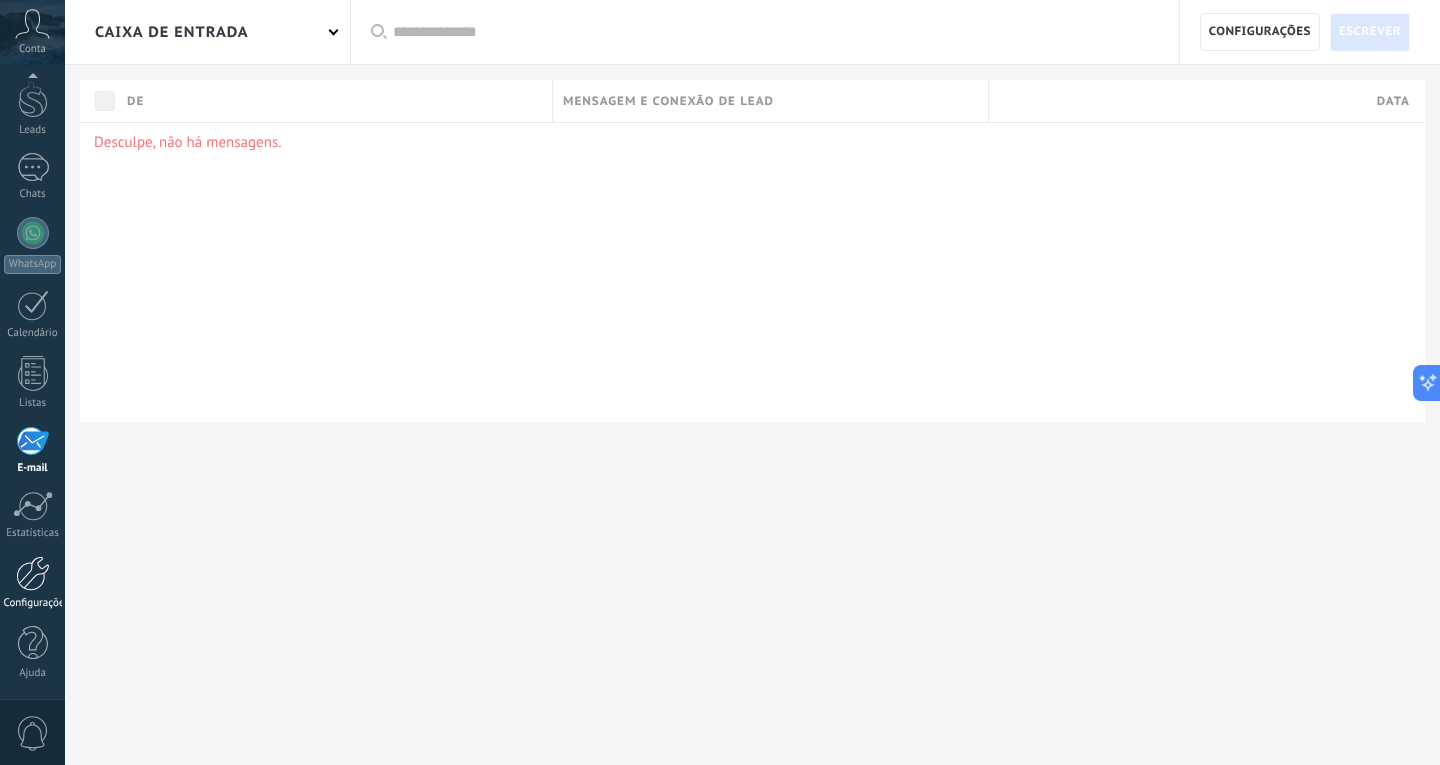 click at bounding box center (33, 573) 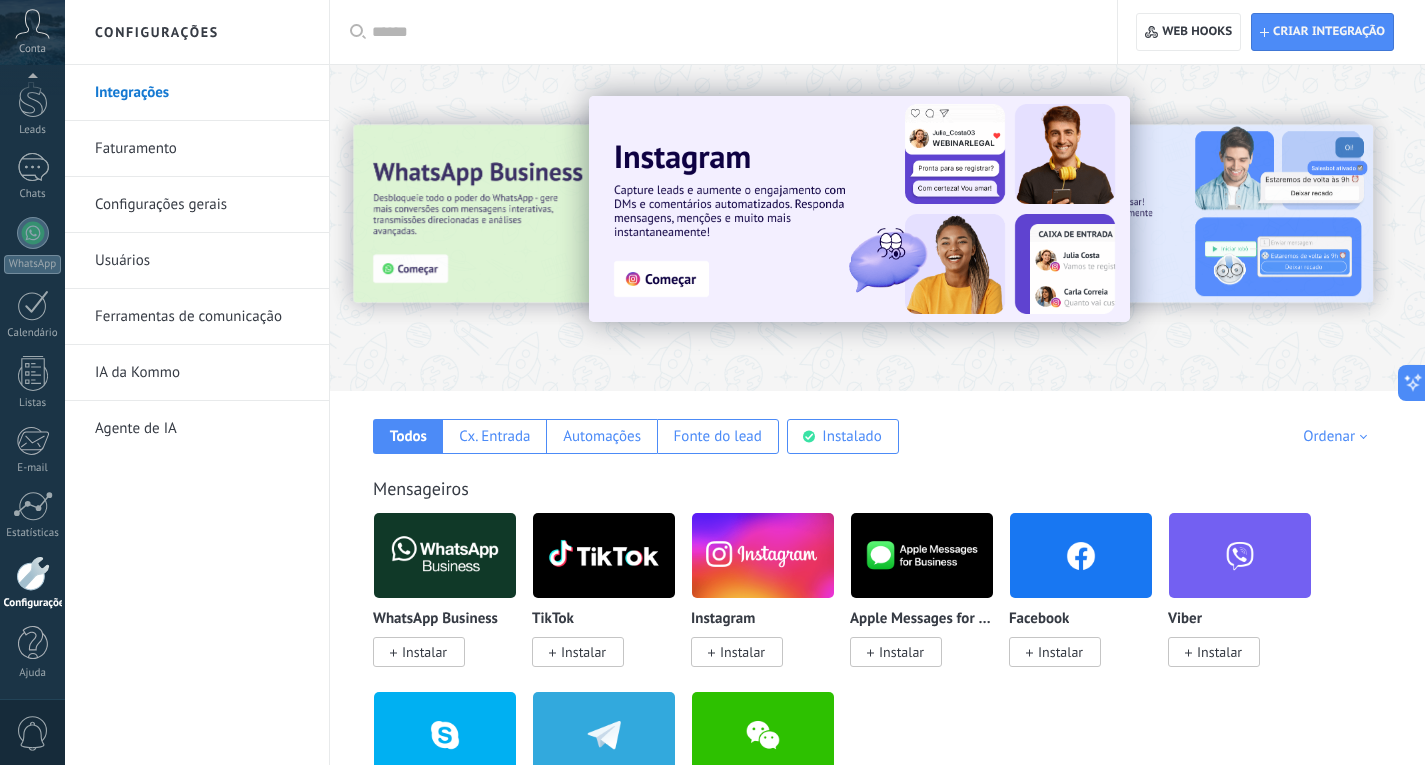 click on "Ordenar" at bounding box center [1338, 436] 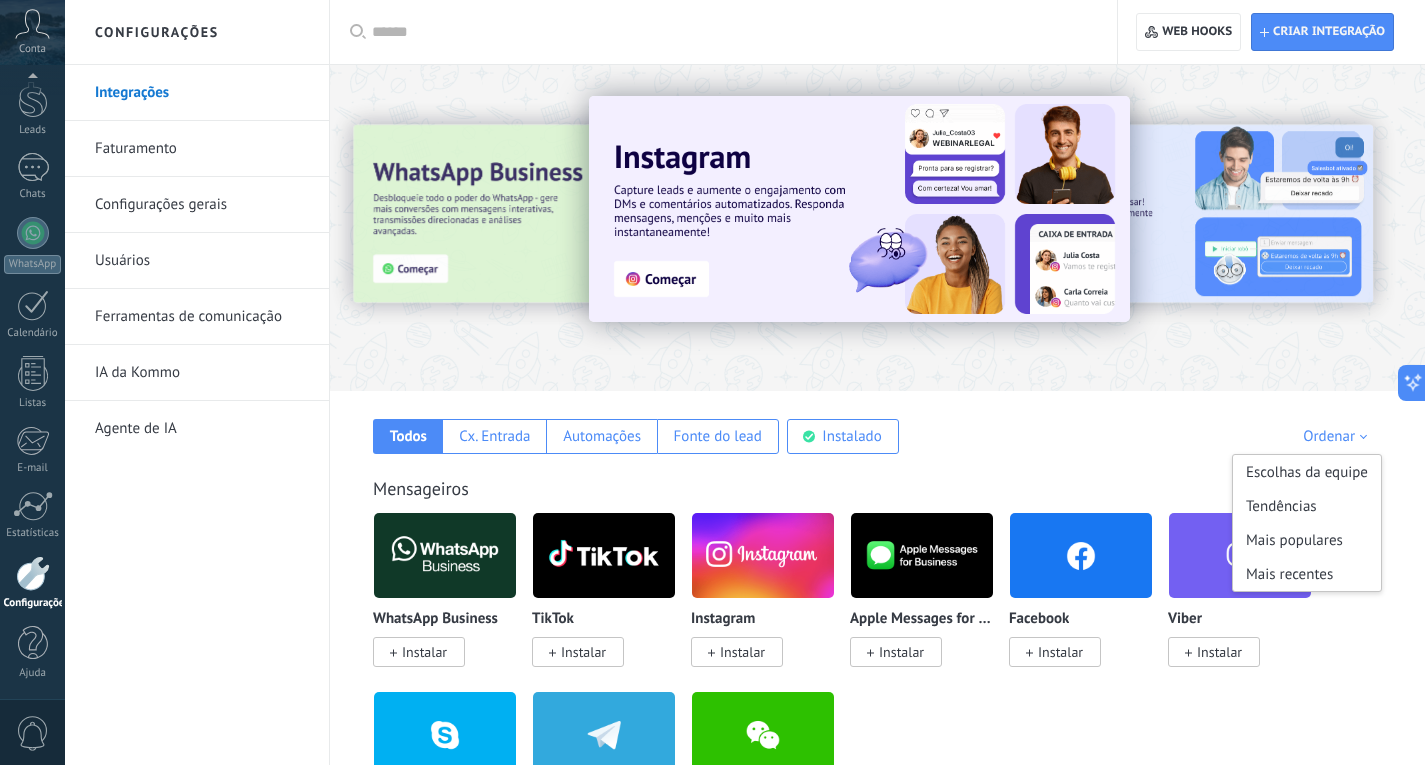 click on "Ordenar" at bounding box center (1338, 436) 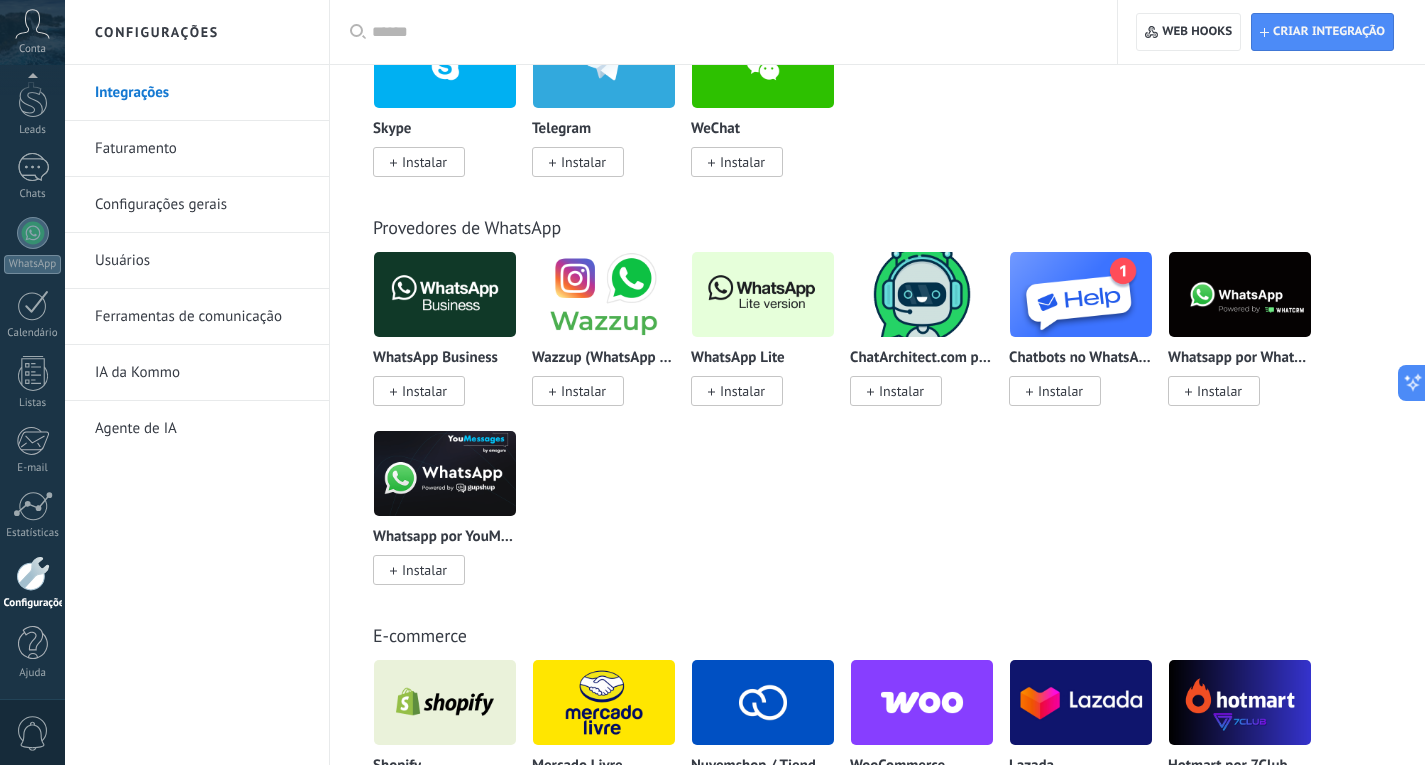 scroll, scrollTop: 1338, scrollLeft: 0, axis: vertical 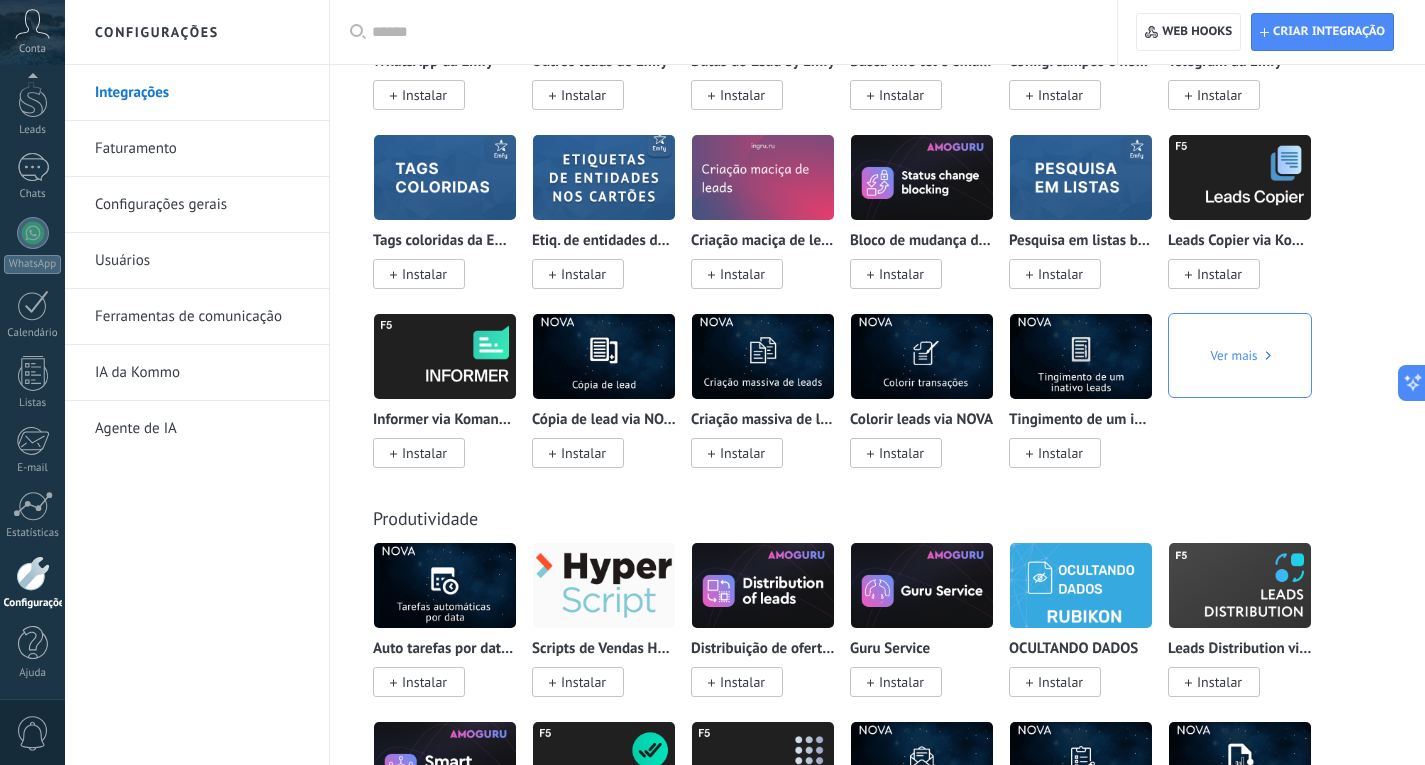 click on "Todos Cx. Entrada Automações Fonte do lead Instalado Minhas inscrições  Ordenar Escolhas da equipe Tendências Mais populares Mais recentes Mensageiros WhatsApp Business Instalar TikTok Instalar Instagram Instalar Apple Messages for Business Instalar Facebook Instalar Viber Instalar Skype Instalar Telegram Instalar WeChat Instalar Provedores de WhatsApp WhatsApp Business Instalar Wazzup (WhatsApp & Instagram) Instalar WhatsApp Lite Instalar ChatArchitect.com para WhatsApp Instalar Chatbots no WhatsApp Instalar Whatsapp por Whatcrm e Telphin Instalar  Whatsapp por YouMessages Instalar E-commerce Shopify Instalar Mercado Livre Instalar Nuvemshop / Tiendanube Instalar WooCommerce Instalar Lazada Instalar Hotmart por 7Club Instalar Eduzz por 7Club Instalar Kiwify por 7Club Instalar Opencart/OcStore by Devamo Instalar Kirvano por 7Club Instalar Bate-papo ao vivo e outros mensageiros Intercom Instalar Slack Instalar Telegram do Whatcrm Instalar Telegram Group Chats via Komanda F5 Instalar Chats by Fromni Wufoo" at bounding box center [877, -2004] 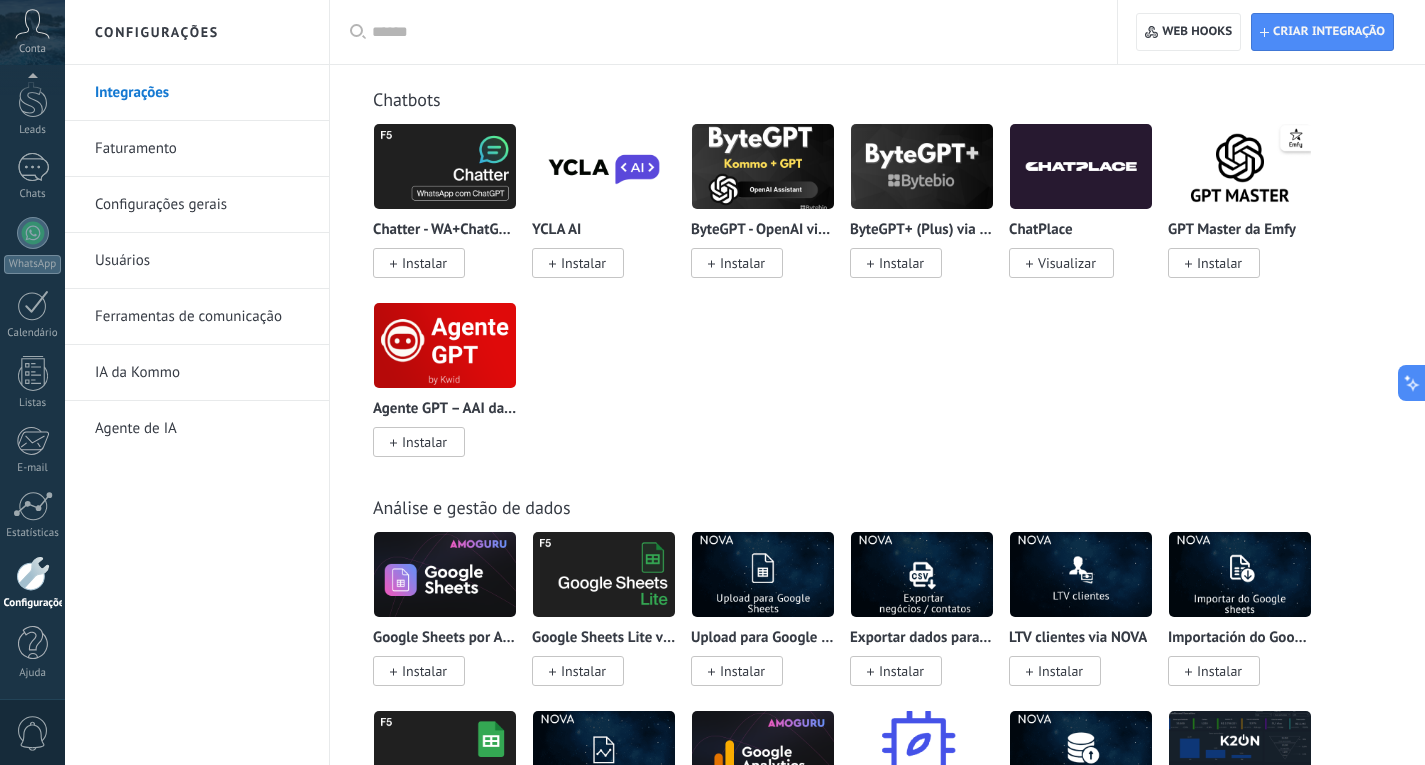 drag, startPoint x: 1399, startPoint y: 363, endPoint x: 1396, endPoint y: 306, distance: 57.07889 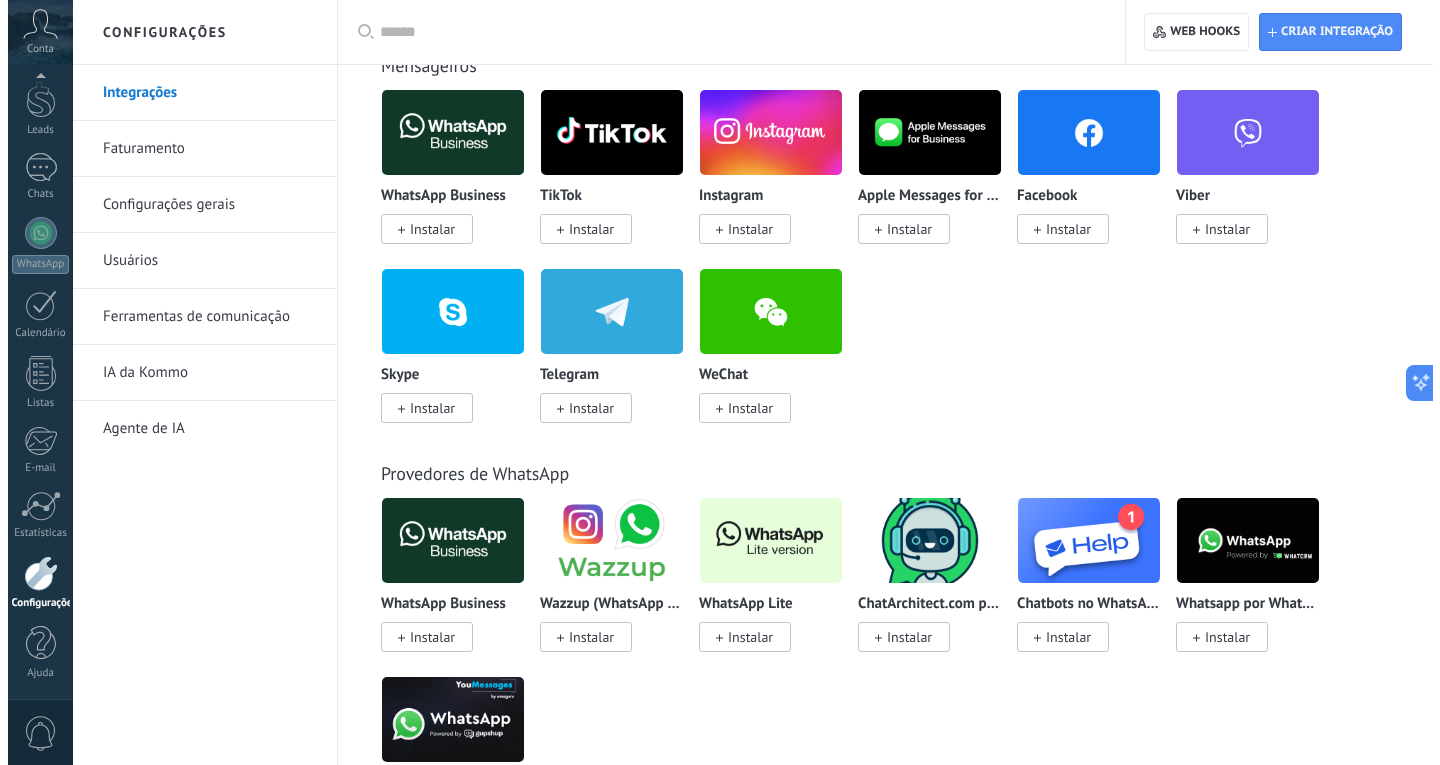 scroll, scrollTop: 0, scrollLeft: 0, axis: both 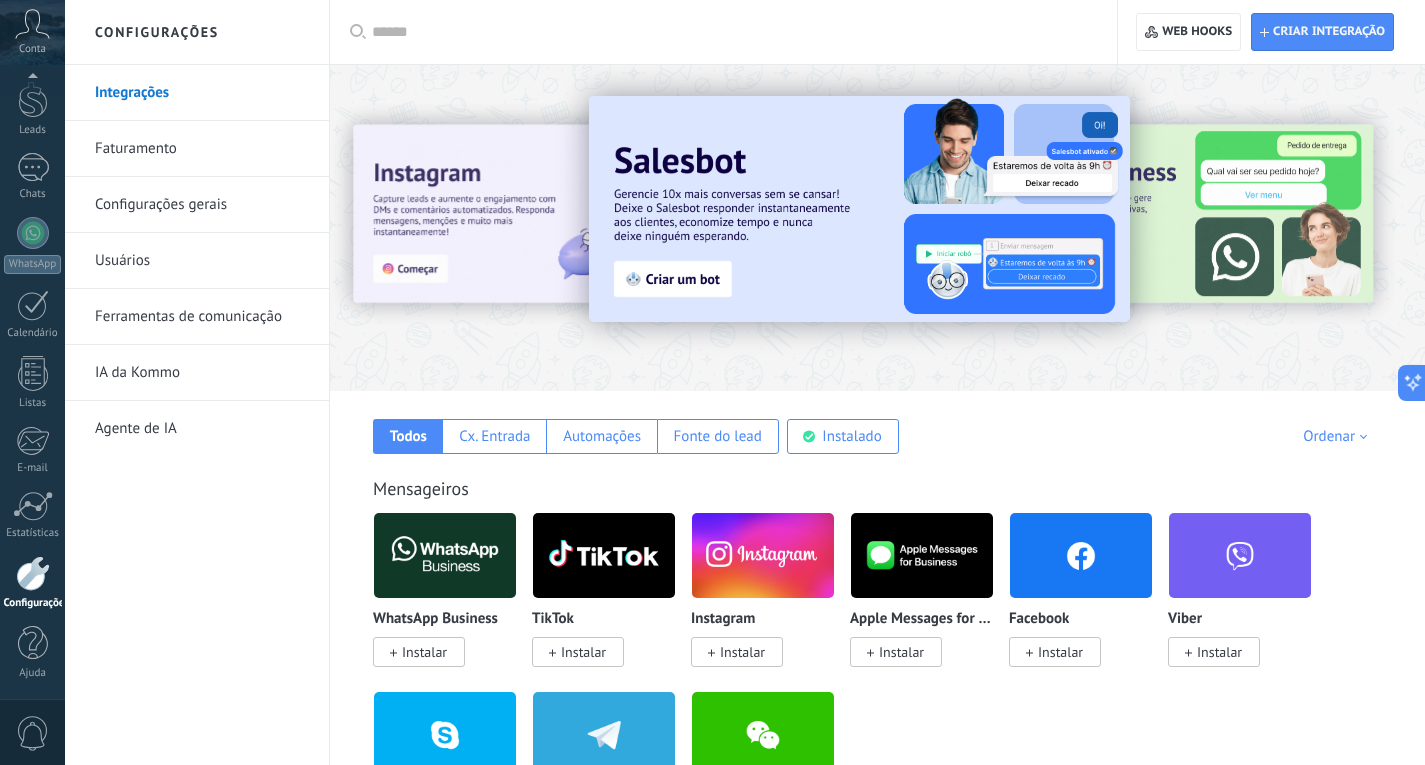 click on "Criar integração Web hooks  0" at bounding box center [1271, 32] 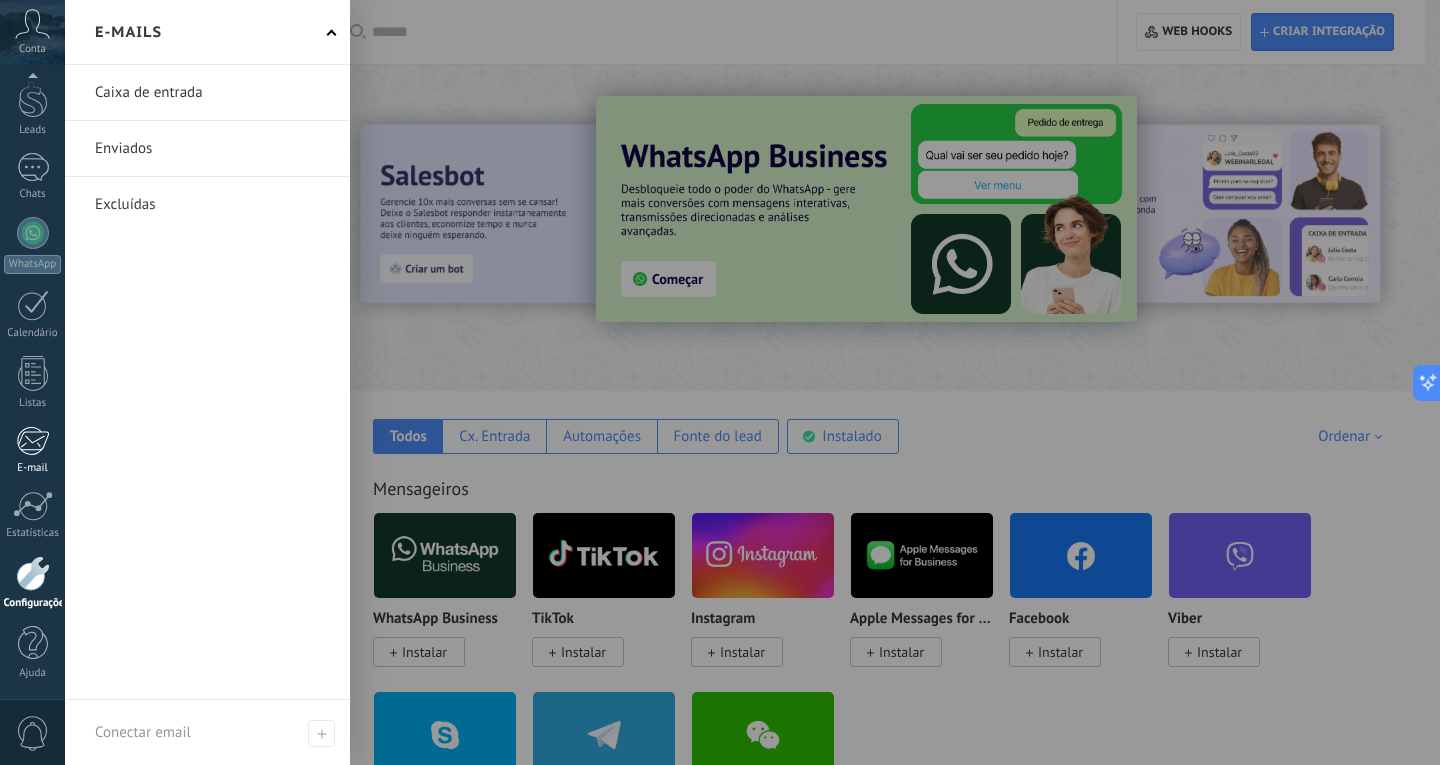 click at bounding box center (32, 441) 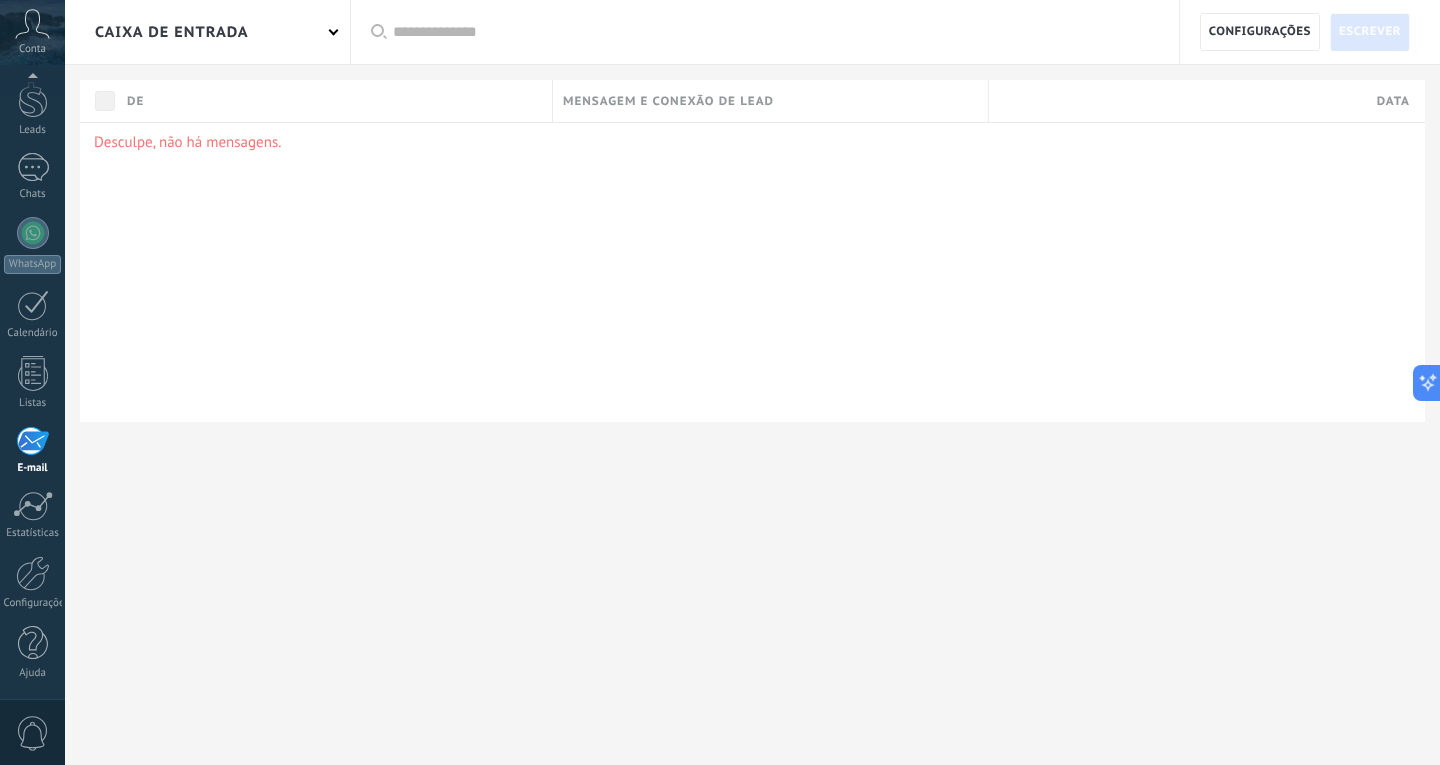 click on "Caixa de entrada" at bounding box center (172, 32) 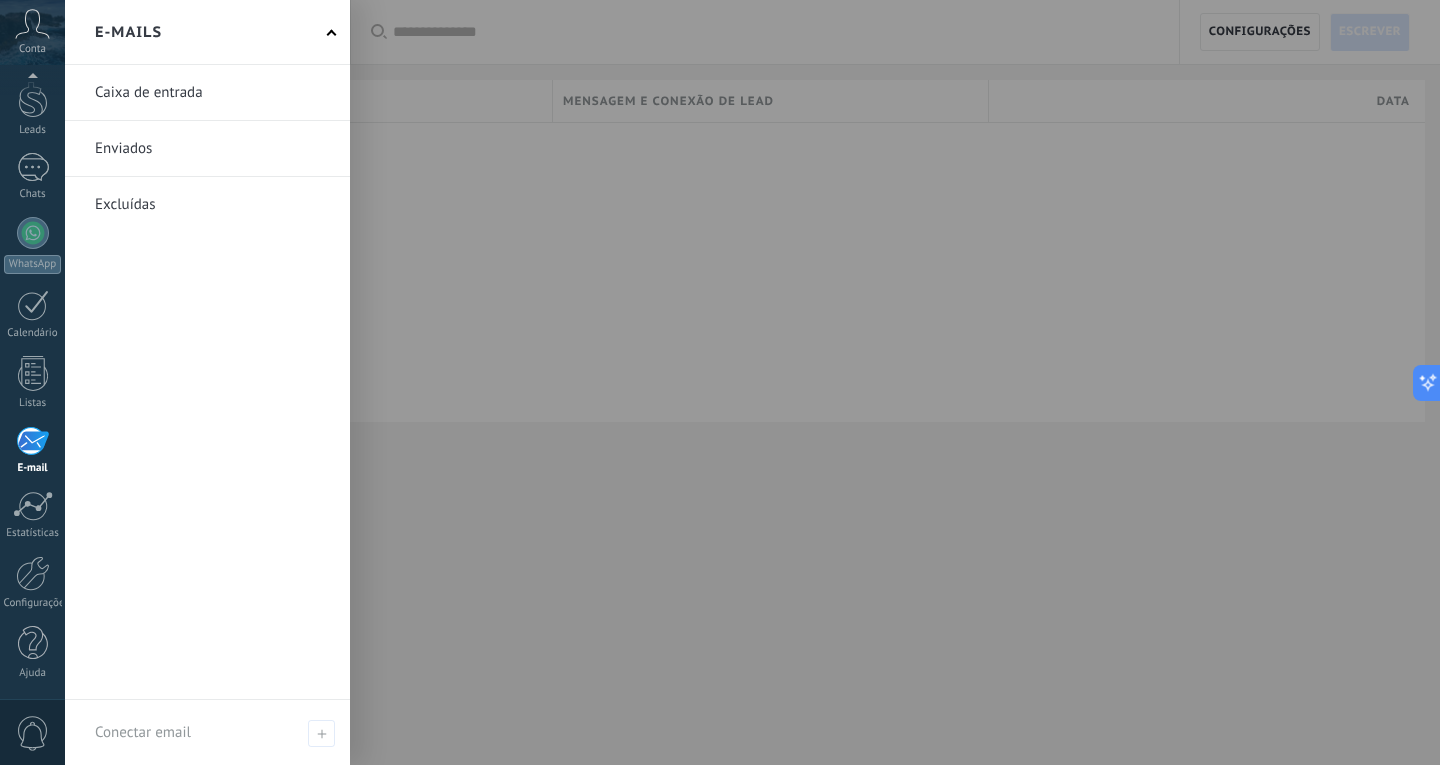 click at bounding box center (207, 92) 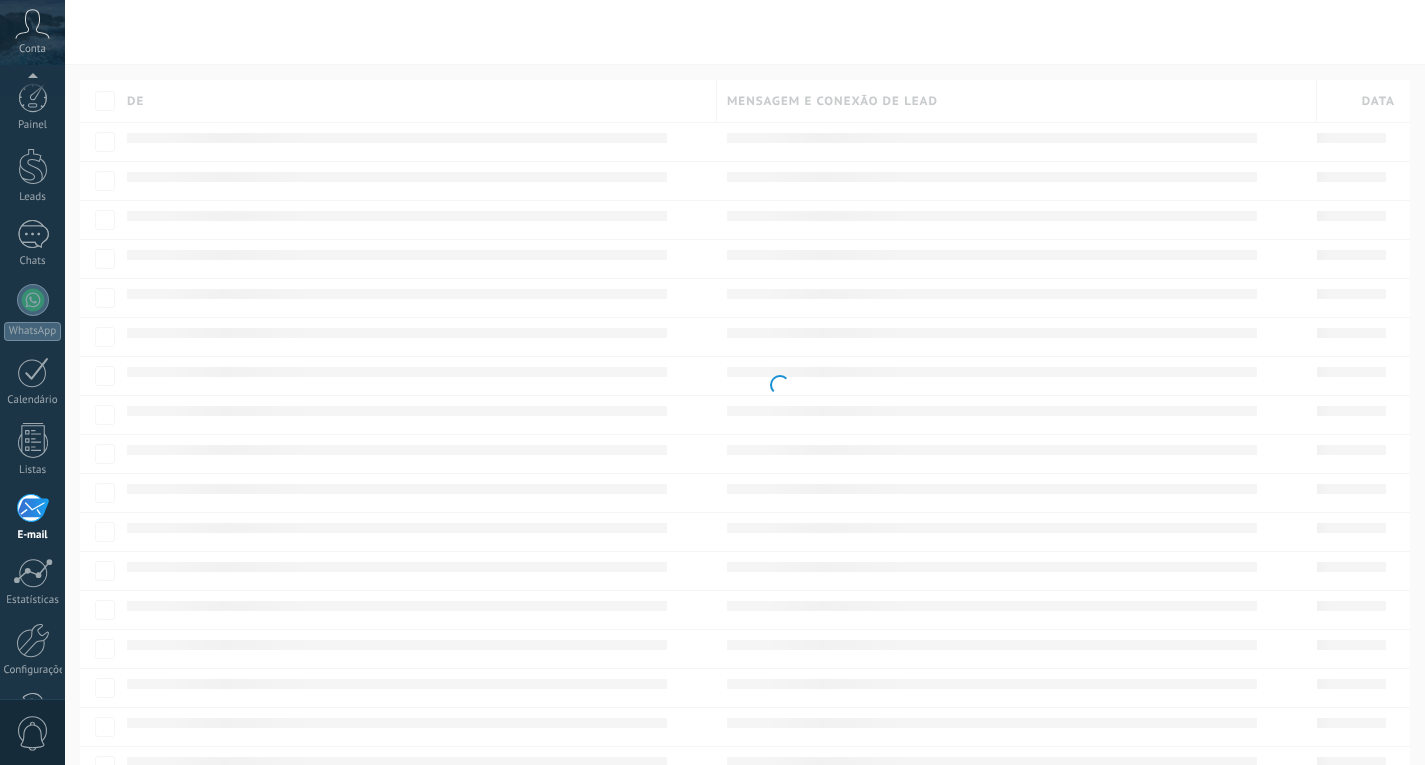 scroll, scrollTop: 0, scrollLeft: 0, axis: both 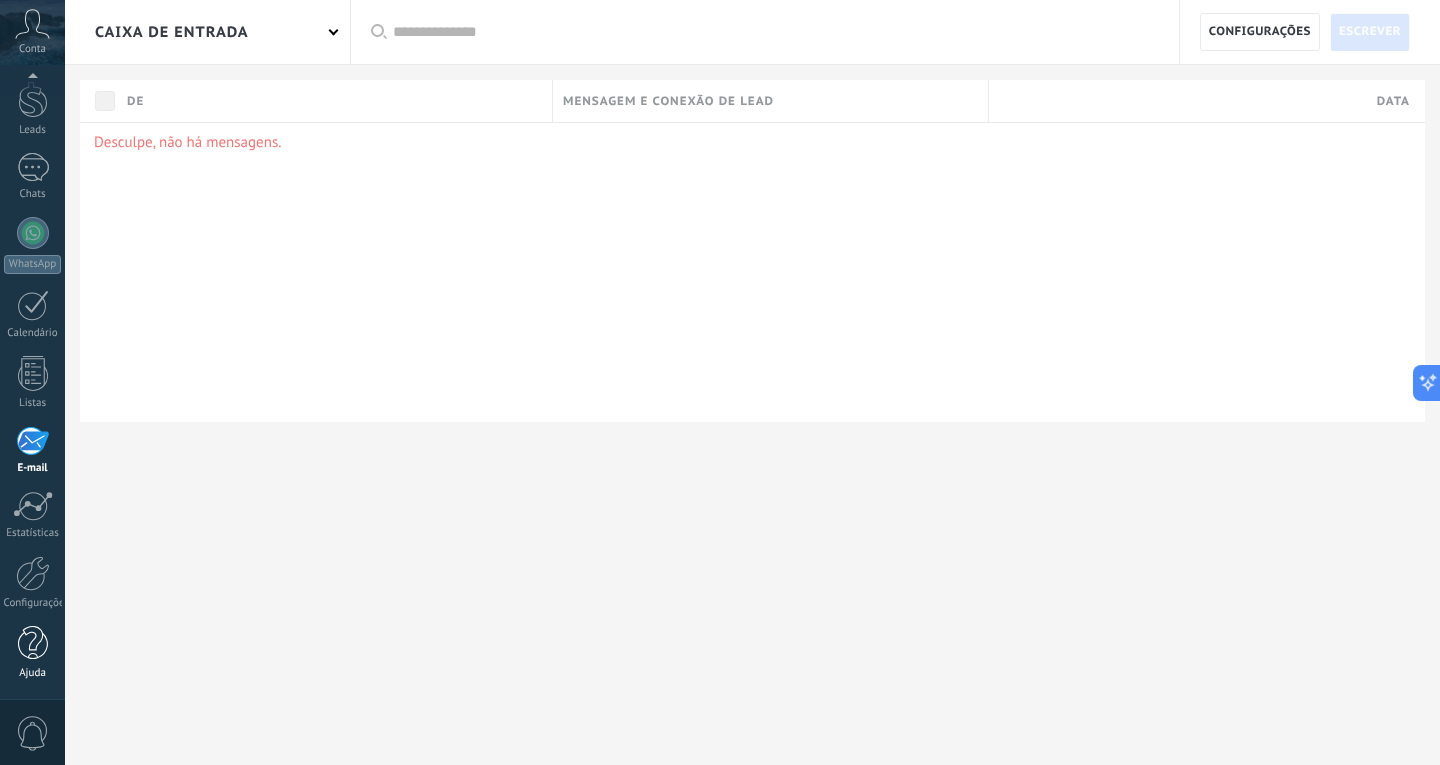 click on "Ajuda" at bounding box center [32, 653] 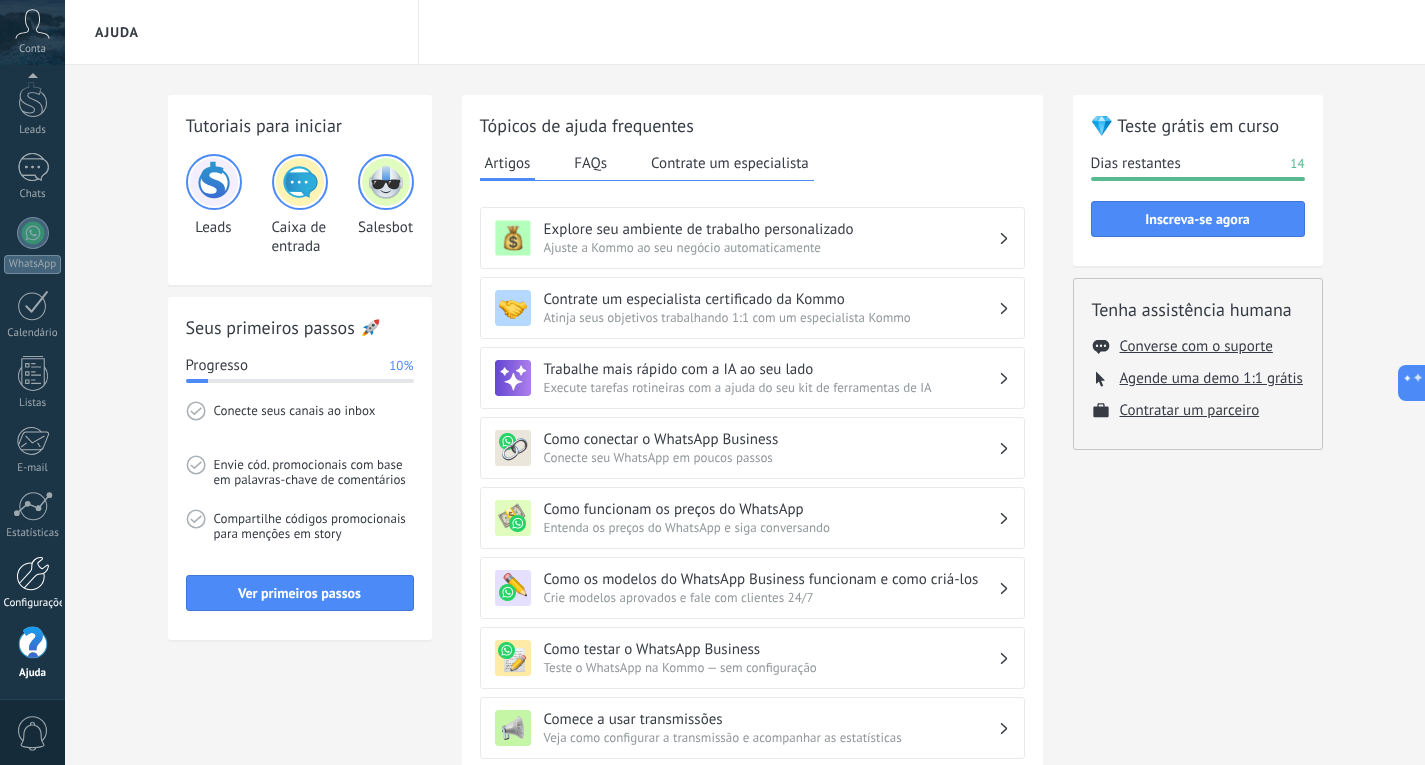 click on "Configurações" at bounding box center [33, 603] 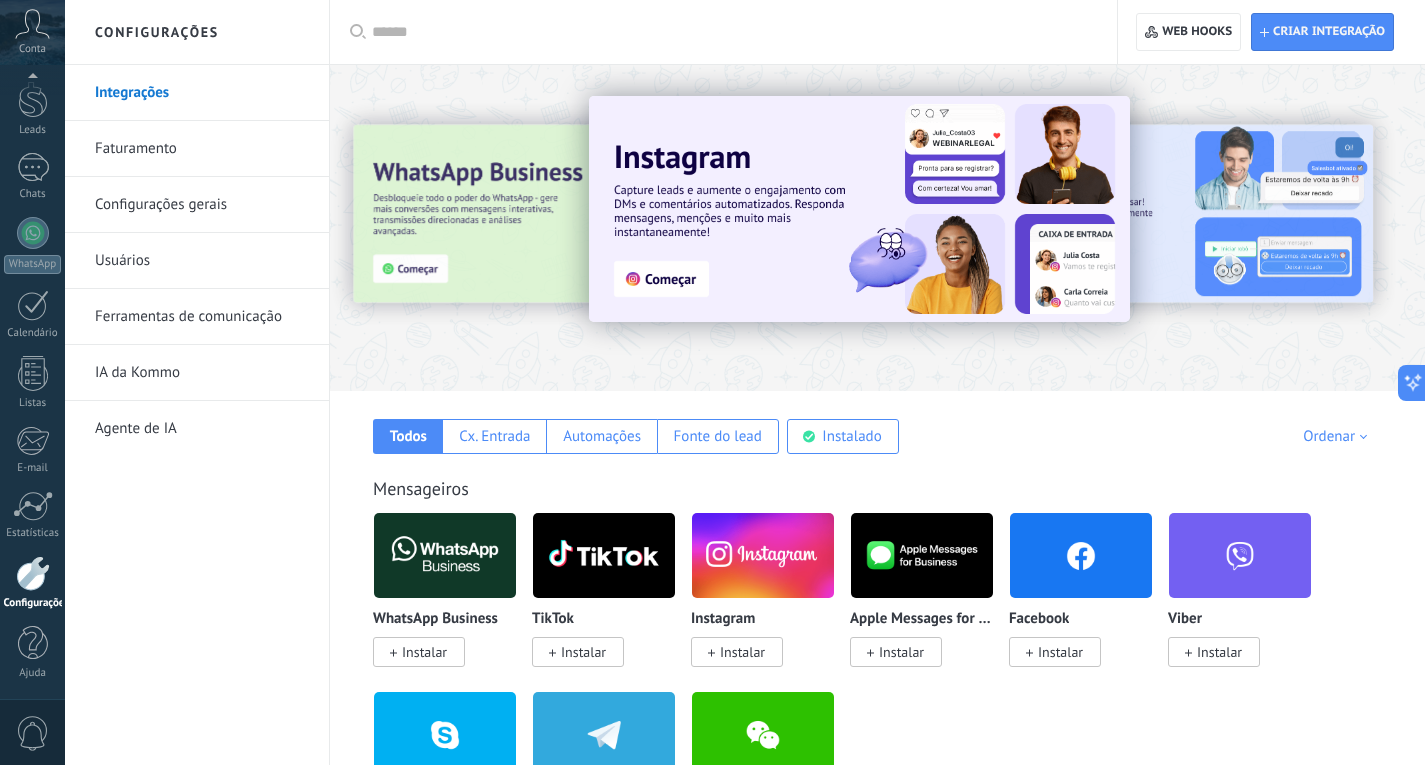 click on "Ferramentas de comunicação" at bounding box center (202, 317) 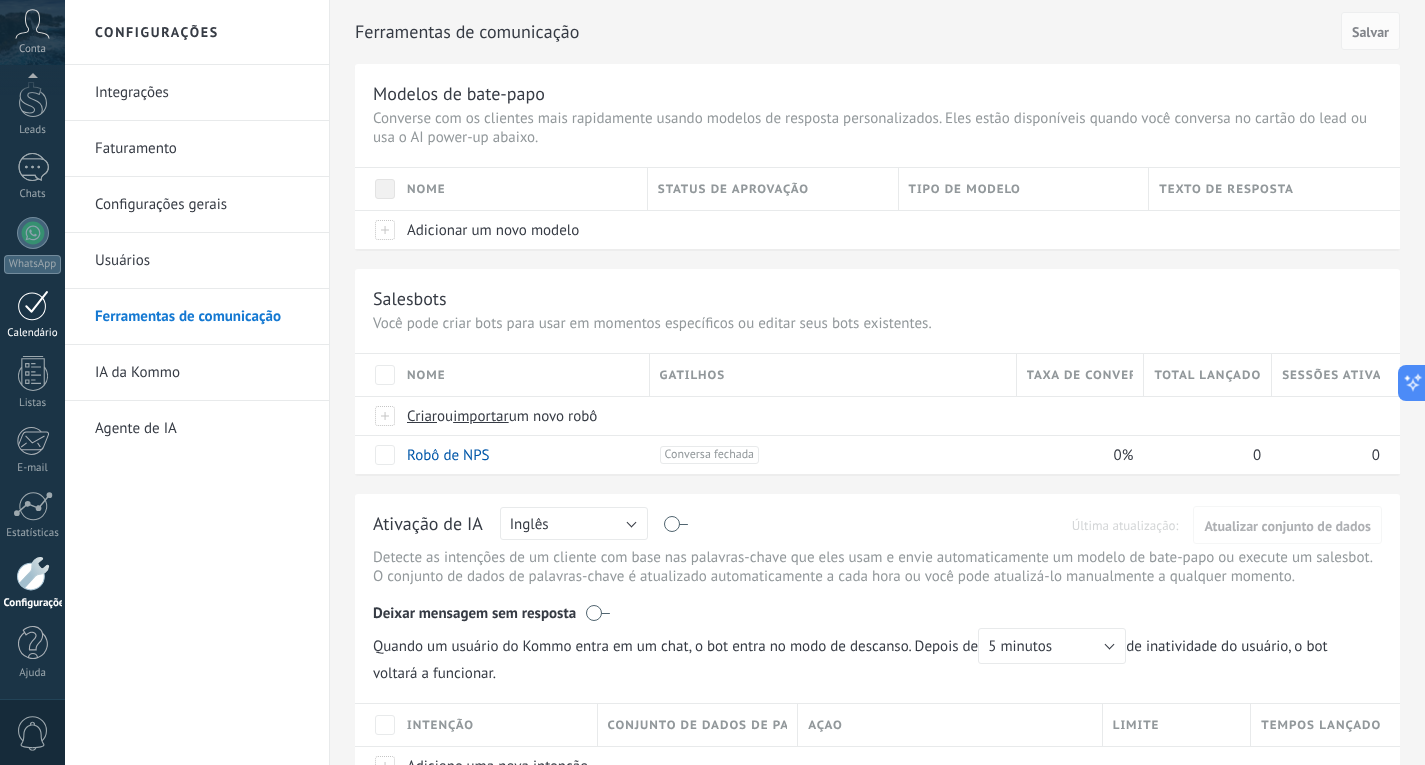 scroll, scrollTop: 61, scrollLeft: 0, axis: vertical 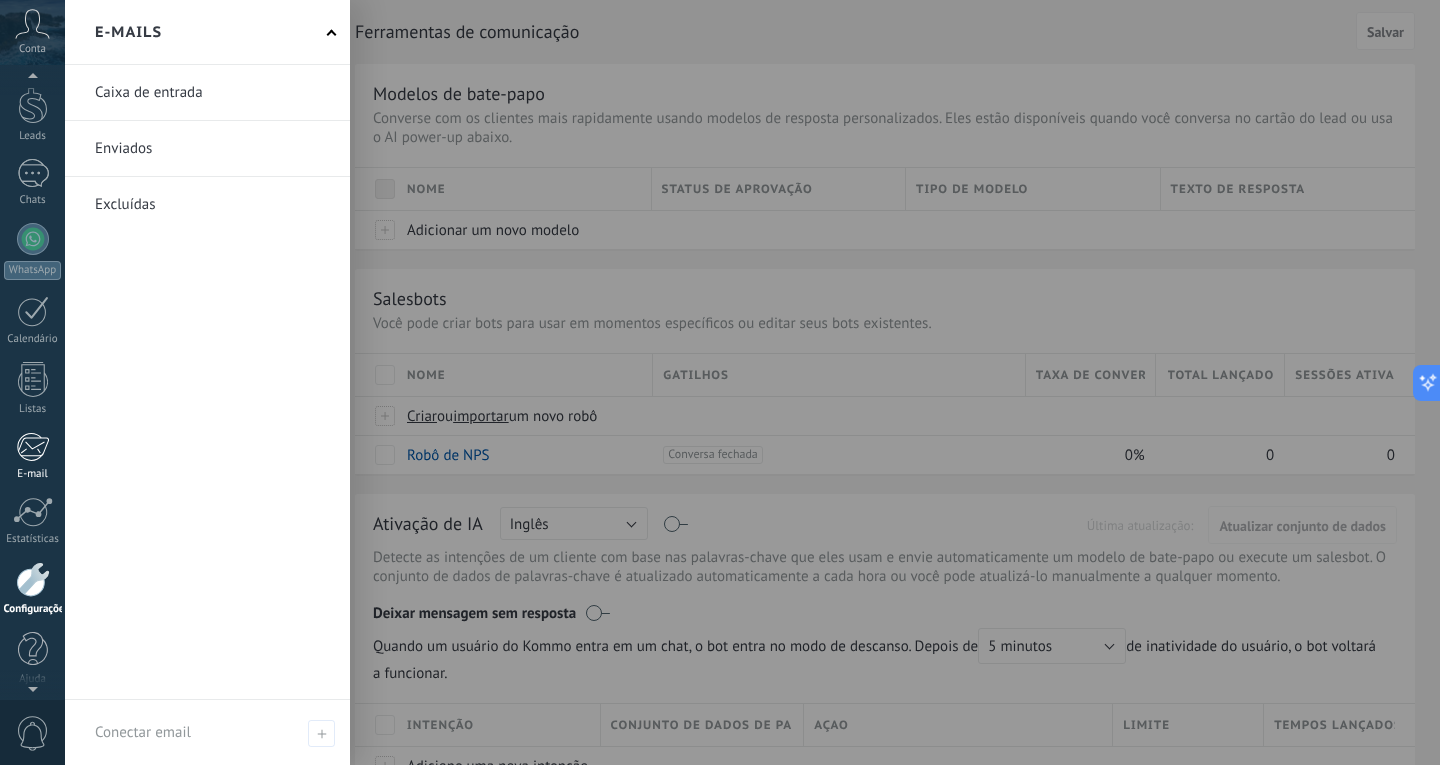 click at bounding box center (32, 447) 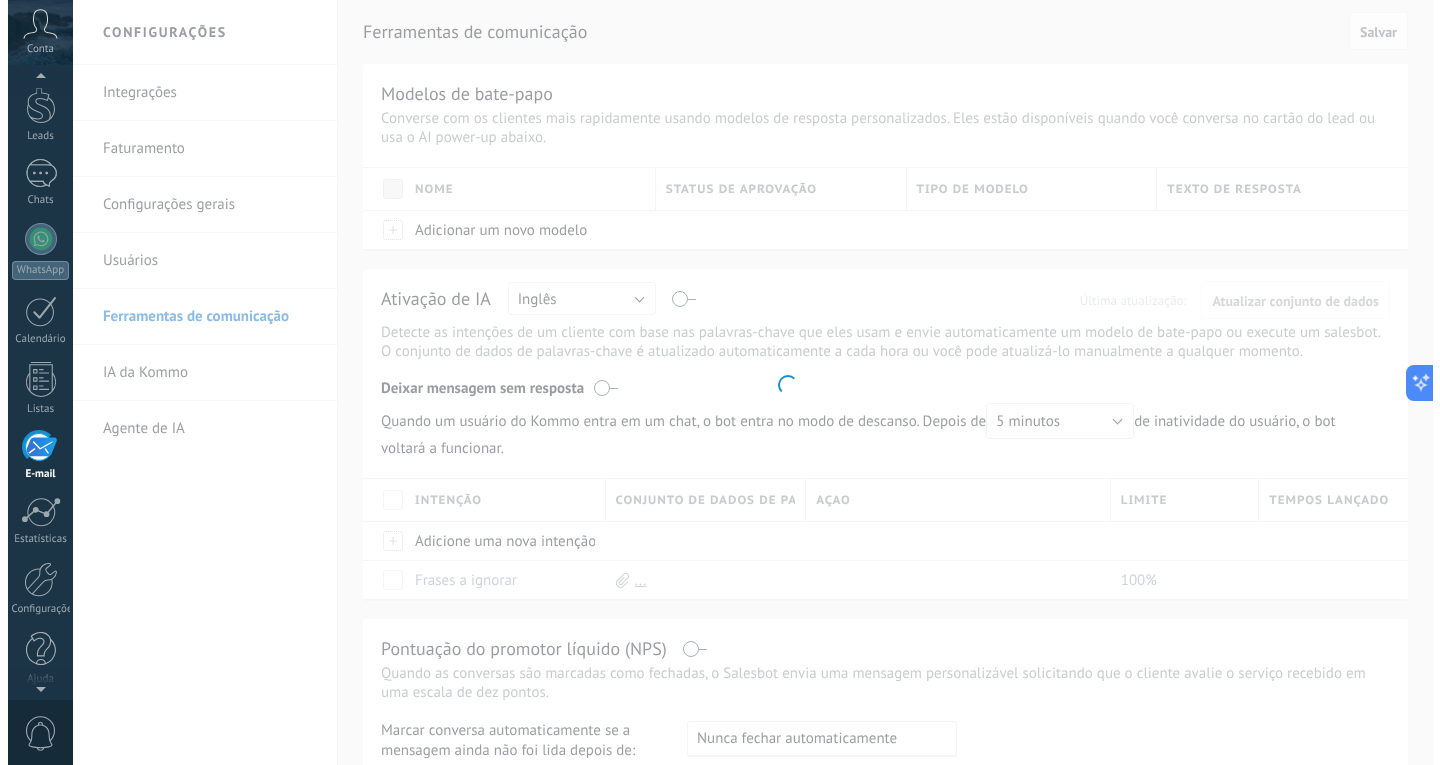 scroll, scrollTop: 67, scrollLeft: 0, axis: vertical 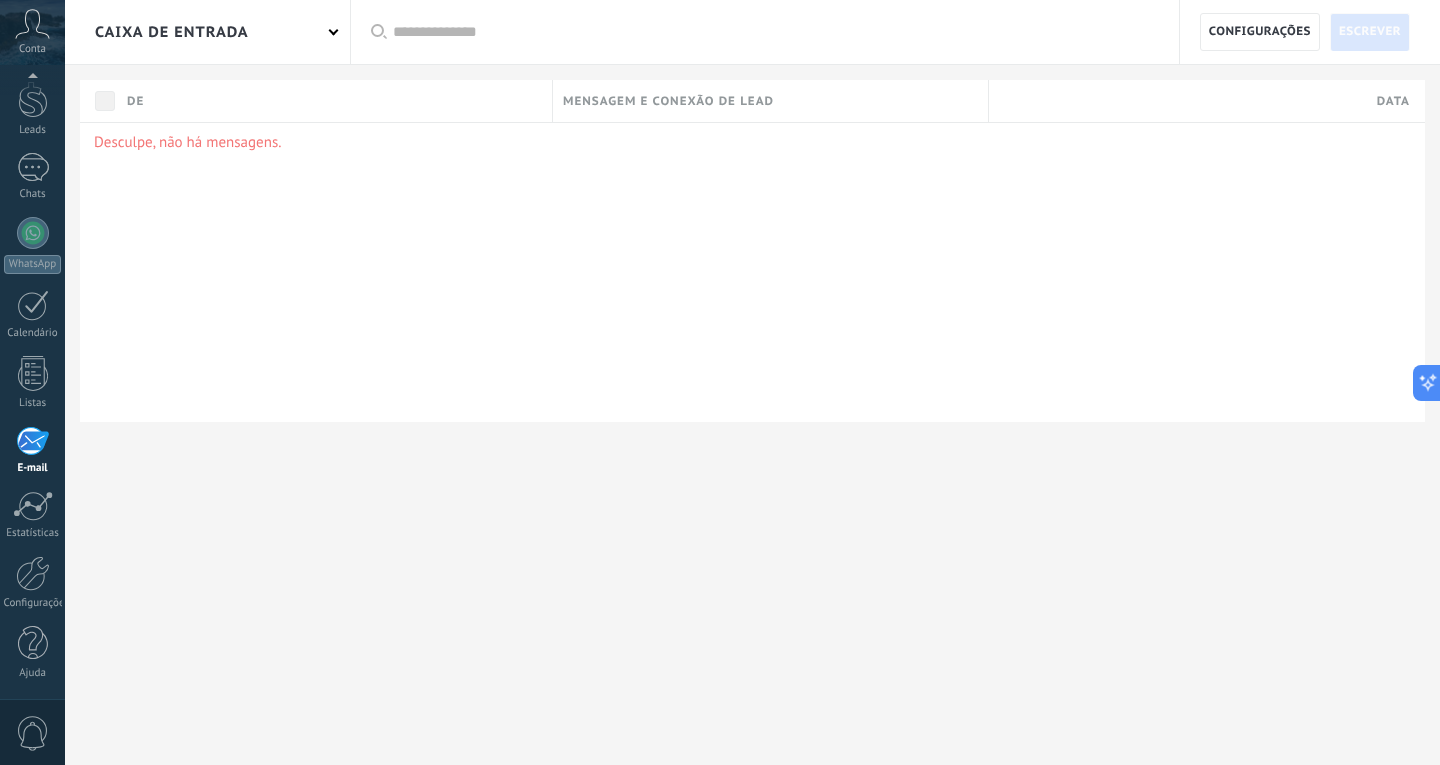 click on "Caixa de entrada" at bounding box center [172, 32] 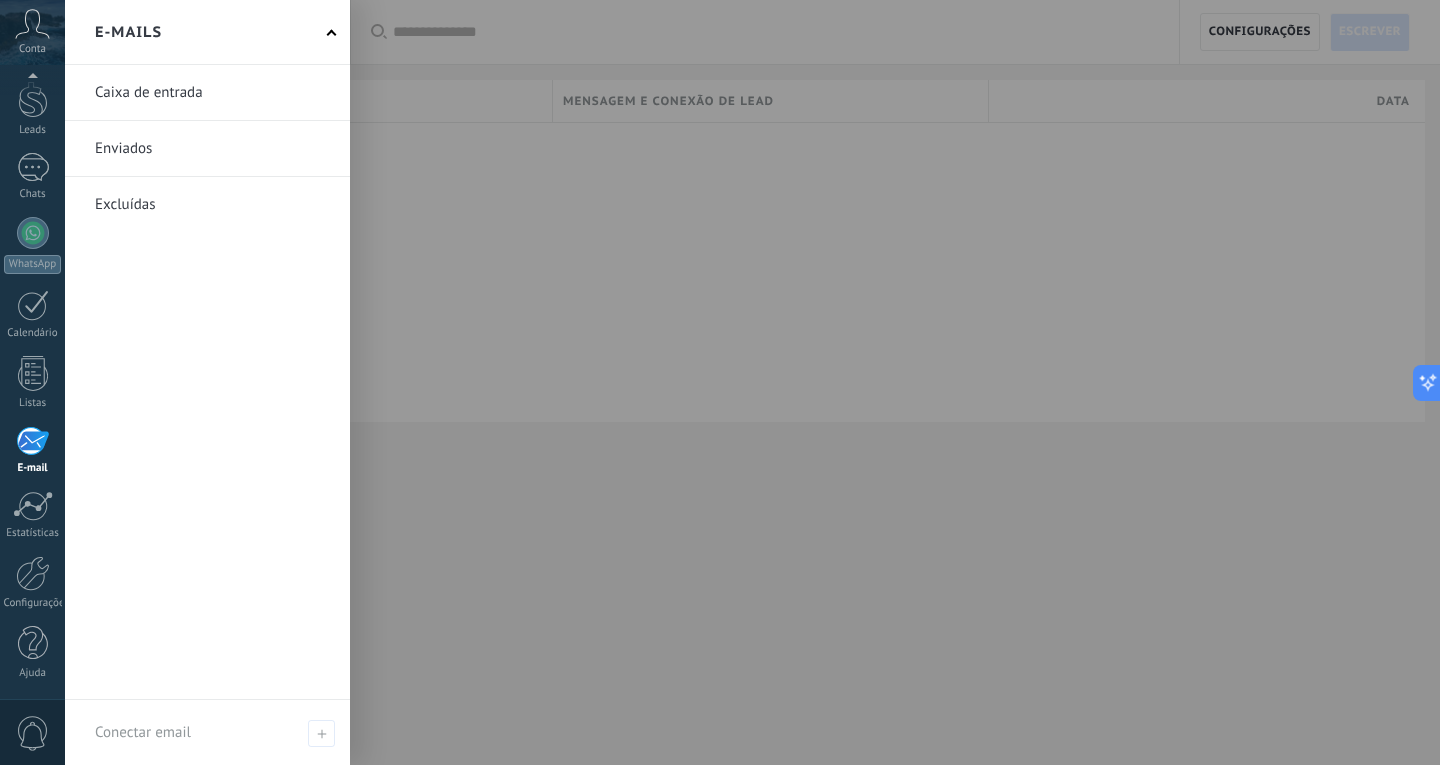 click at bounding box center [207, 92] 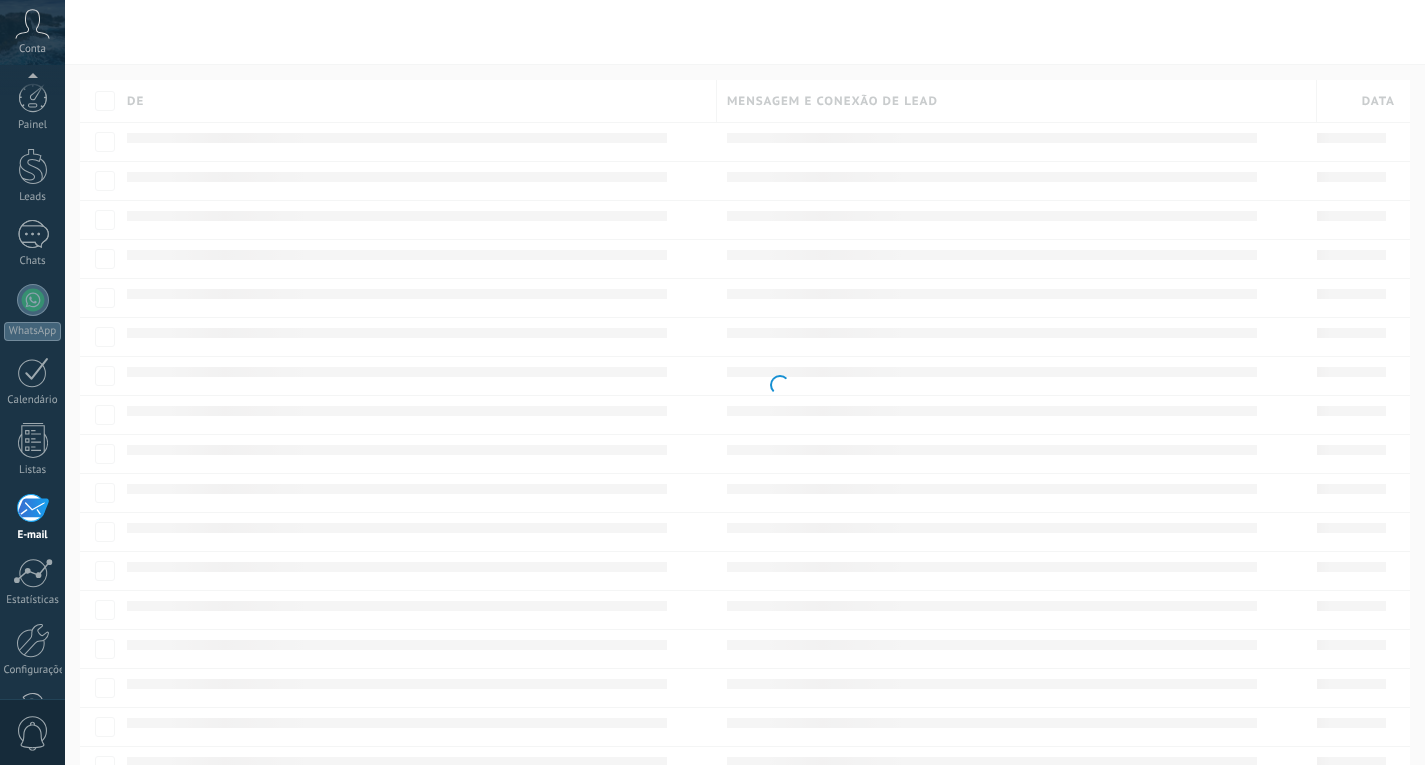scroll, scrollTop: 0, scrollLeft: 0, axis: both 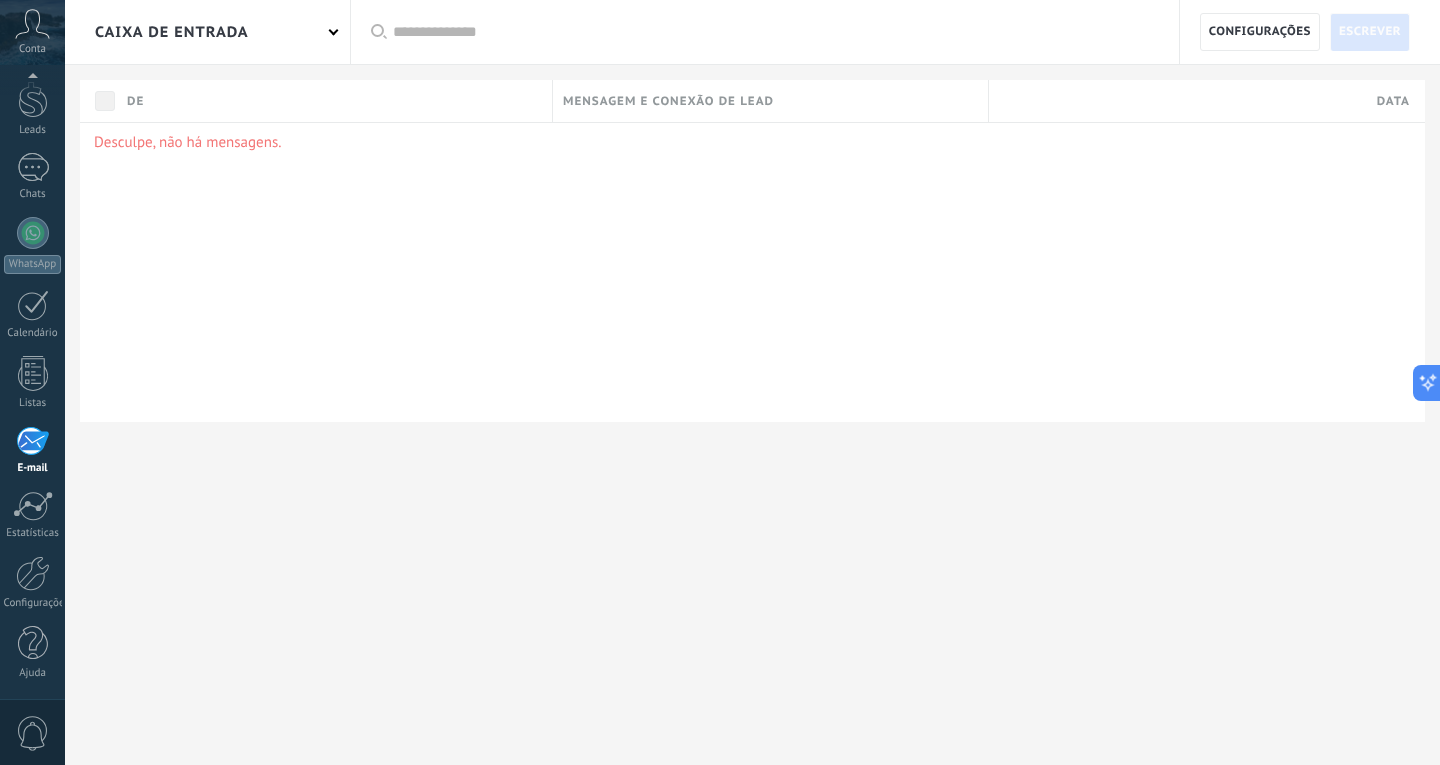 click on "Caixa de entrada" at bounding box center [207, 32] 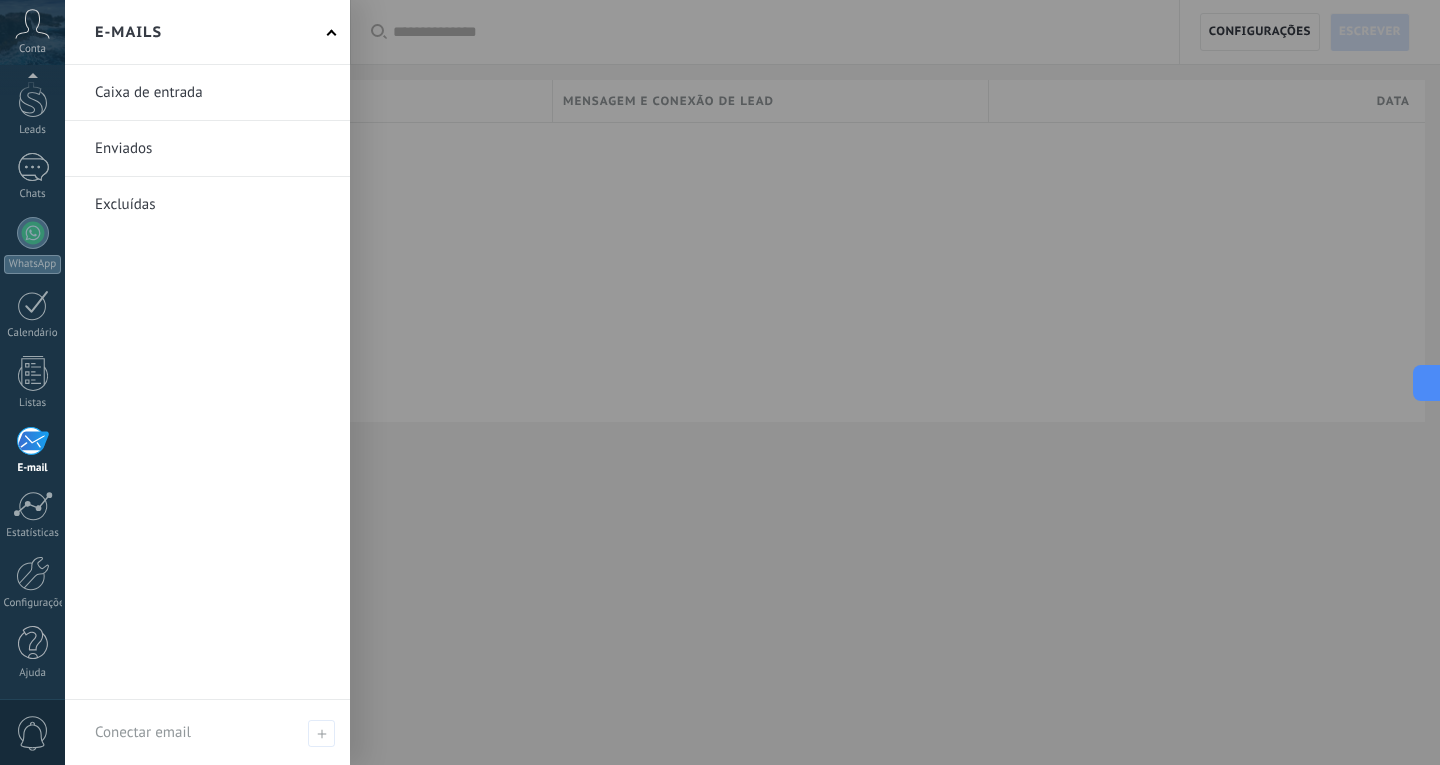 click on "E-mail" at bounding box center (32, 450) 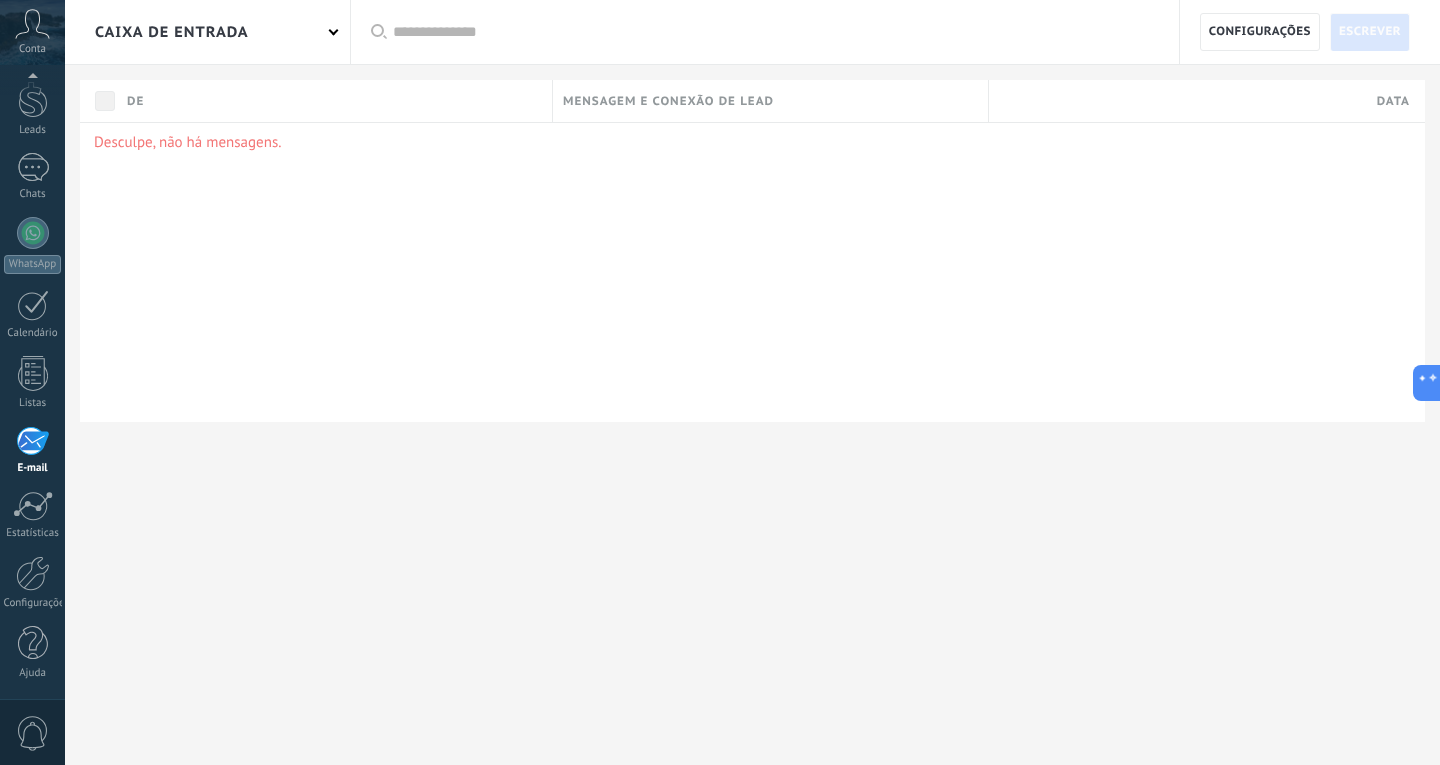 click at bounding box center (32, 441) 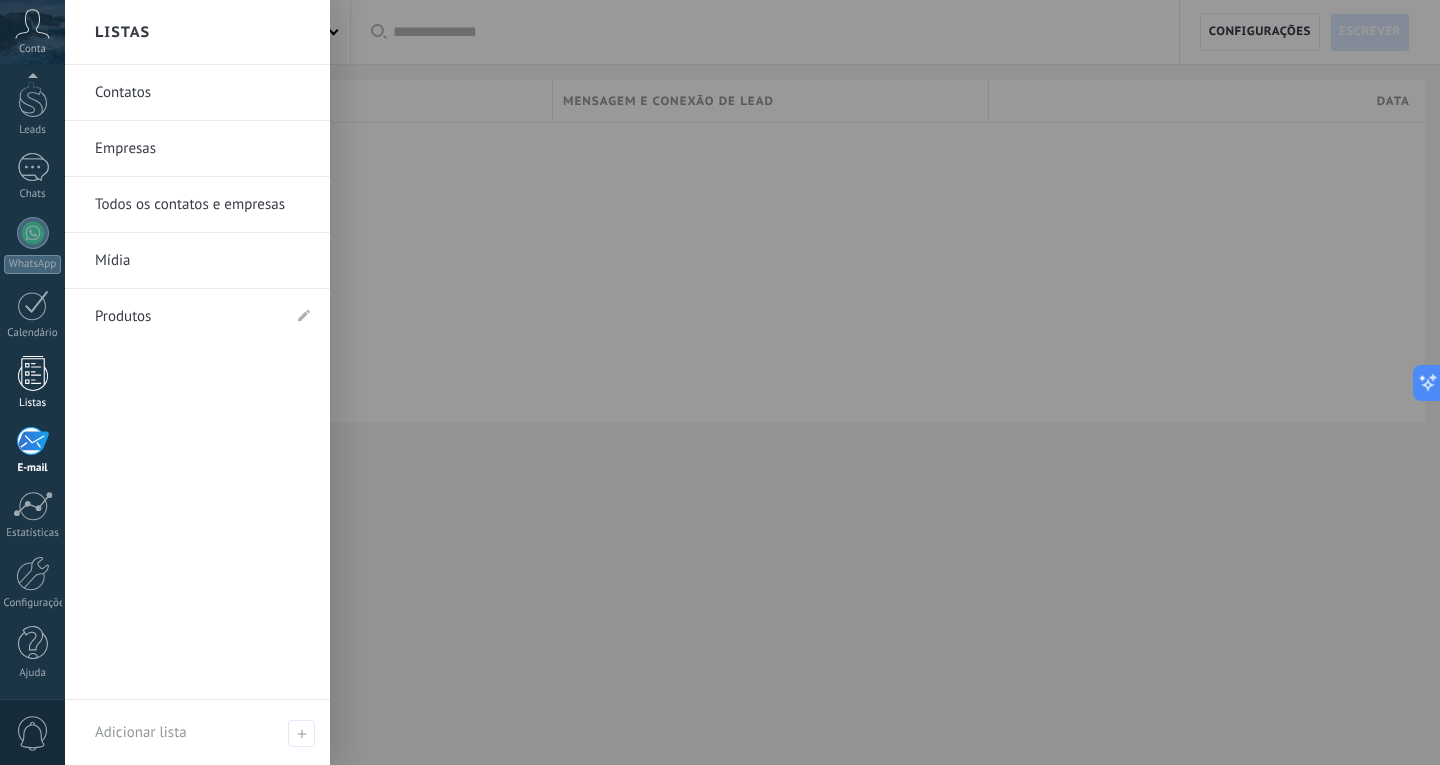 click on "Listas" at bounding box center [32, 383] 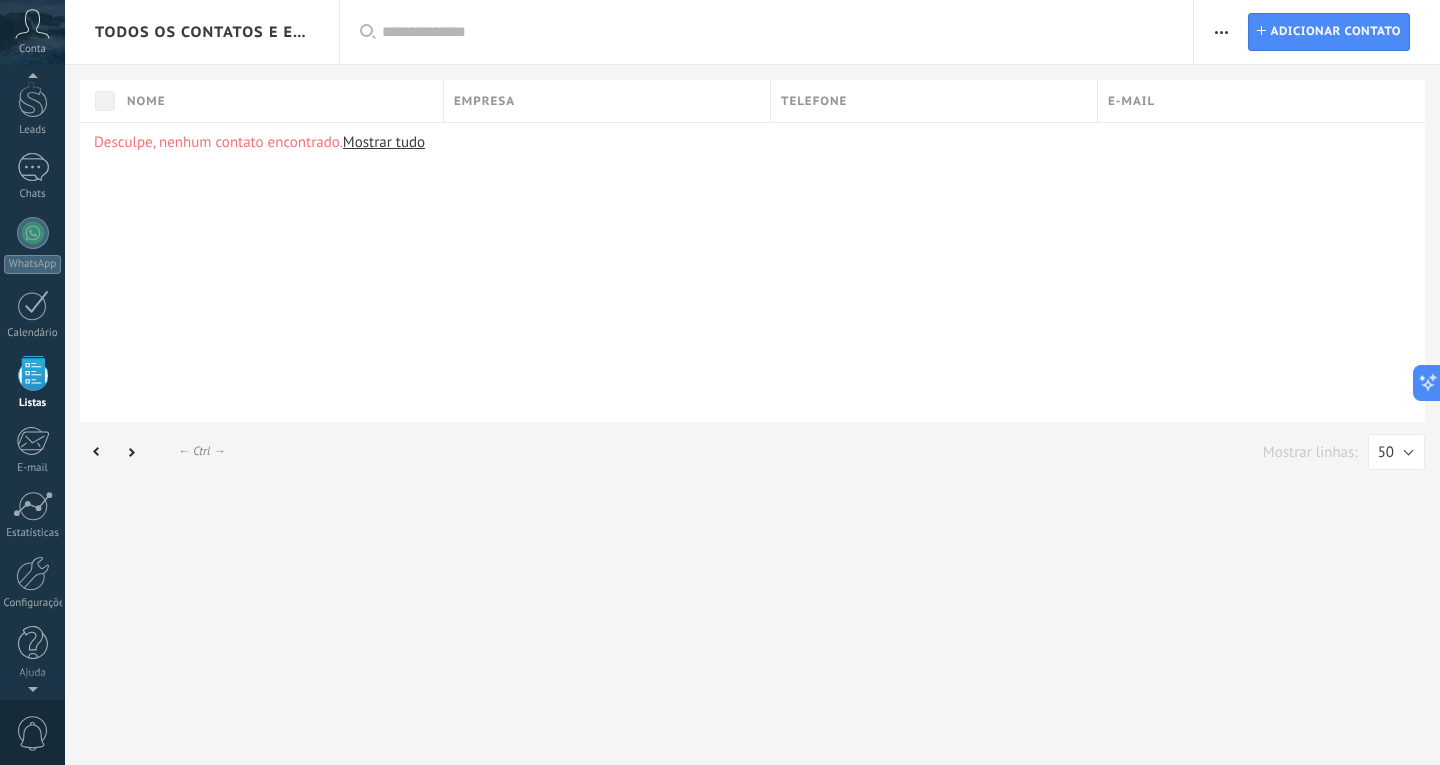 scroll, scrollTop: 52, scrollLeft: 0, axis: vertical 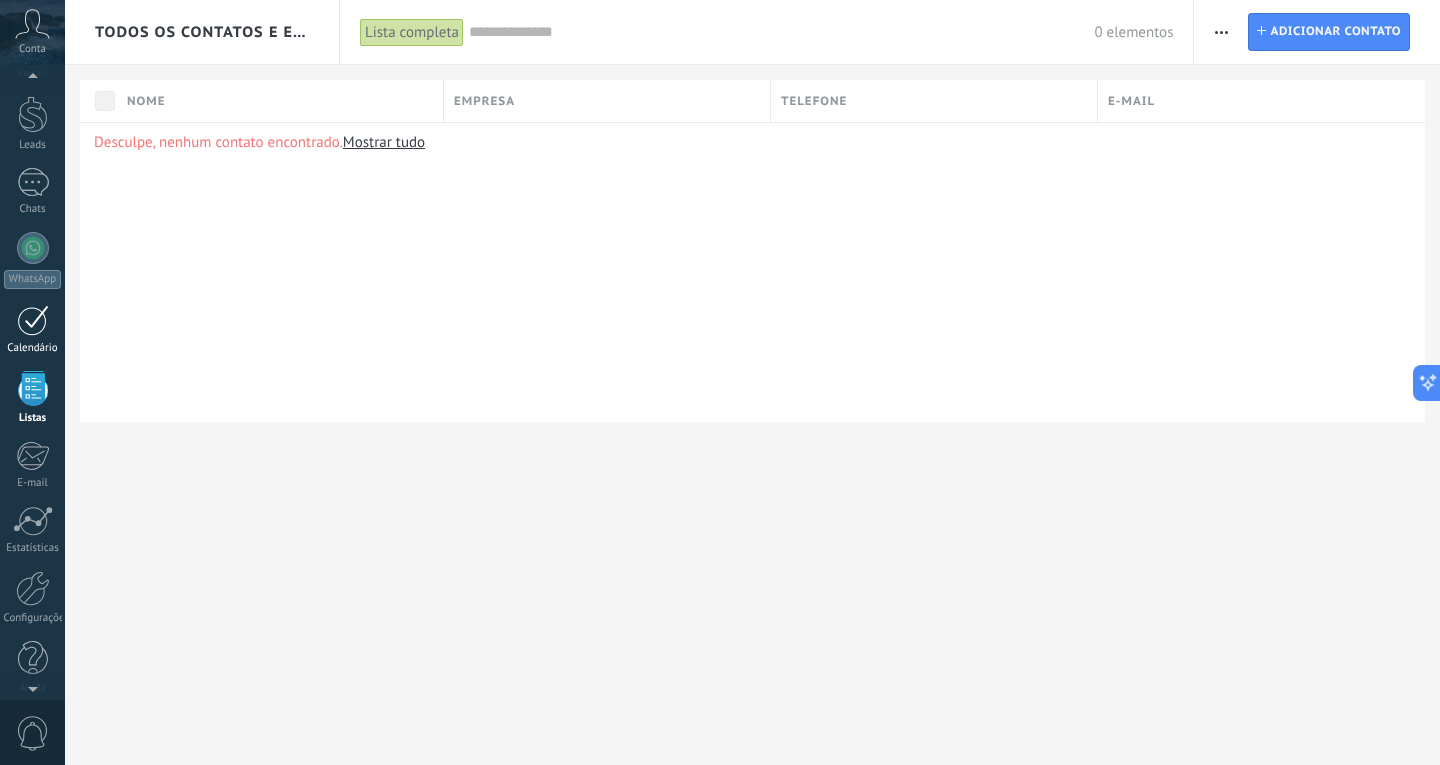 click on "Calendário" at bounding box center (32, 330) 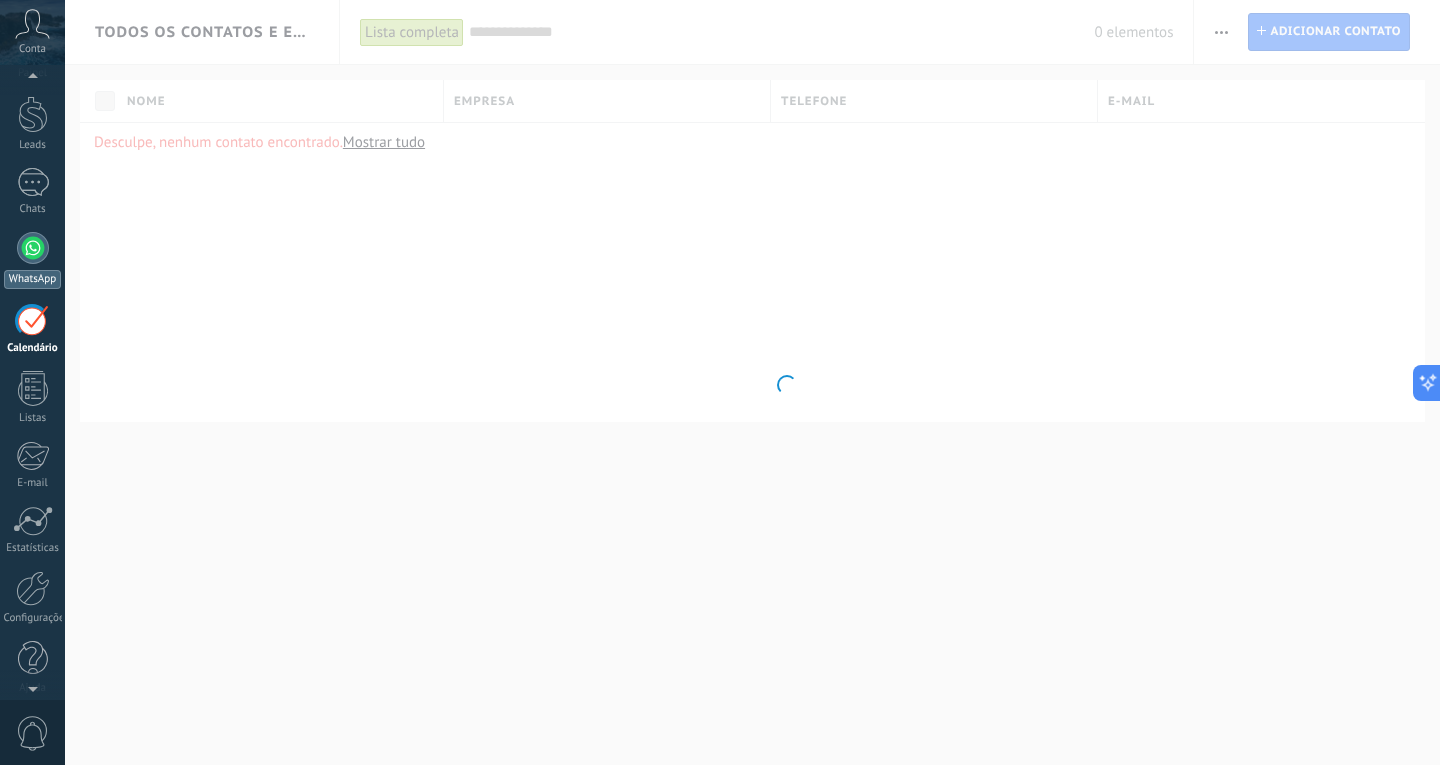 click on "WhatsApp" at bounding box center (32, 260) 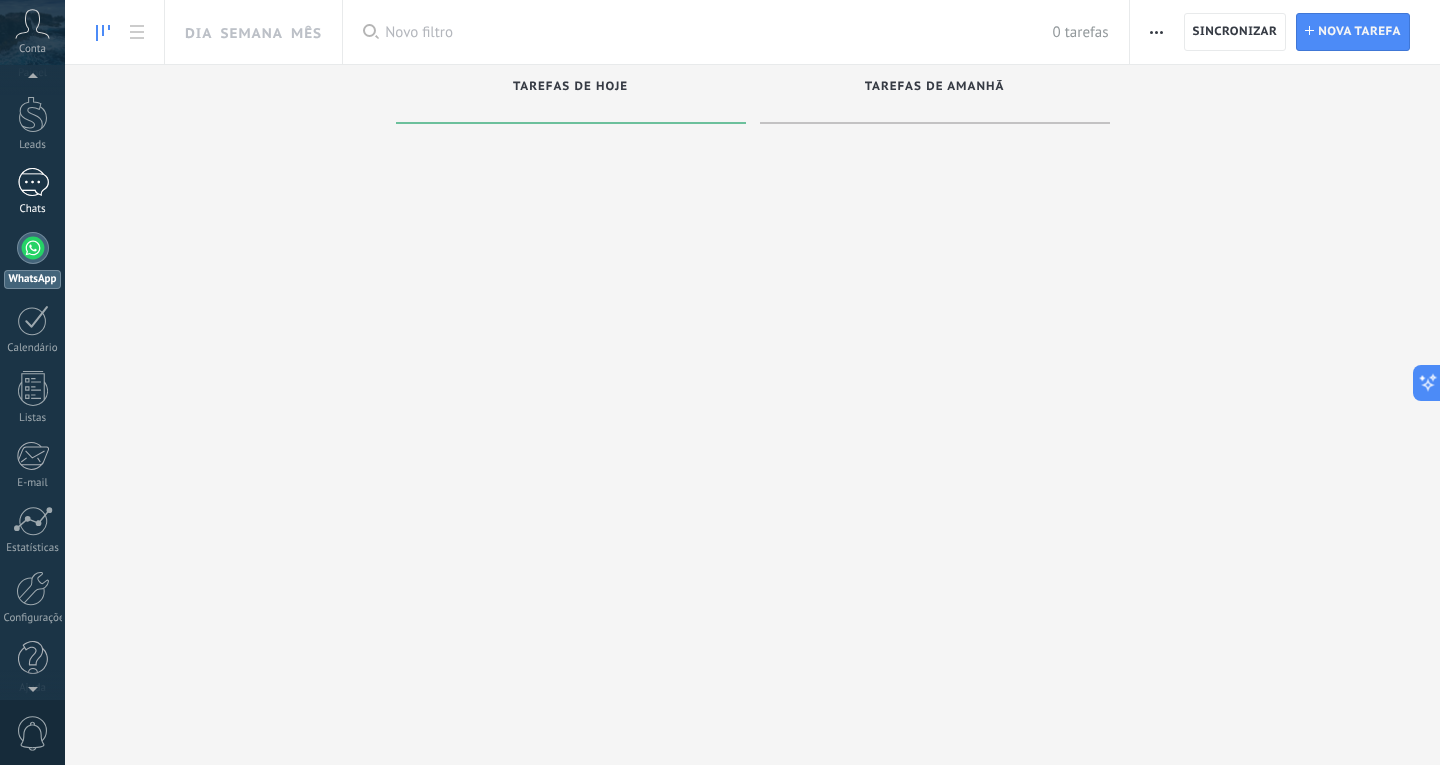 scroll, scrollTop: 0, scrollLeft: 0, axis: both 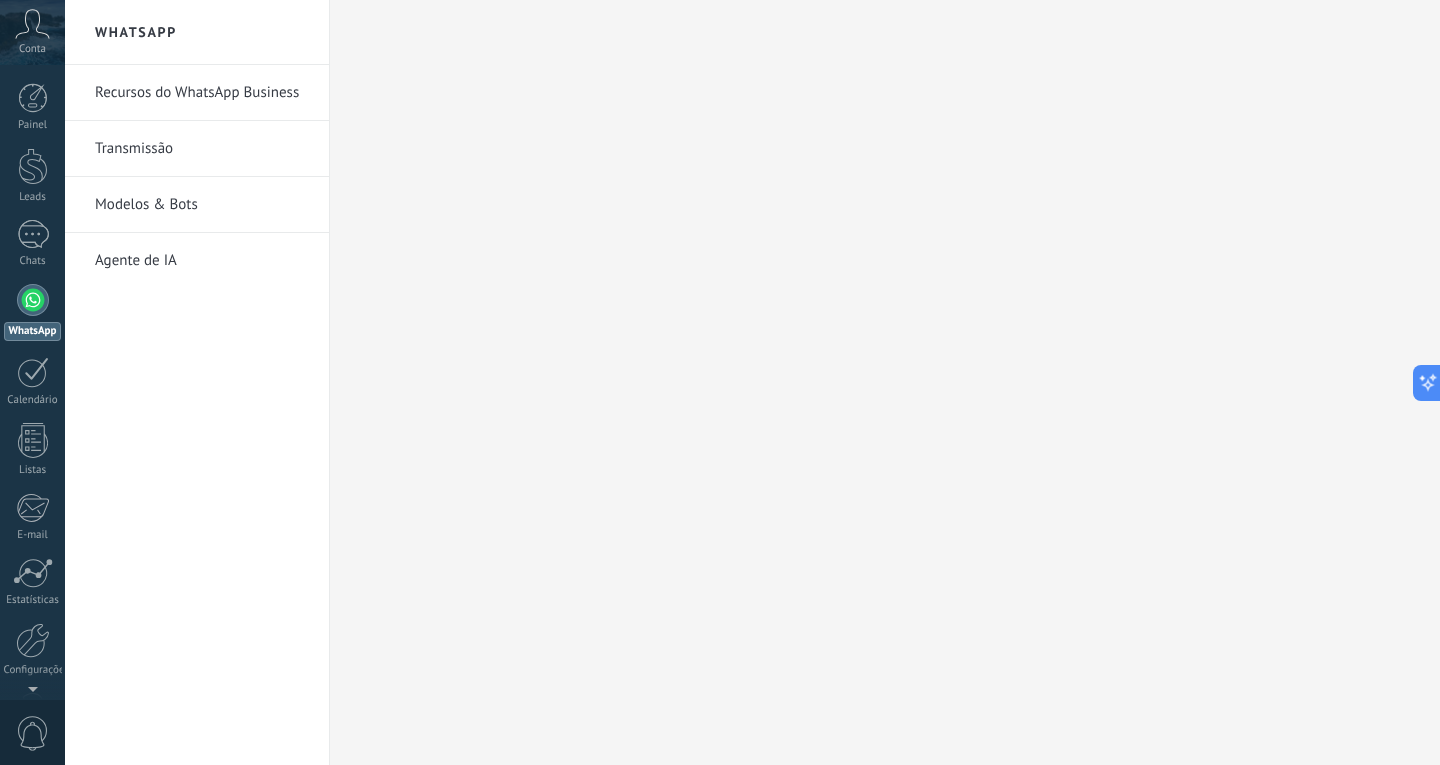 click on "Modelos & Bots" at bounding box center [202, 205] 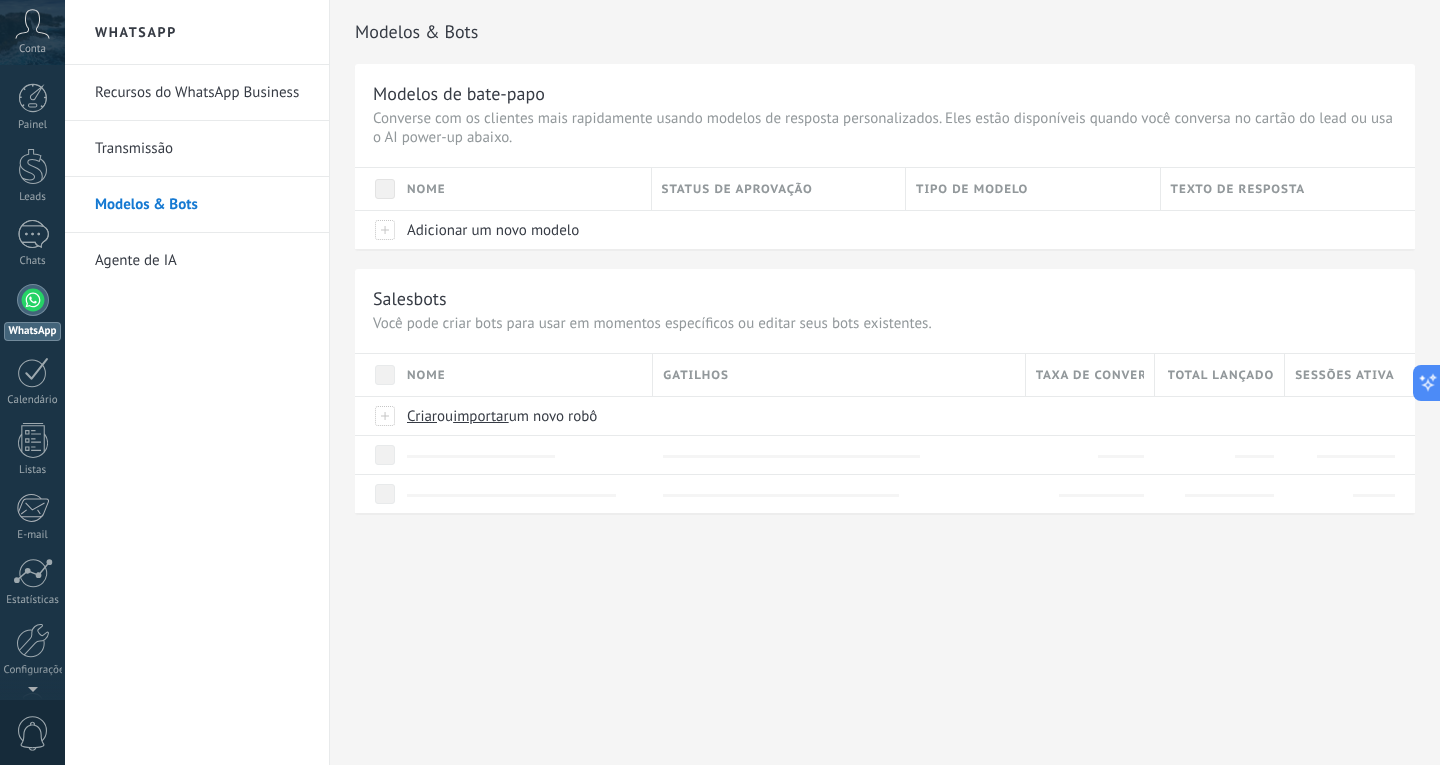 click on "Agente de IA" at bounding box center [202, 261] 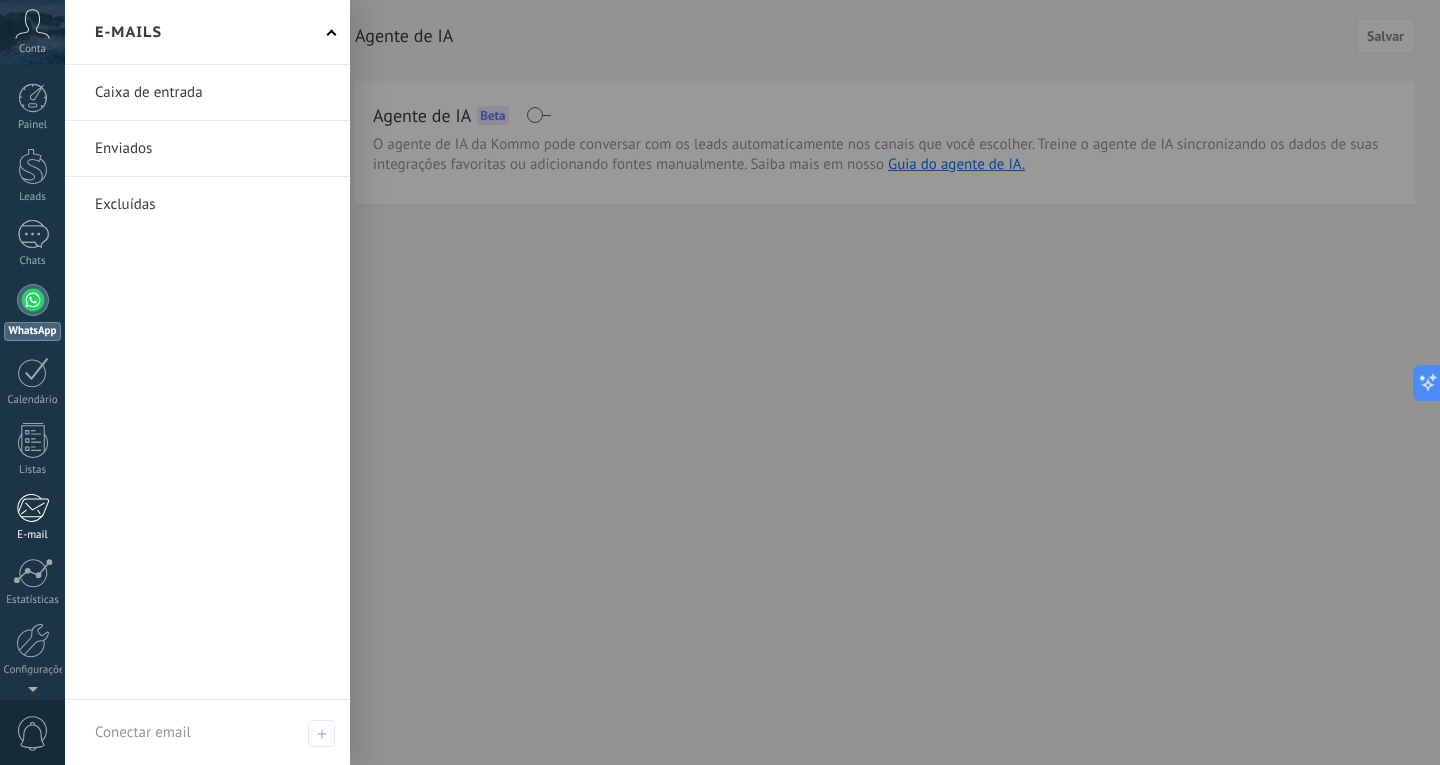 click at bounding box center (32, 508) 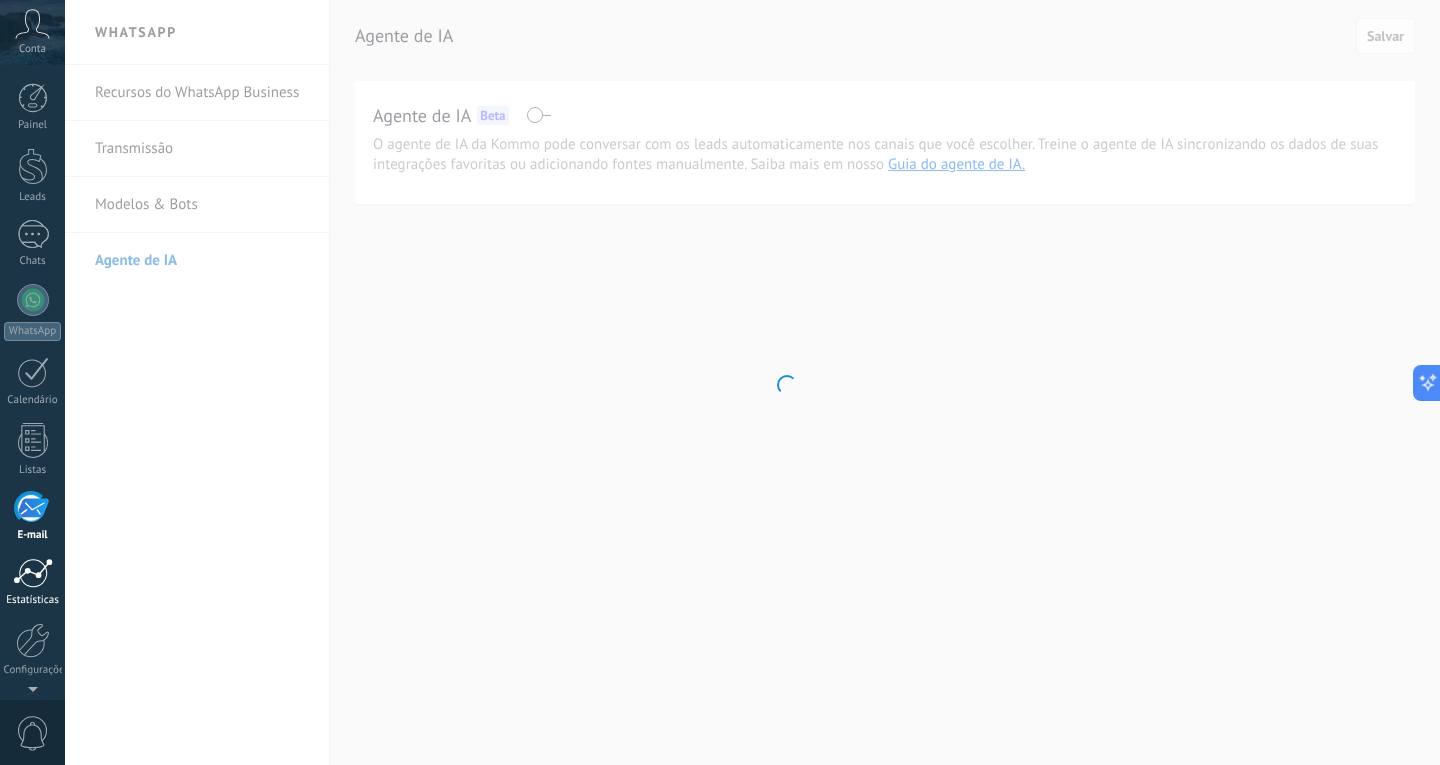 scroll, scrollTop: 67, scrollLeft: 0, axis: vertical 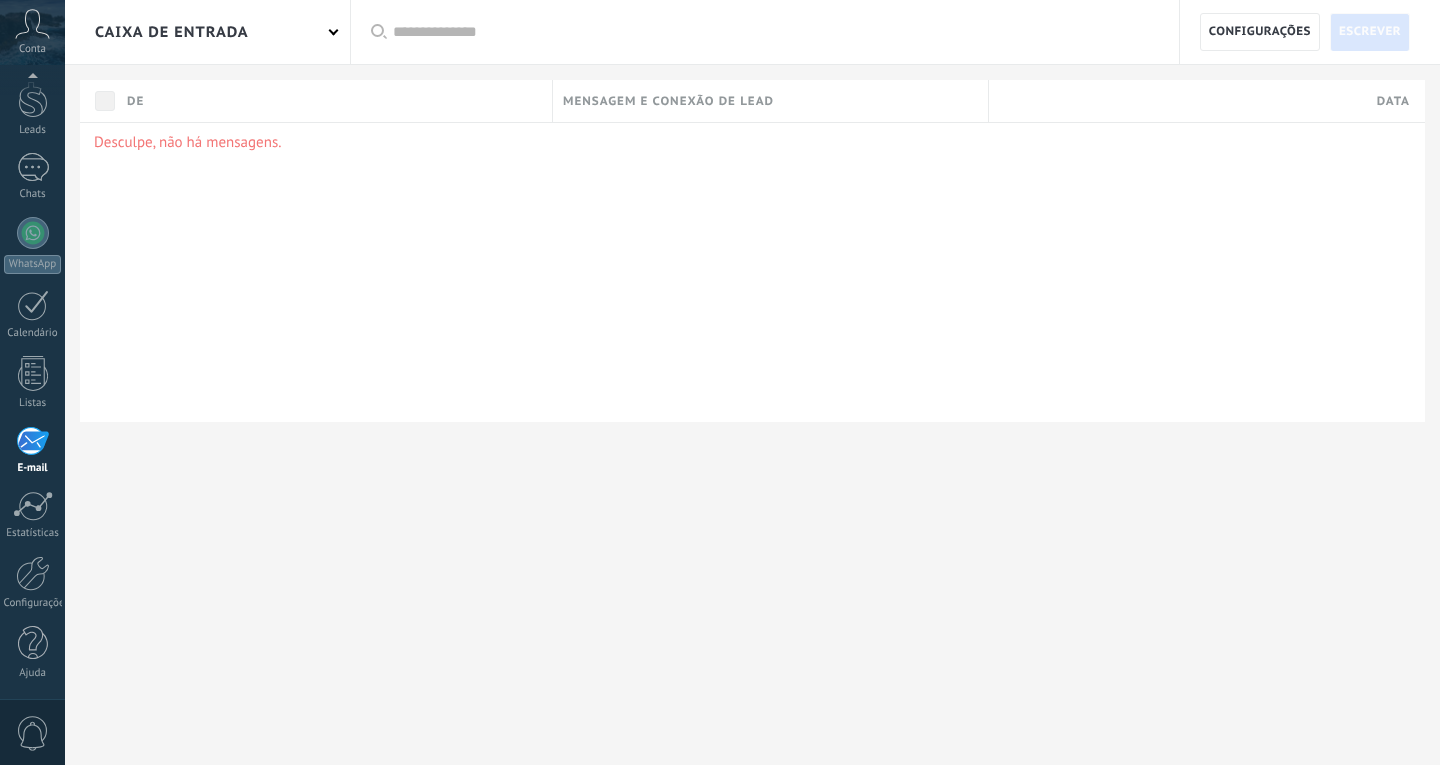 click on "Caixa de entrada" at bounding box center [207, 32] 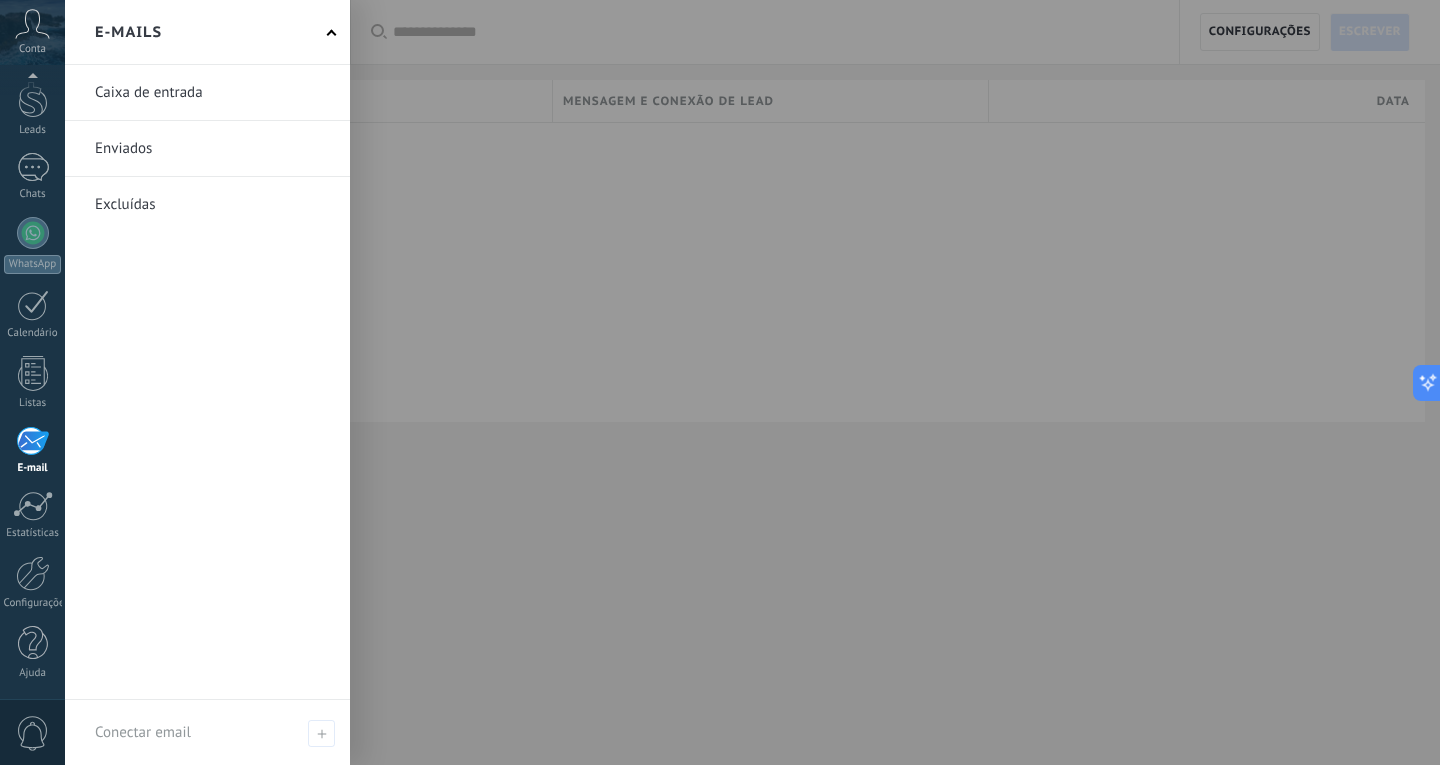 click at bounding box center [207, 92] 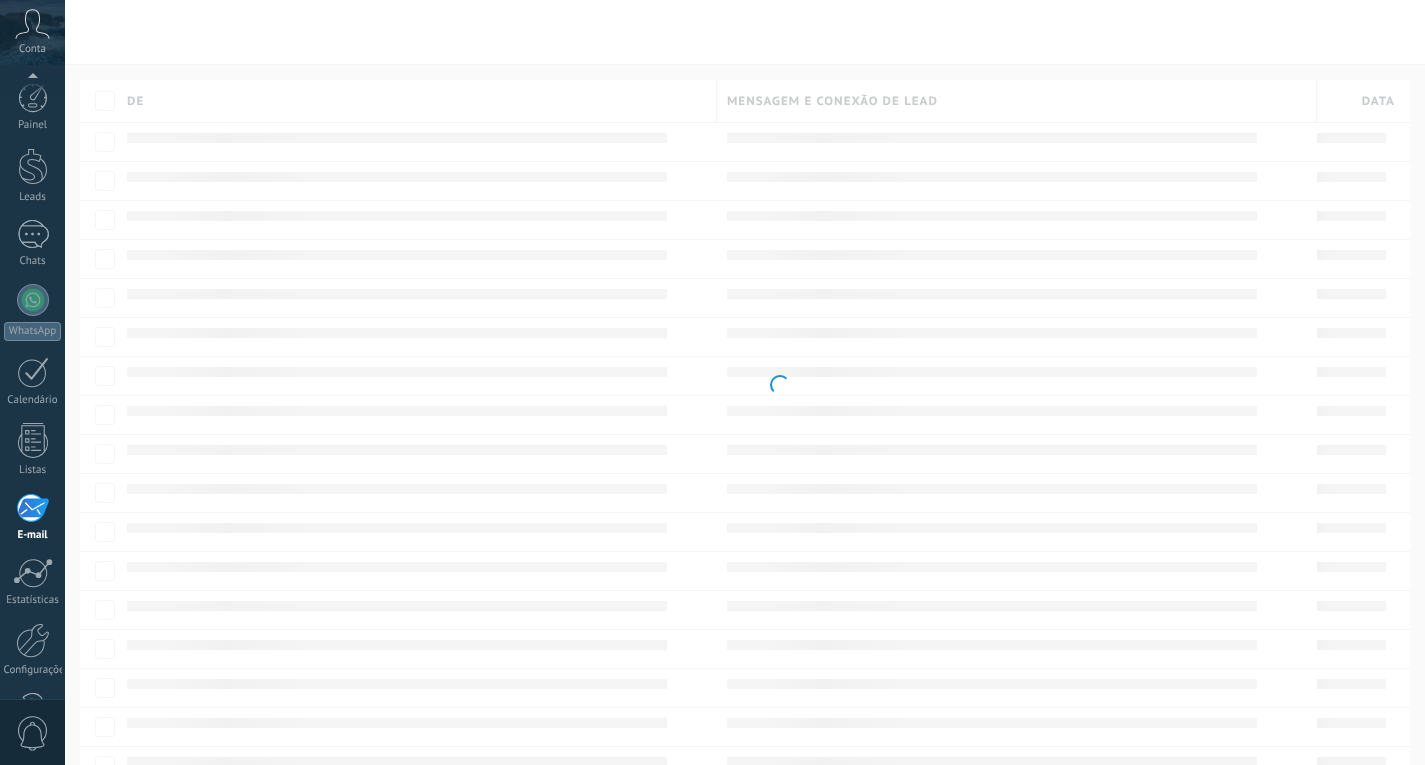 scroll, scrollTop: 0, scrollLeft: 0, axis: both 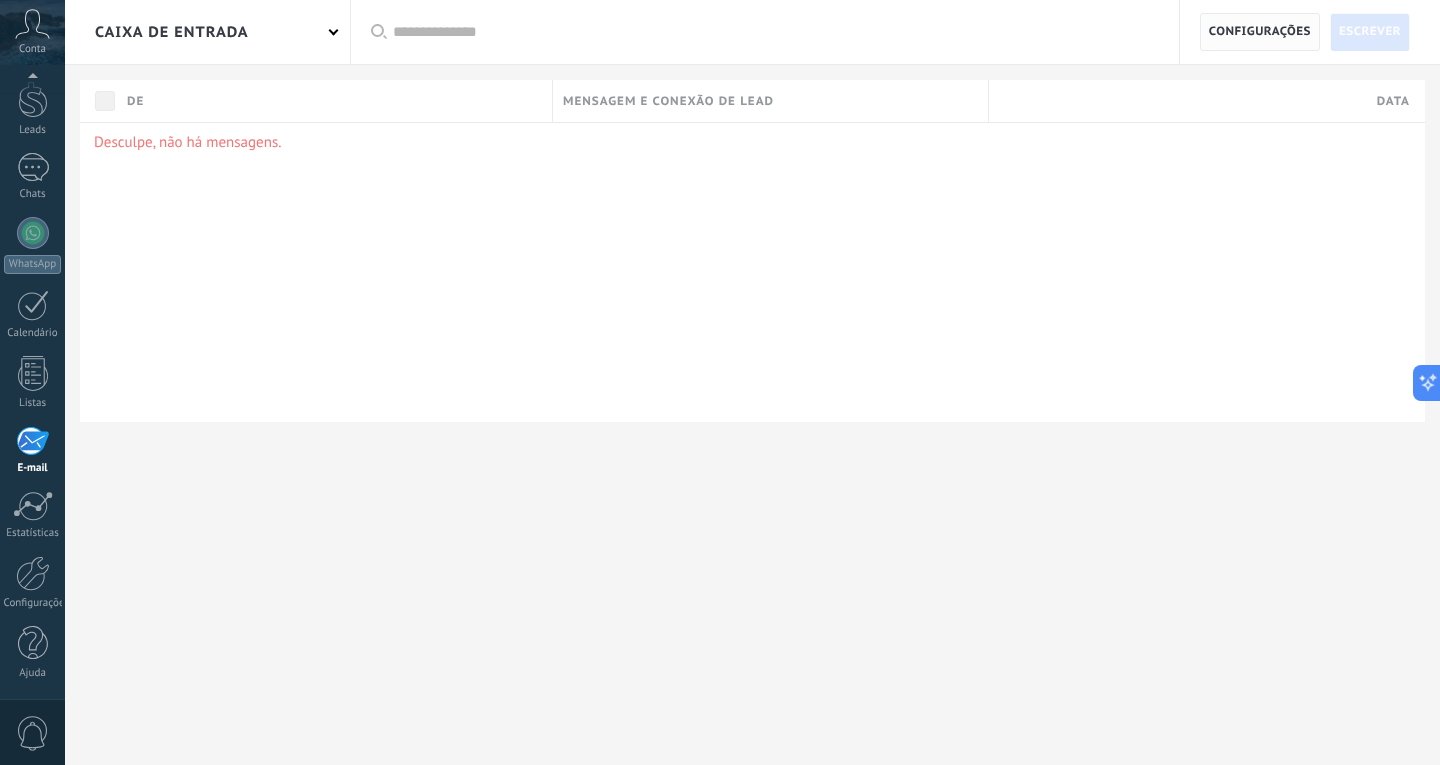 click on "Configurações" at bounding box center (1260, 32) 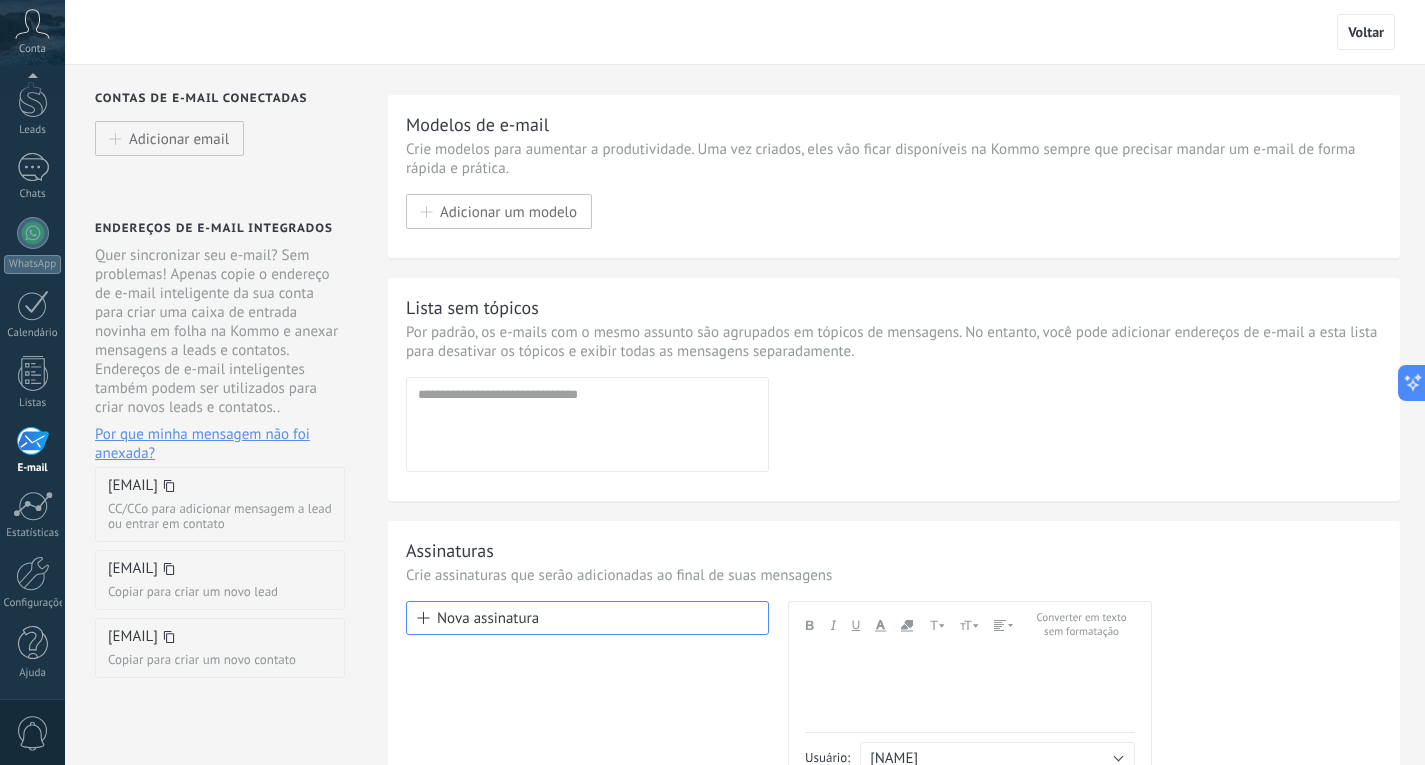 click 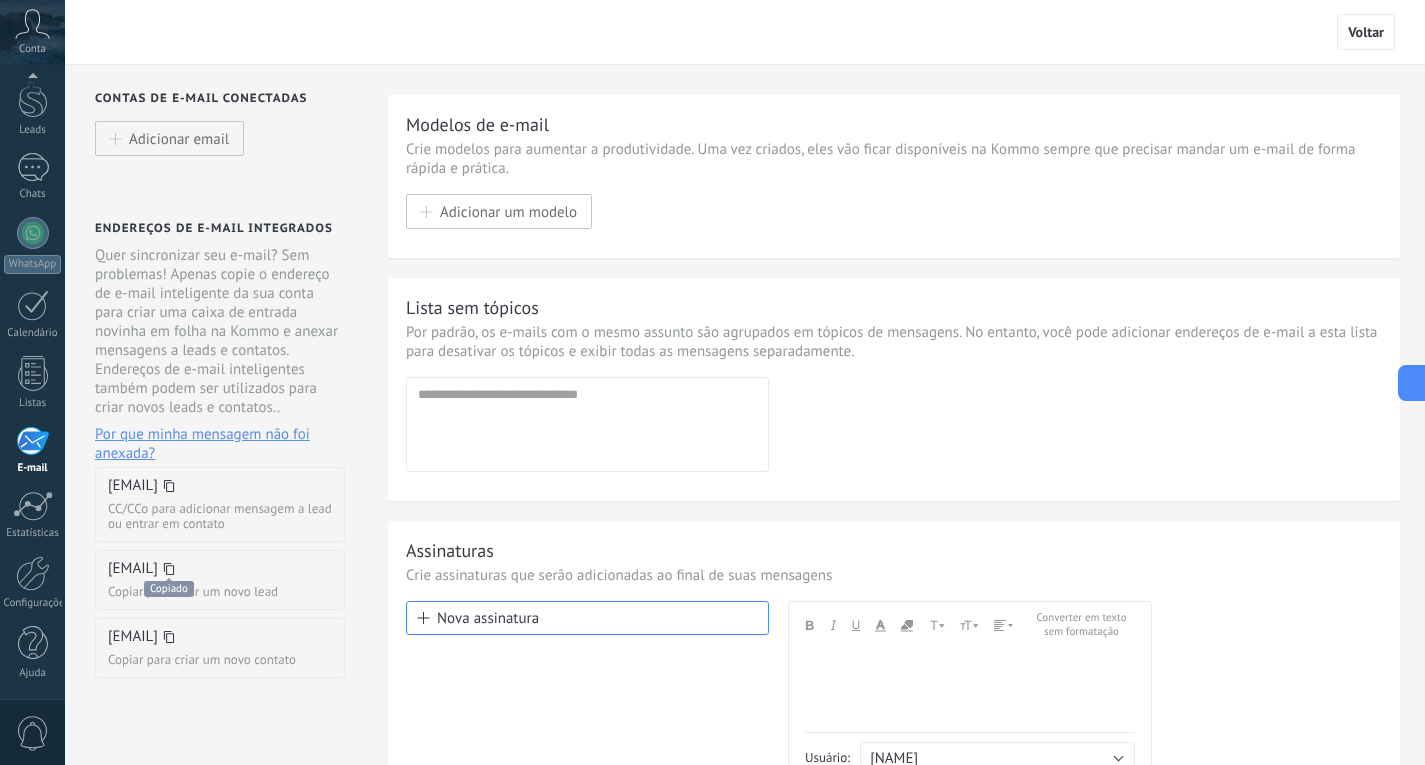 click 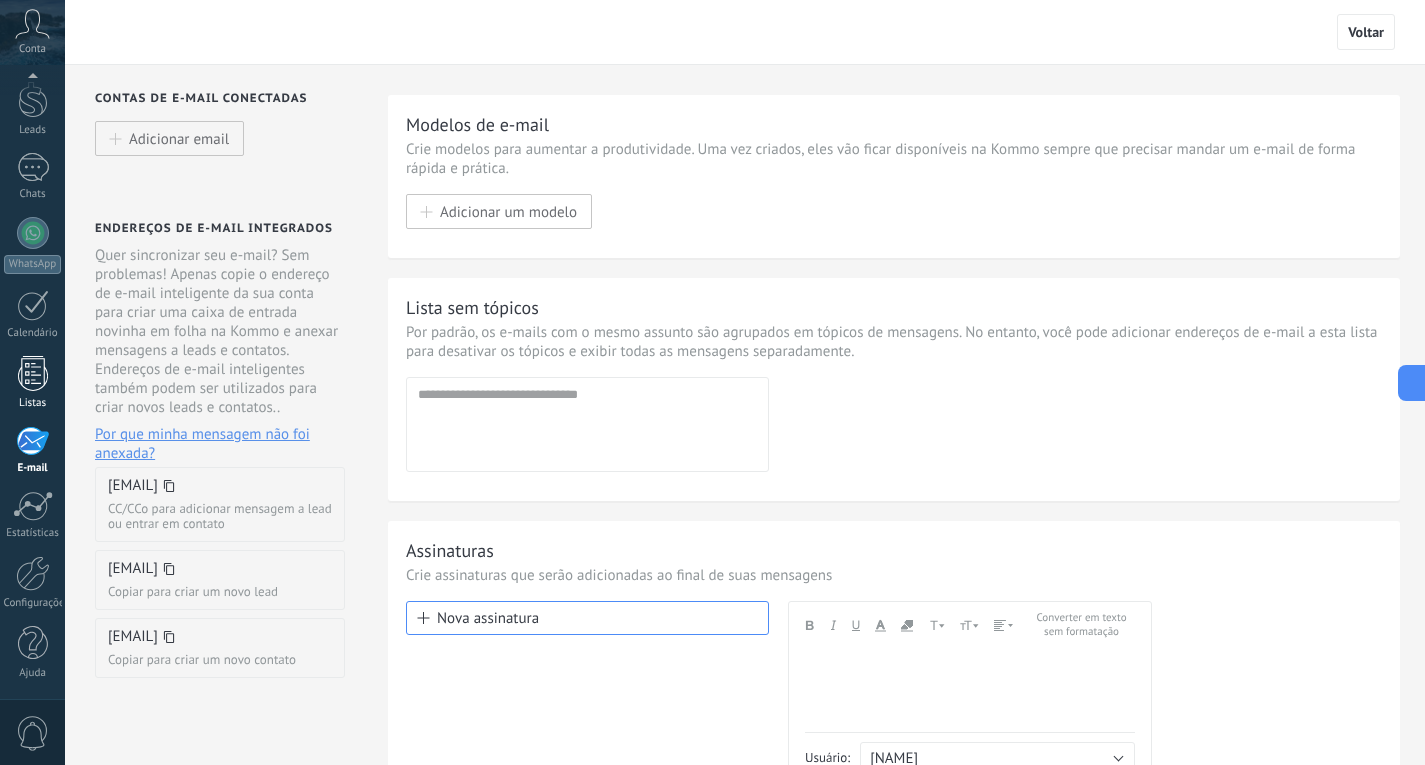 click at bounding box center (33, 373) 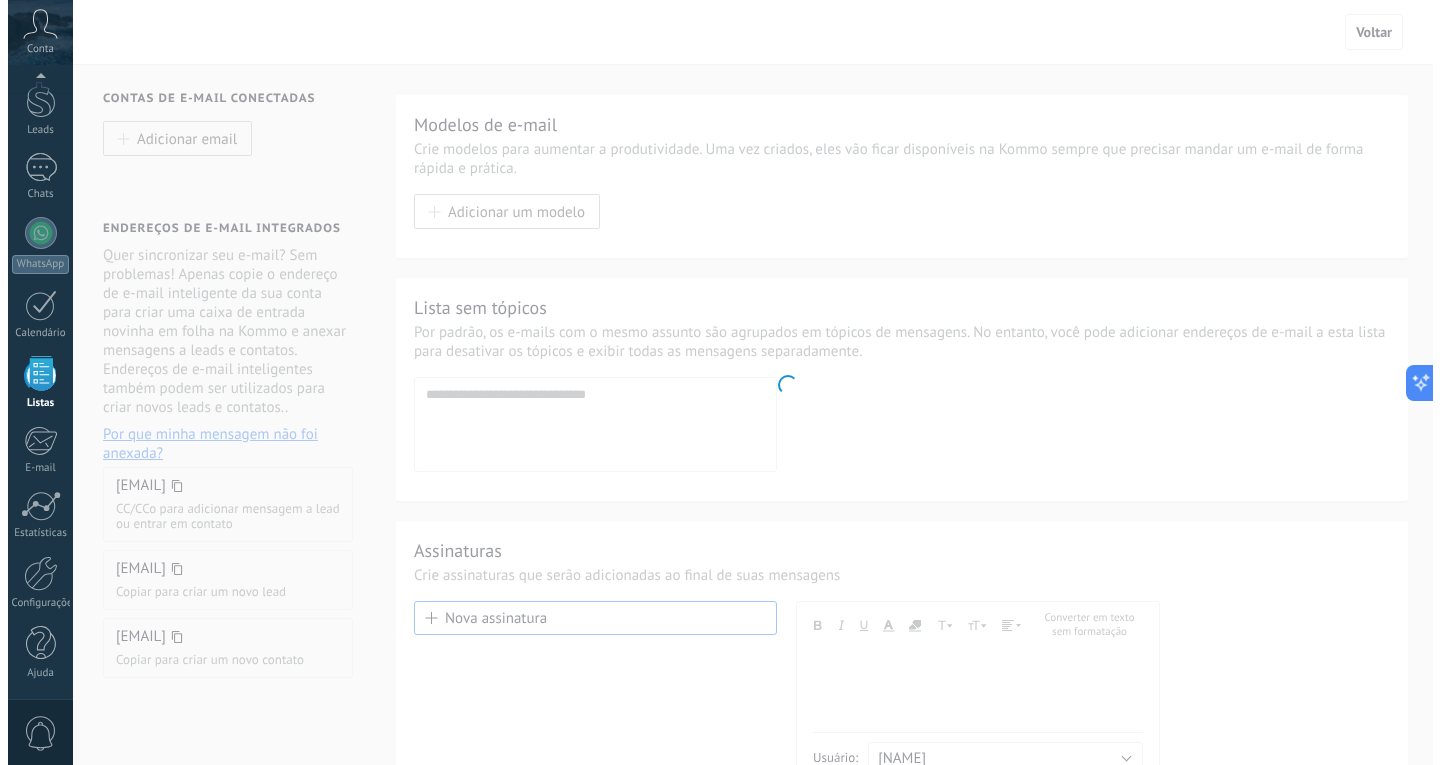 scroll, scrollTop: 52, scrollLeft: 0, axis: vertical 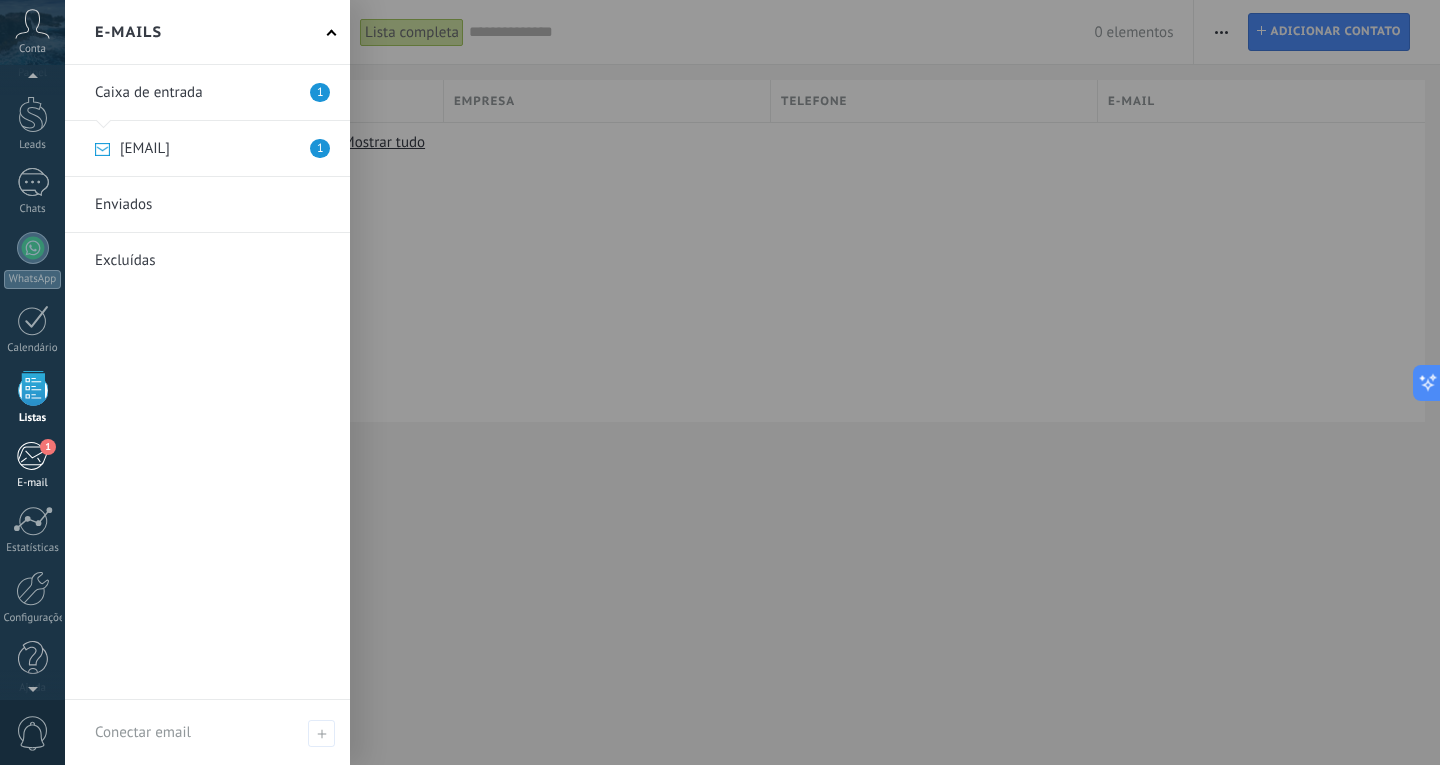 click on "1" at bounding box center [32, 456] 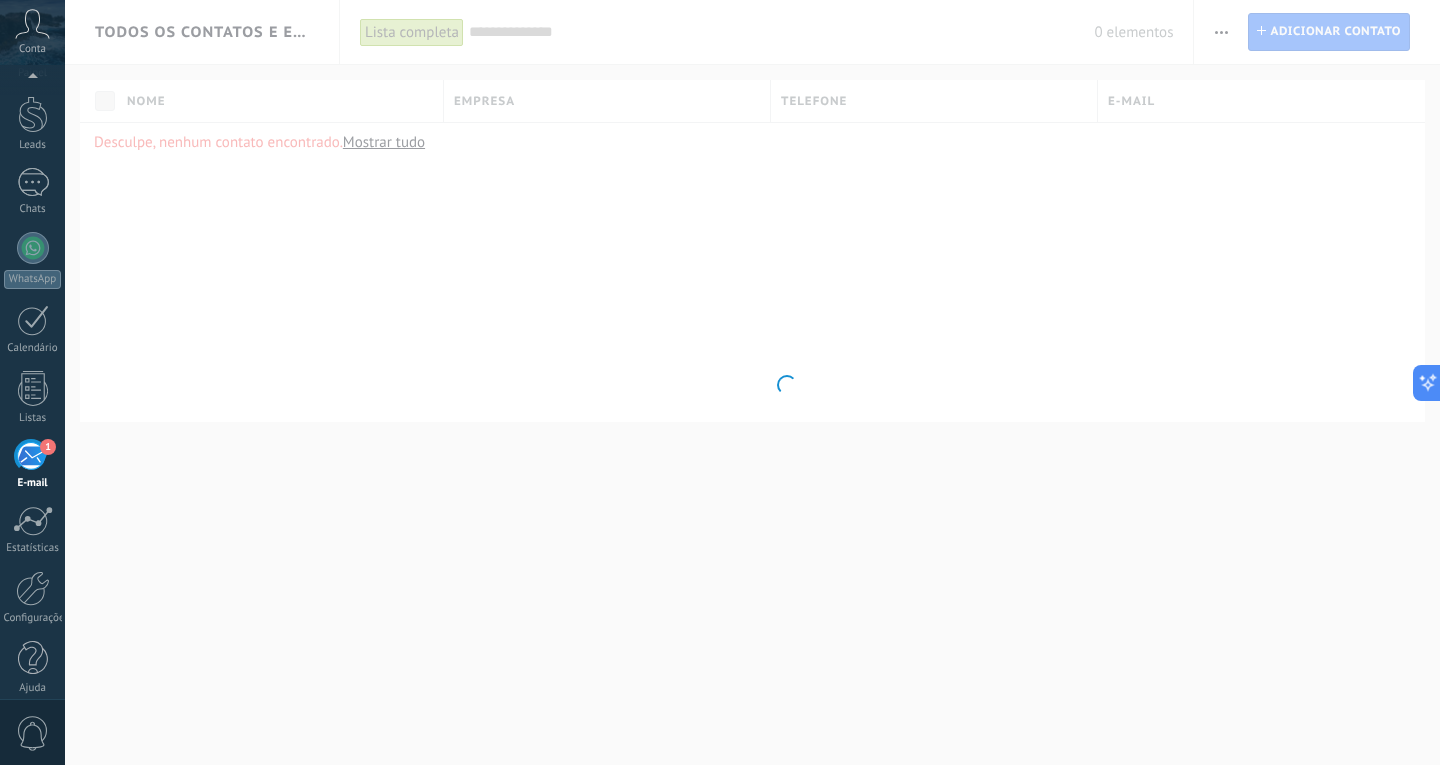 scroll, scrollTop: 67, scrollLeft: 0, axis: vertical 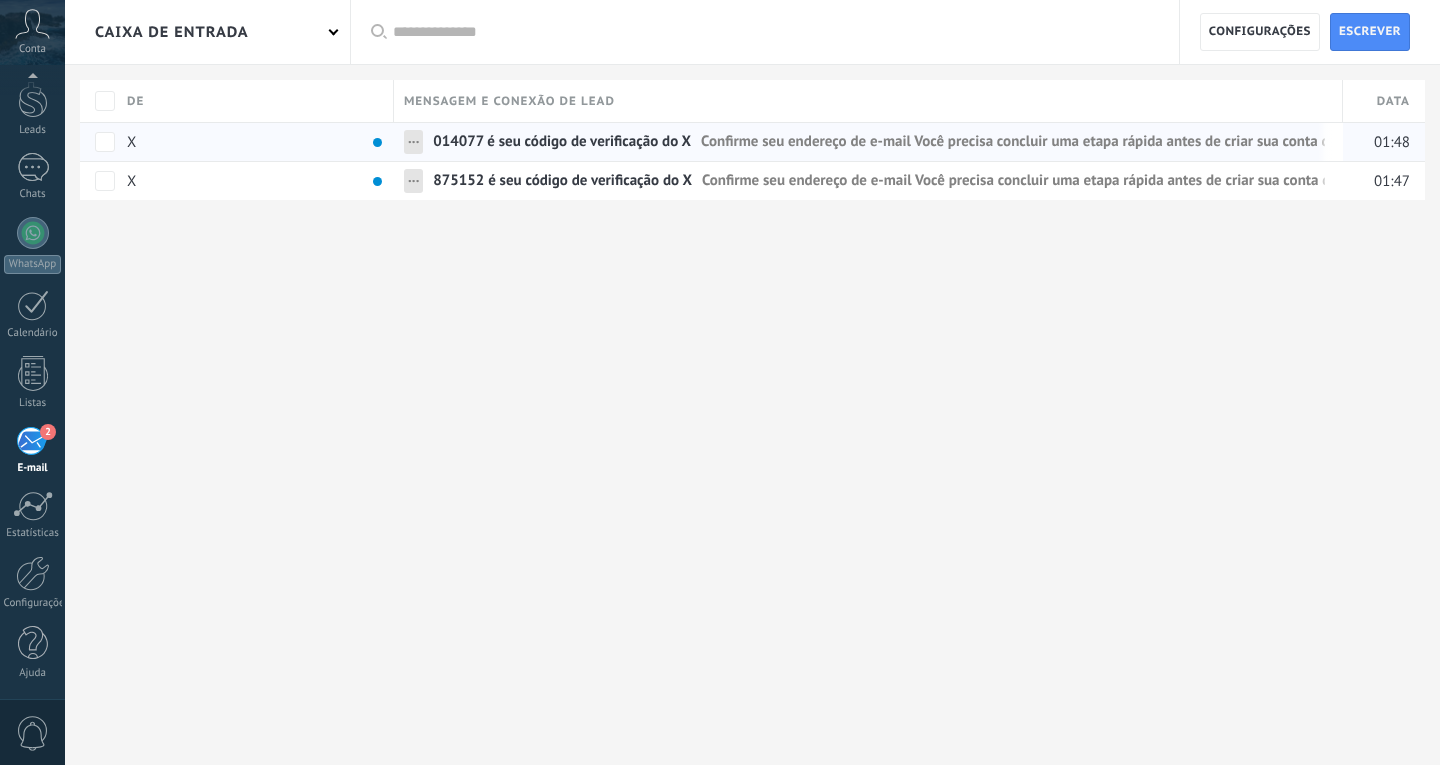 click on "014077 é seu código de verificação do X" at bounding box center (562, 146) 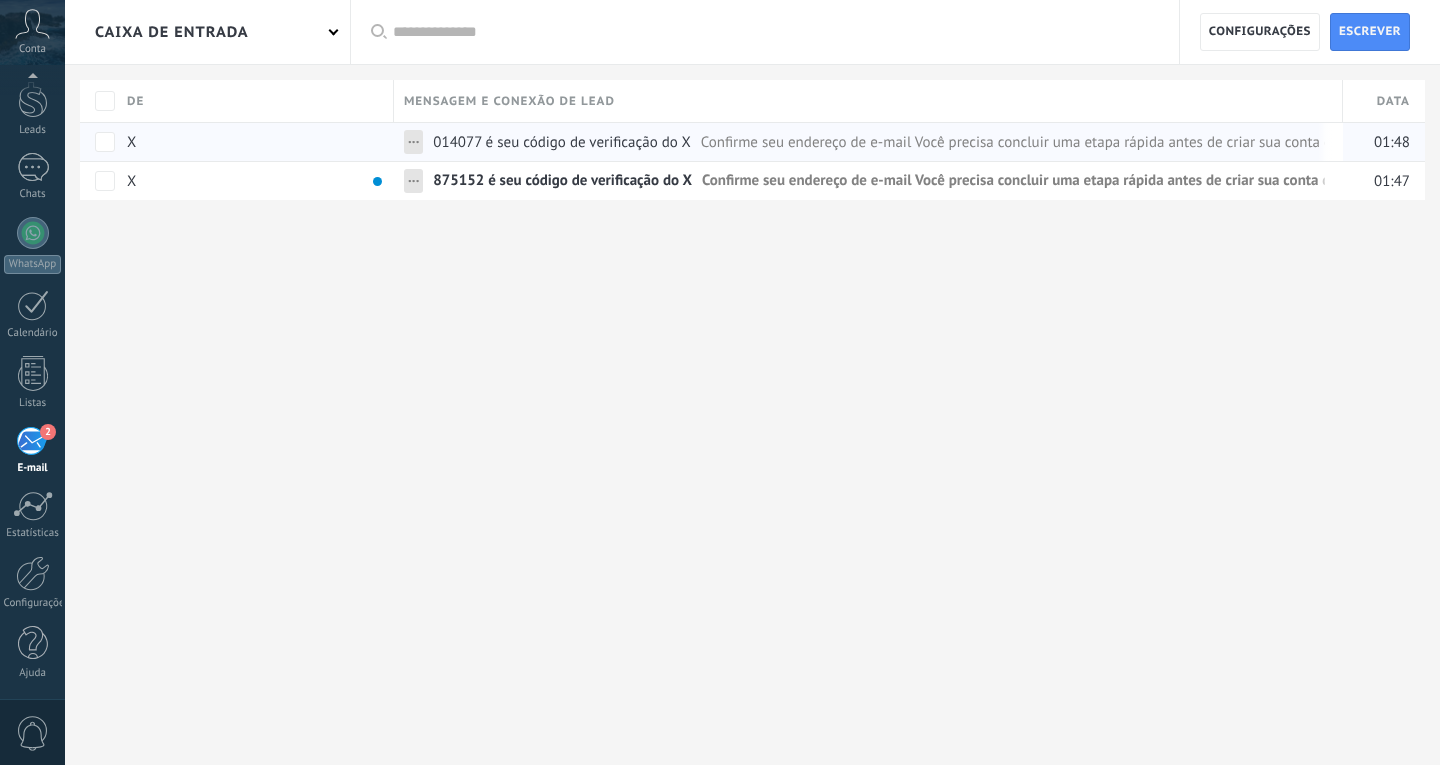 scroll, scrollTop: 0, scrollLeft: 0, axis: both 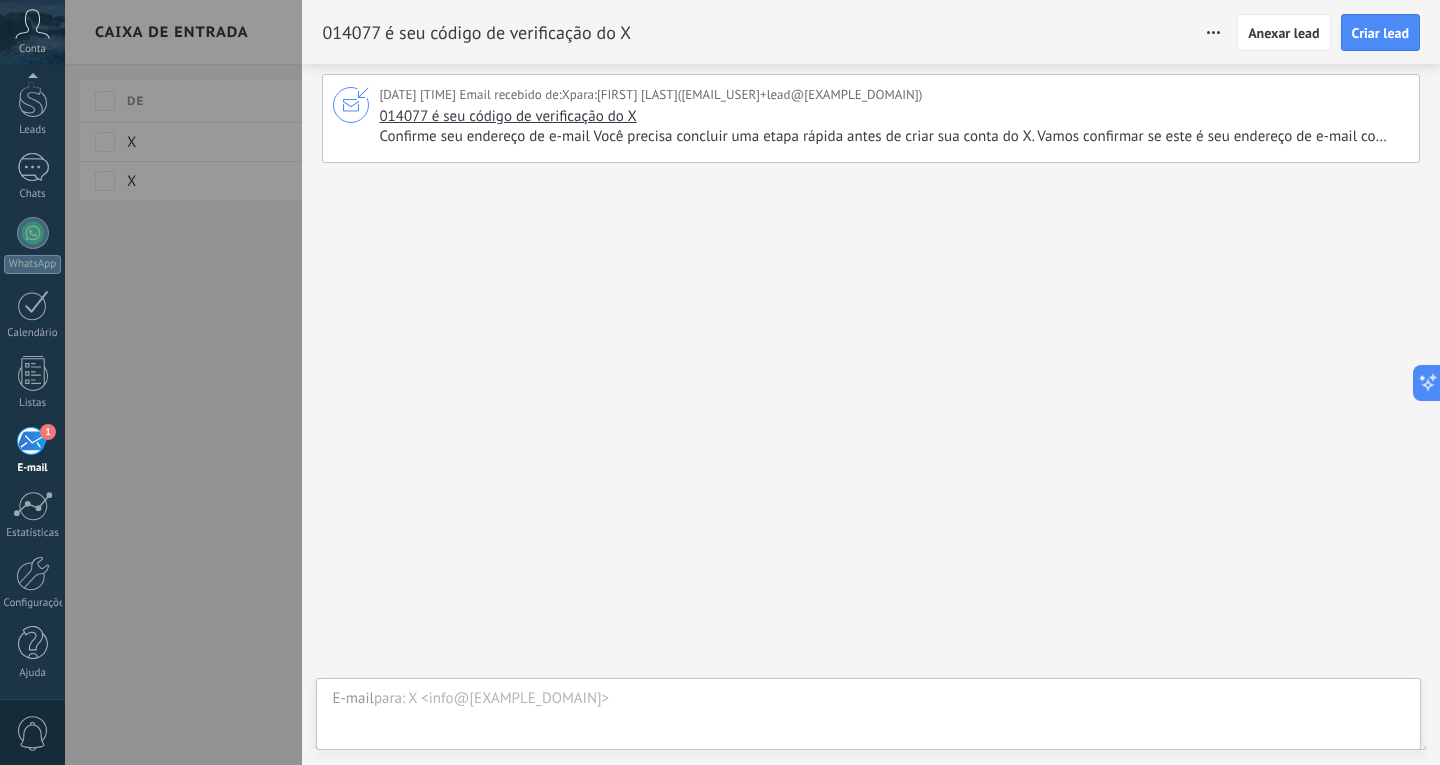 click on "014077 é seu código de verificação do X" at bounding box center (507, 116) 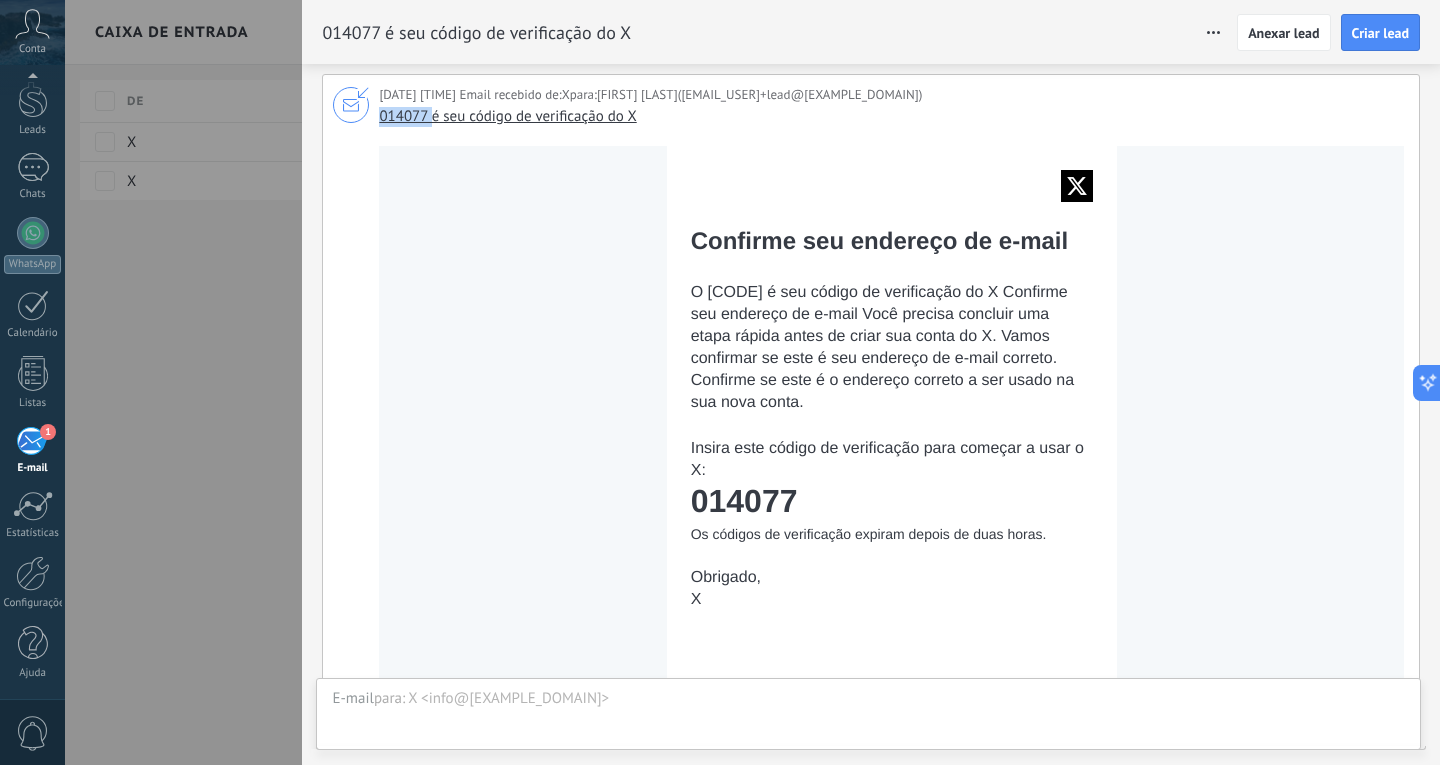 drag, startPoint x: 427, startPoint y: 111, endPoint x: 403, endPoint y: 112, distance: 24.020824 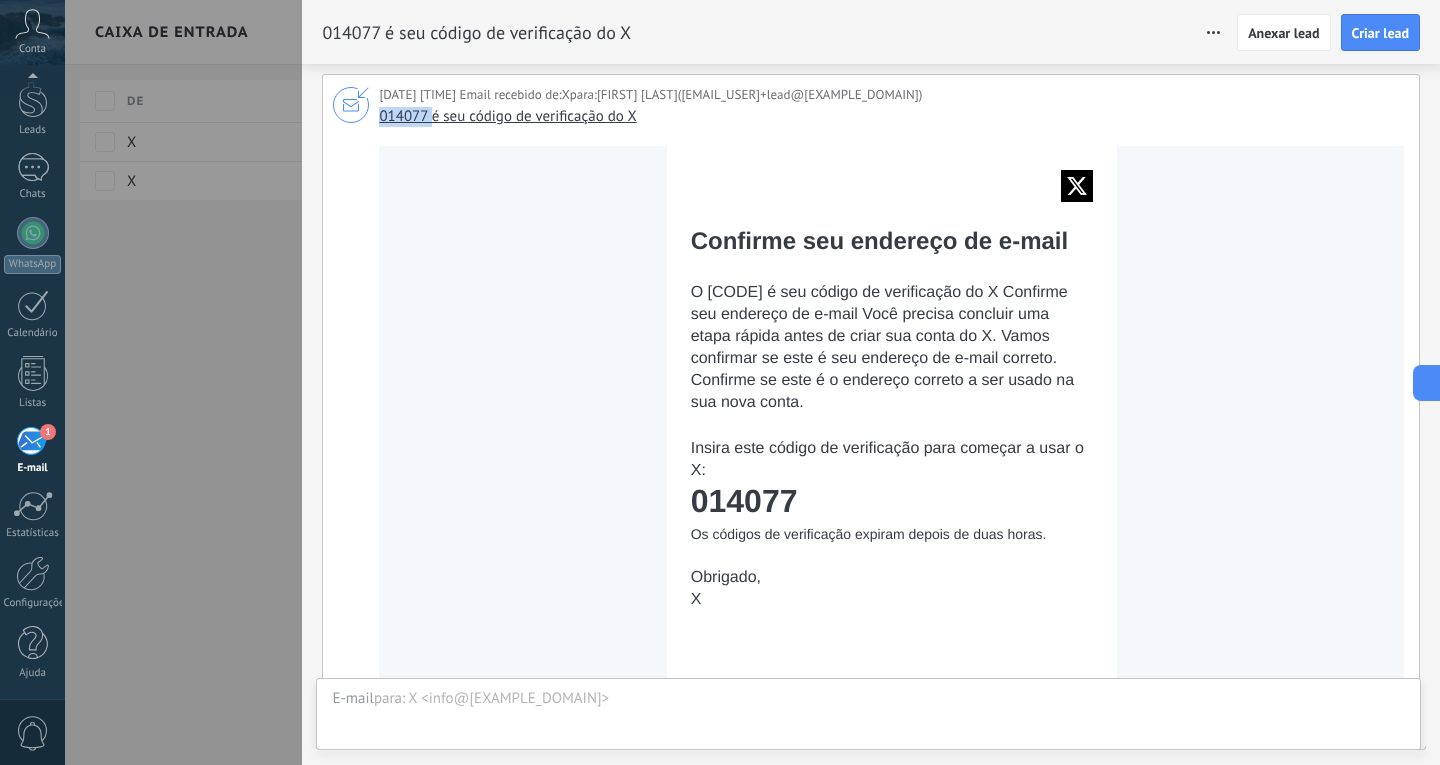 click at bounding box center [720, 382] 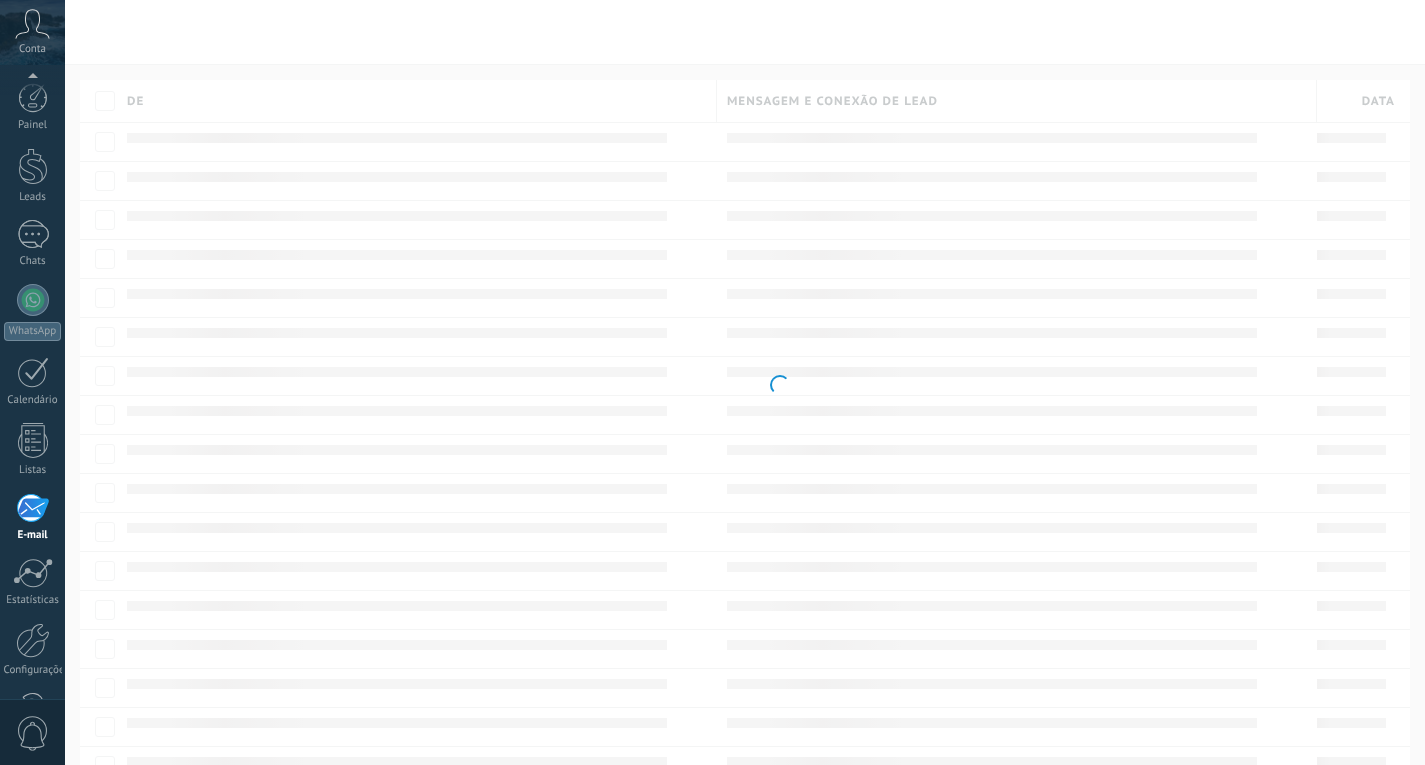 scroll, scrollTop: 0, scrollLeft: 0, axis: both 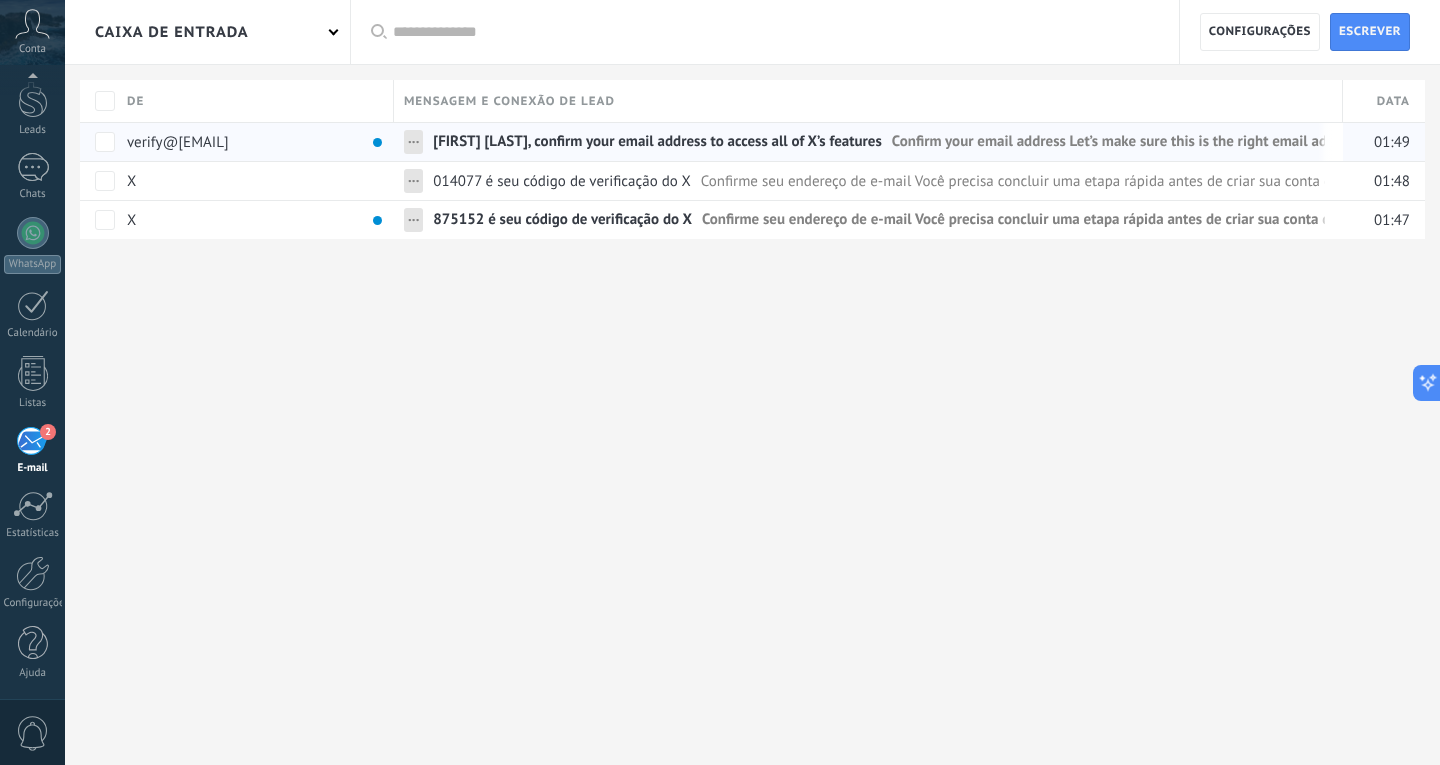 click on "[FIRST] [LAST], confirm your email address to access all of X’s features" at bounding box center (657, 146) 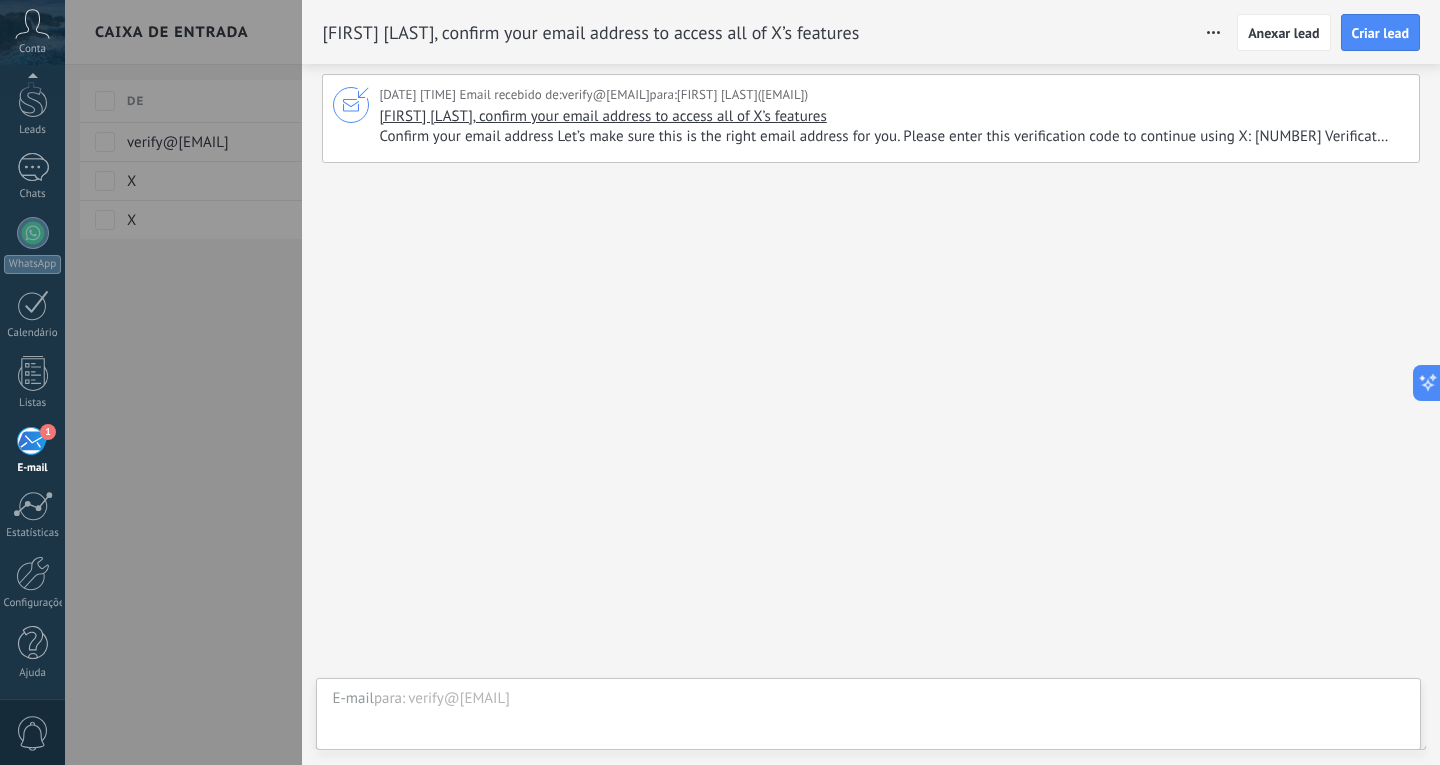 click on "Confirm your email address
Let’s make sure this is the right email address for you. Please enter this verification code to continue using X:
[NUMBER]
Verification codes expire after two hours.
Thanks,
X
X may use your email address for pur" at bounding box center (891, 137) 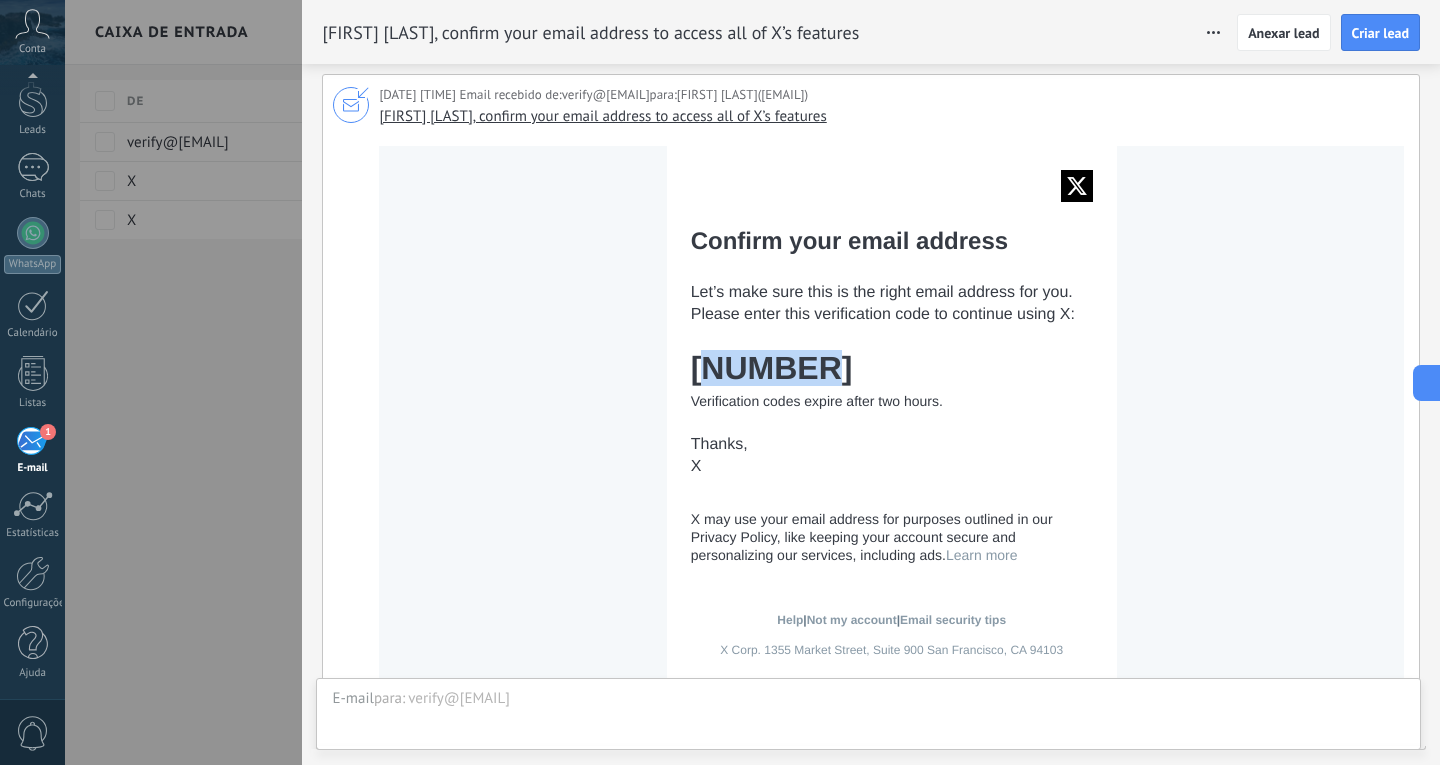 drag, startPoint x: 792, startPoint y: 374, endPoint x: 679, endPoint y: 353, distance: 114.93476 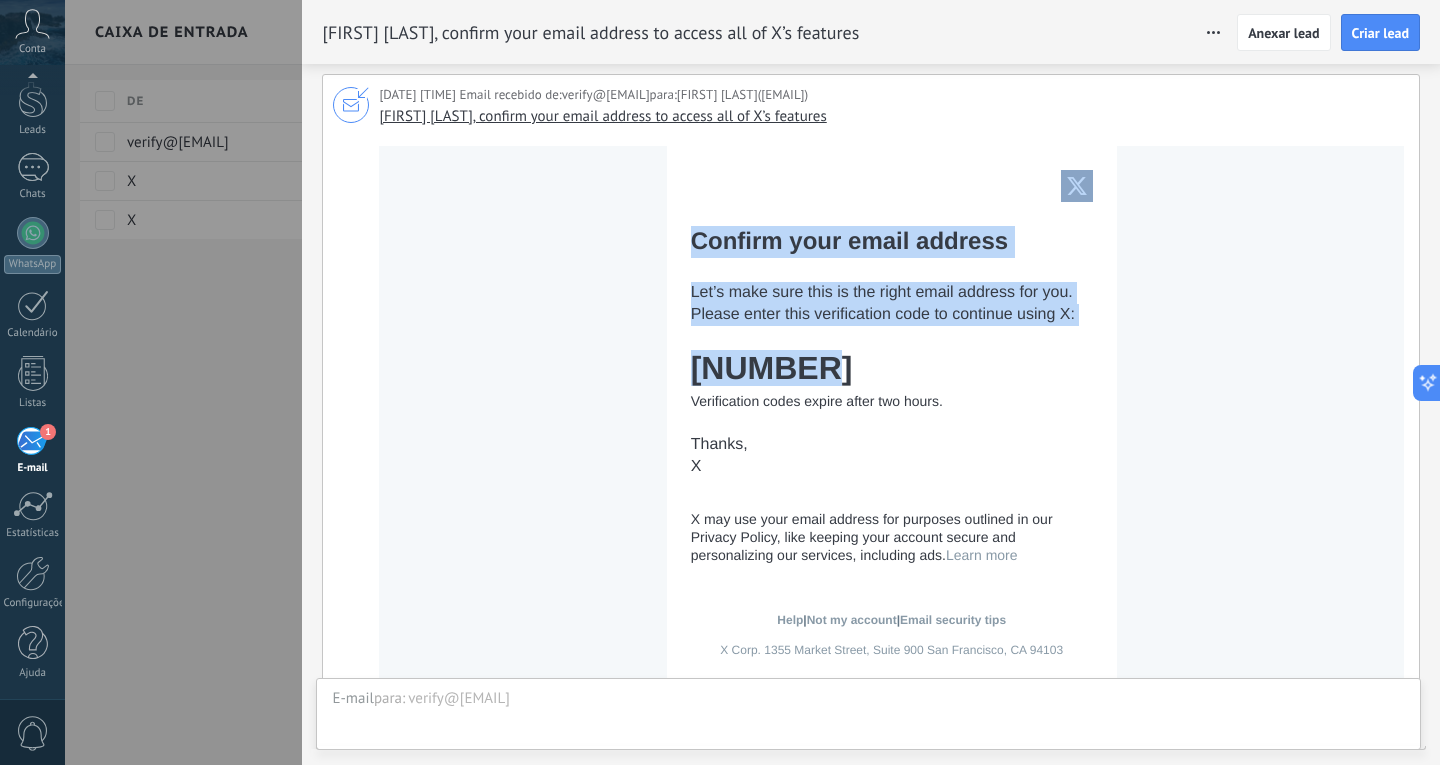 click at bounding box center [679, 355] 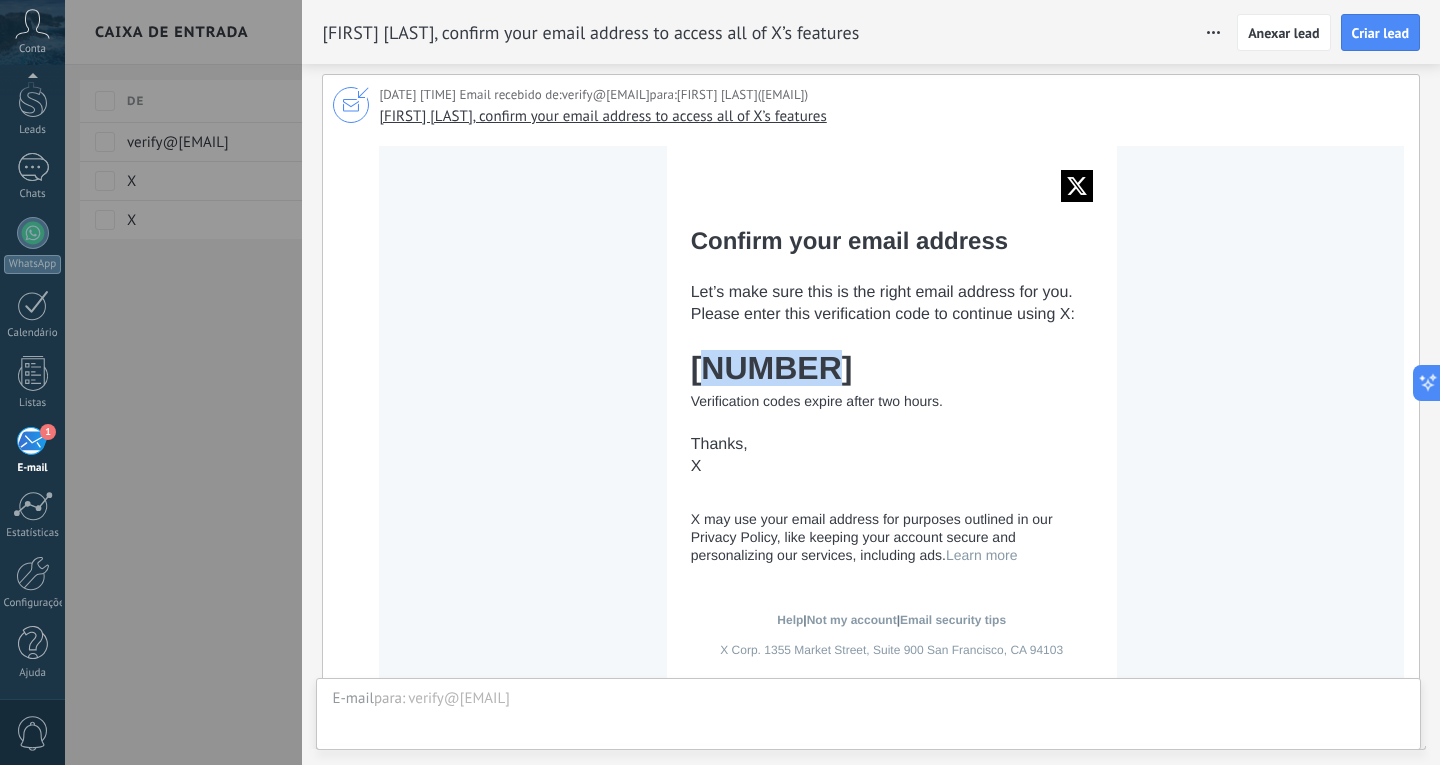 click on "[NUMBER]" at bounding box center (892, 368) 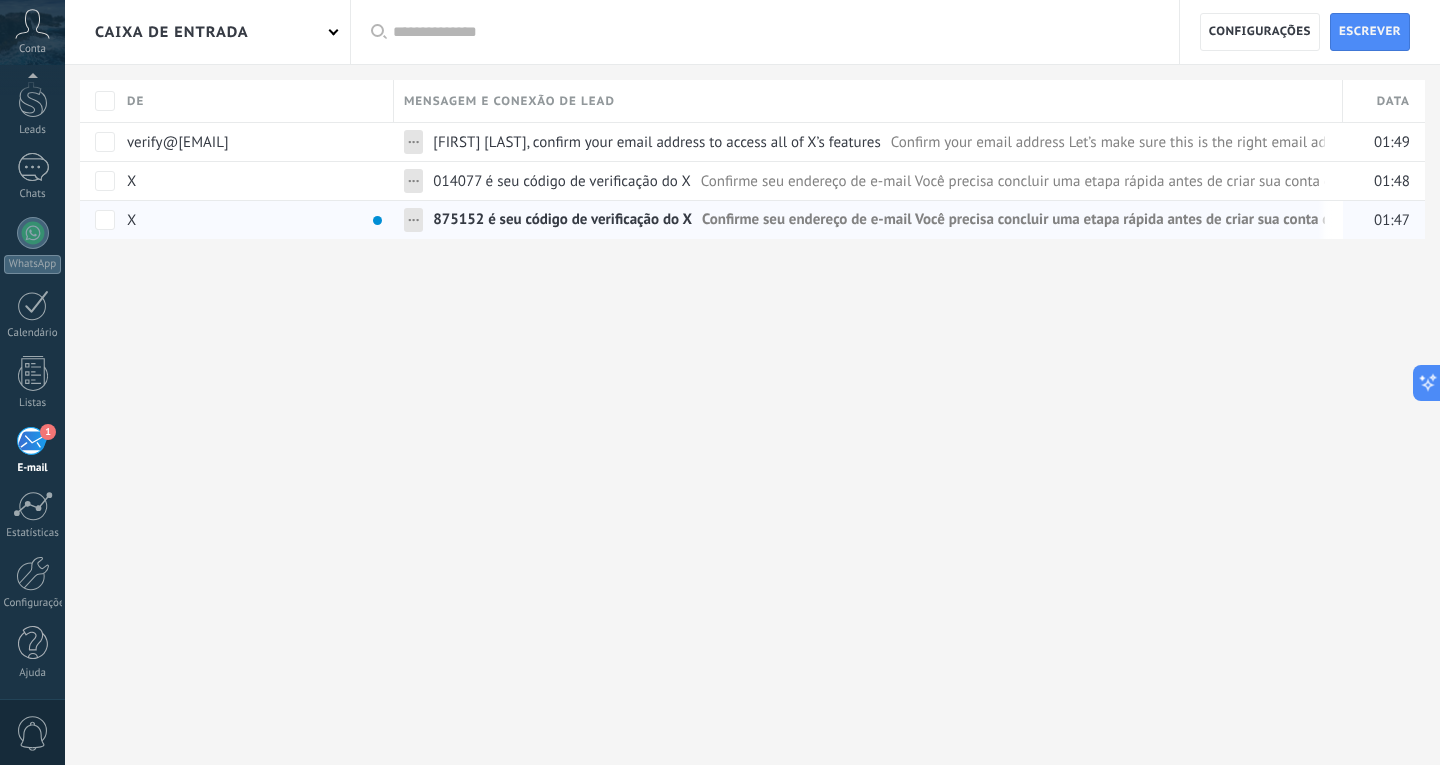 click on "875152 é seu código de verificação do X" at bounding box center (562, 224) 